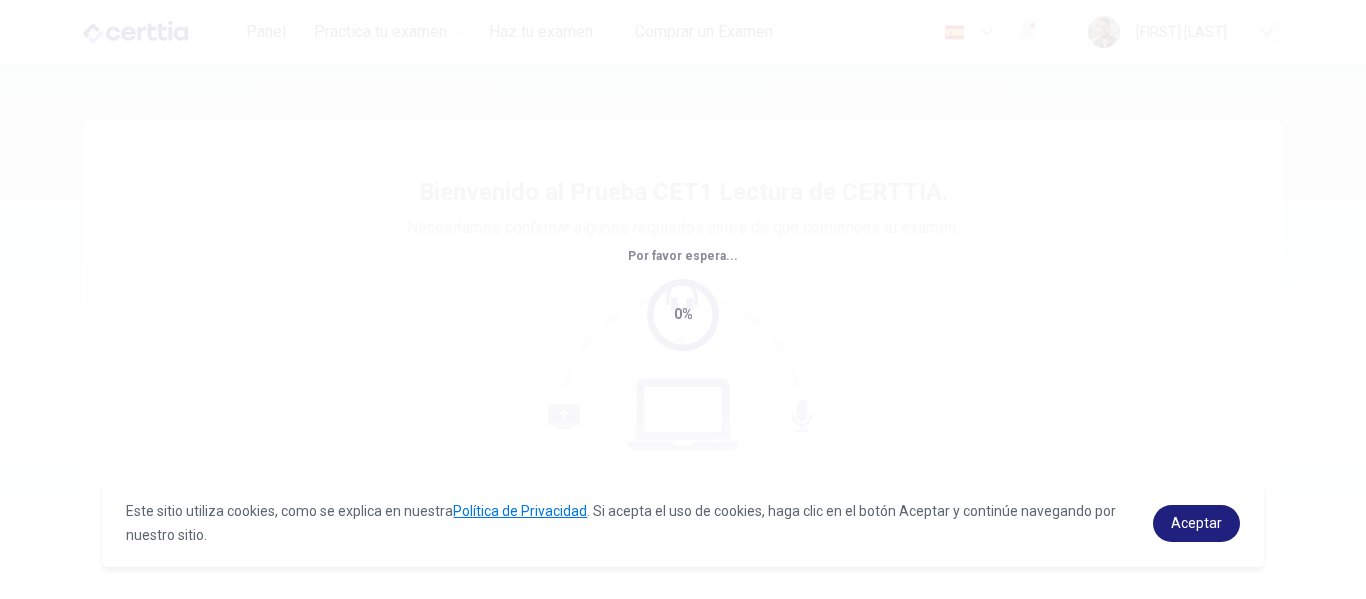 scroll, scrollTop: 0, scrollLeft: 0, axis: both 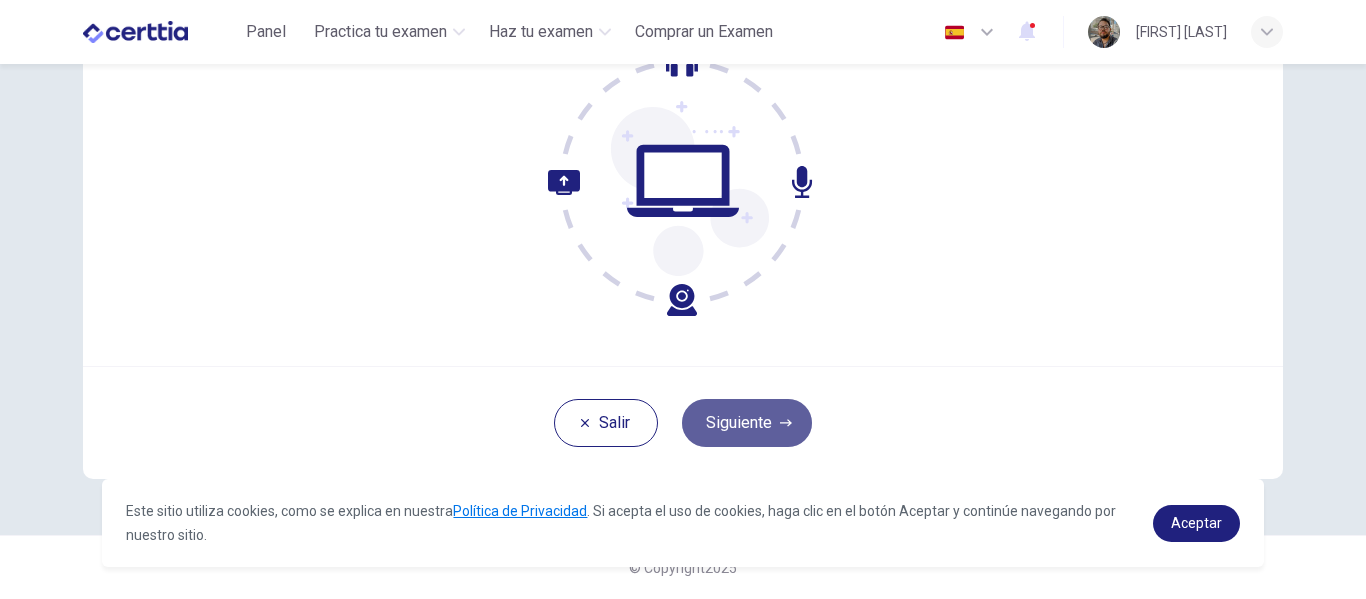 click on "Siguiente" at bounding box center [747, 423] 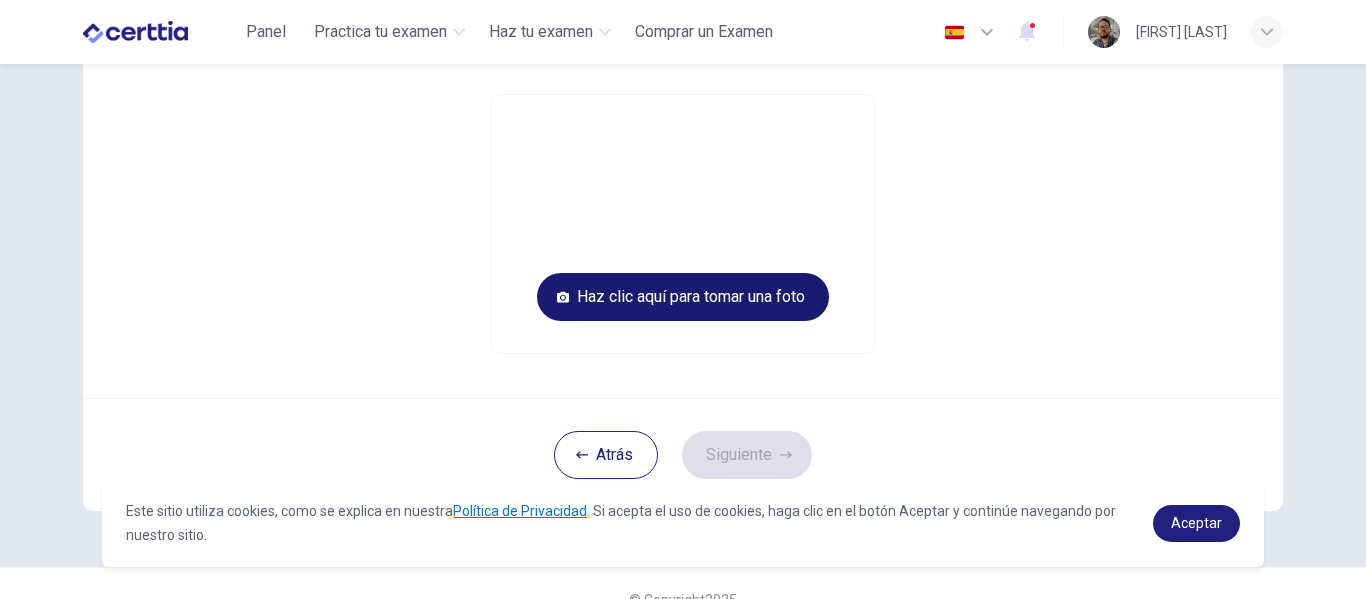 click on "Haz clic aquí para tomar una foto" at bounding box center (683, 297) 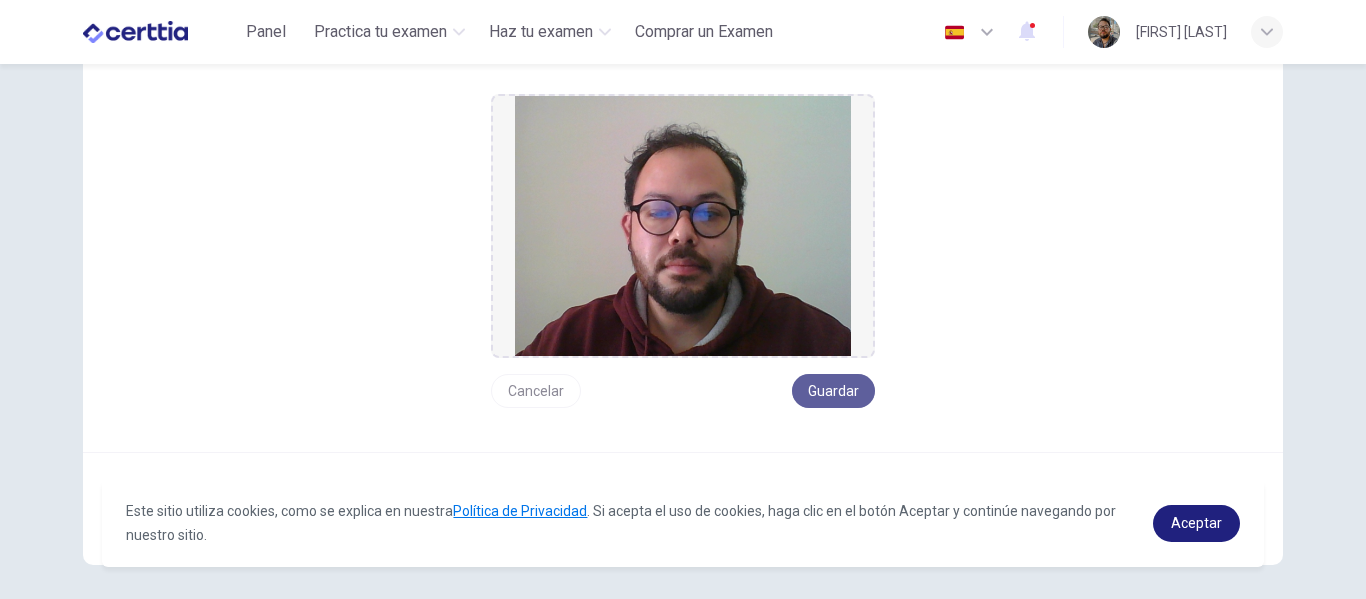 click on "Guardar" at bounding box center (833, 391) 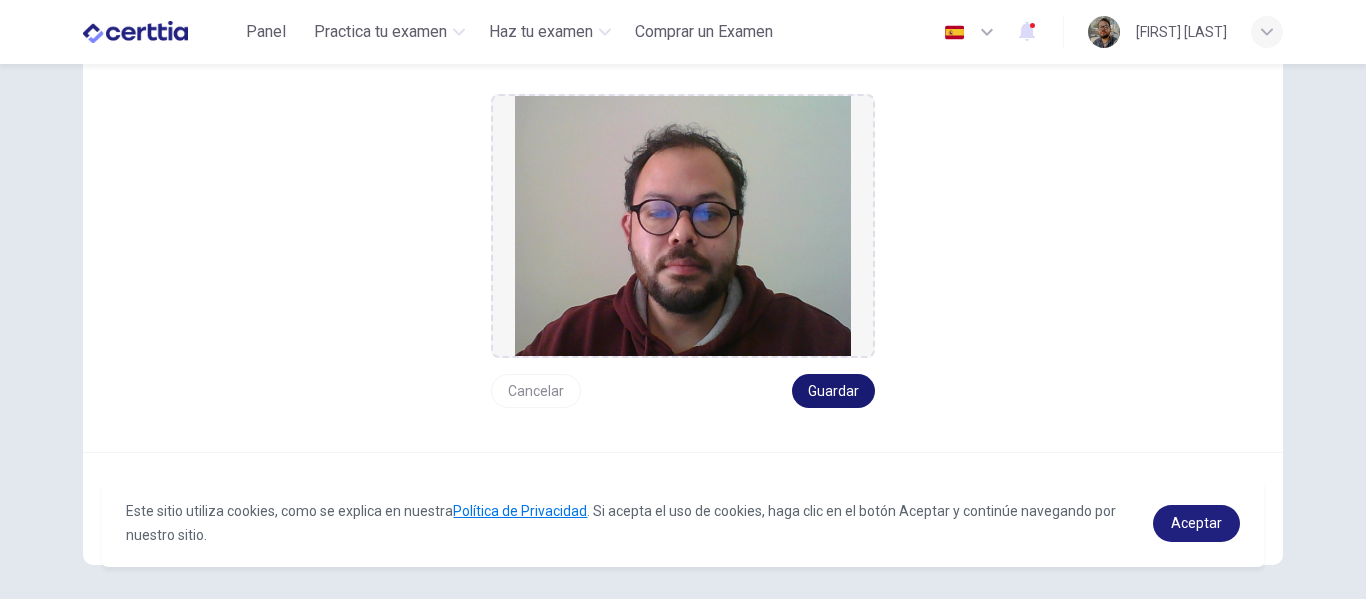 click on "Guardar" at bounding box center (833, 391) 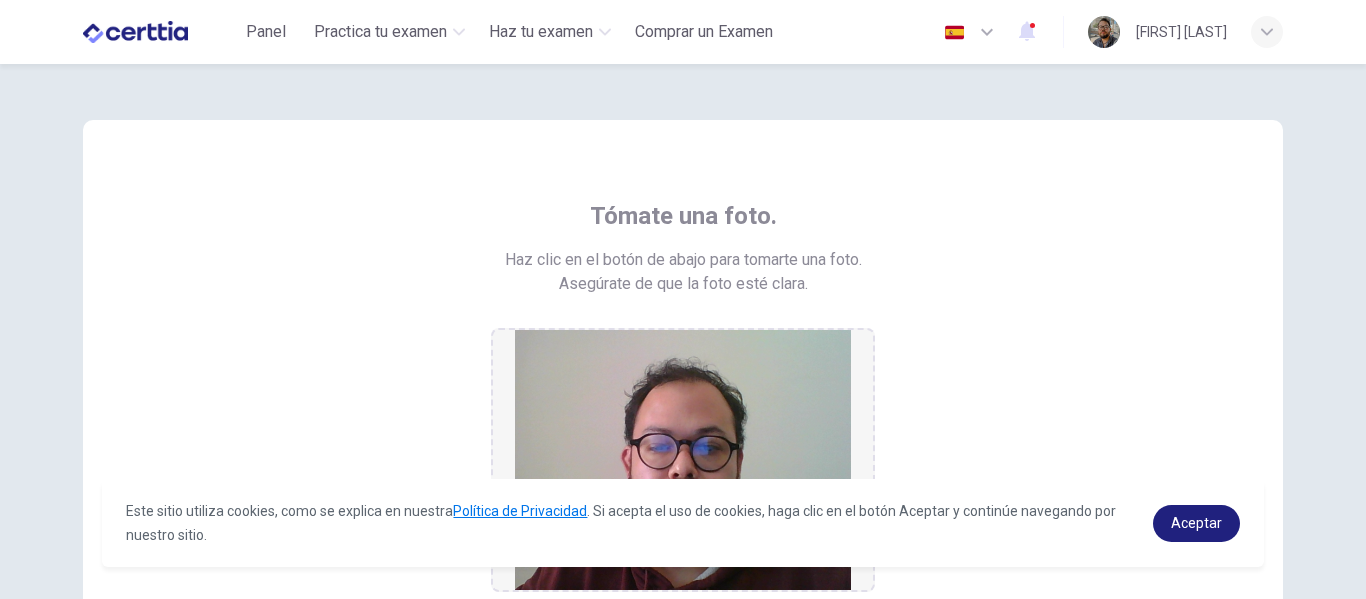 scroll, scrollTop: 320, scrollLeft: 0, axis: vertical 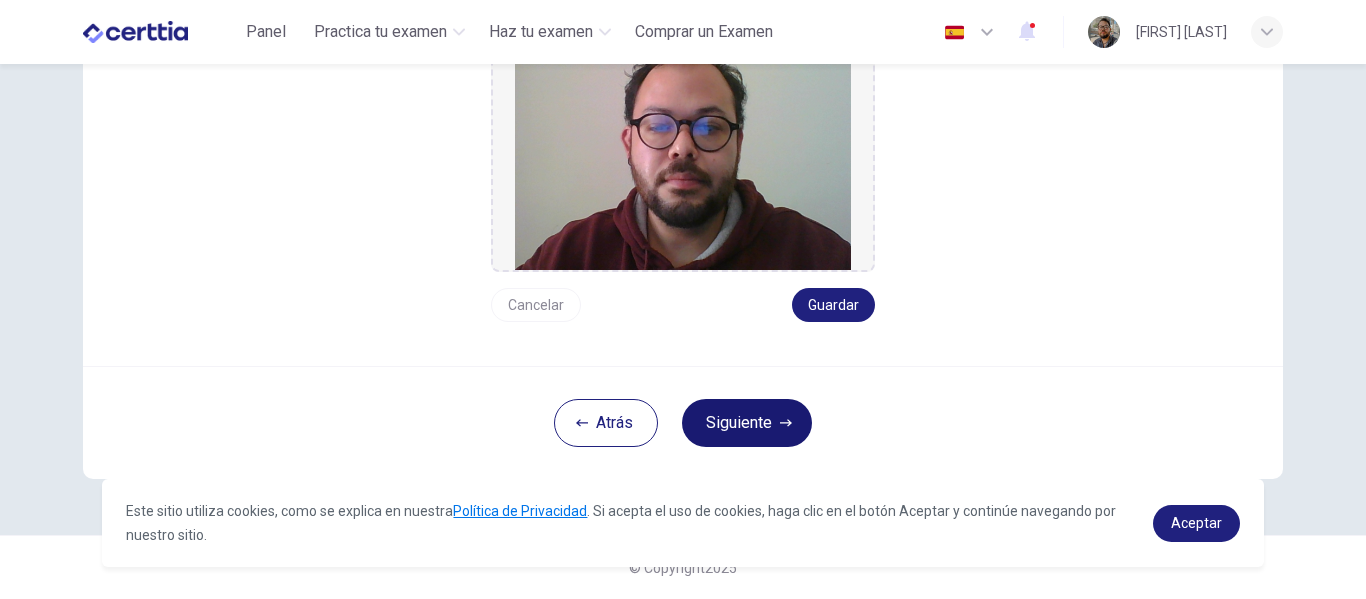 click on "Siguiente" at bounding box center (747, 423) 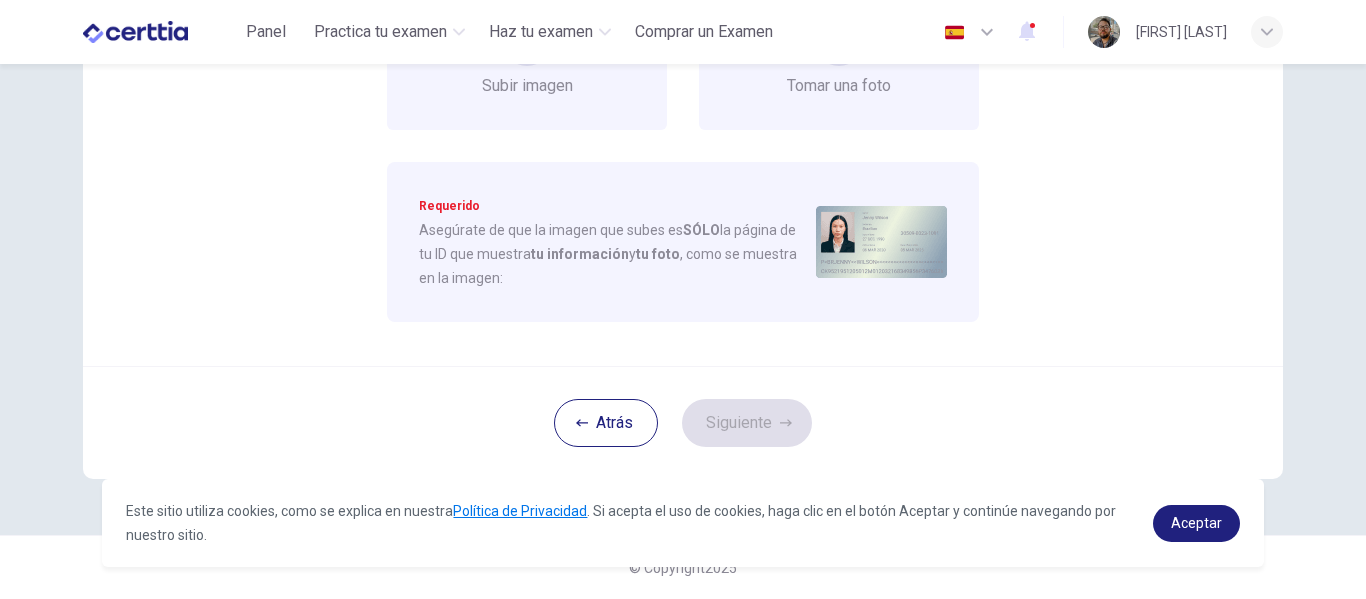 scroll, scrollTop: 0, scrollLeft: 0, axis: both 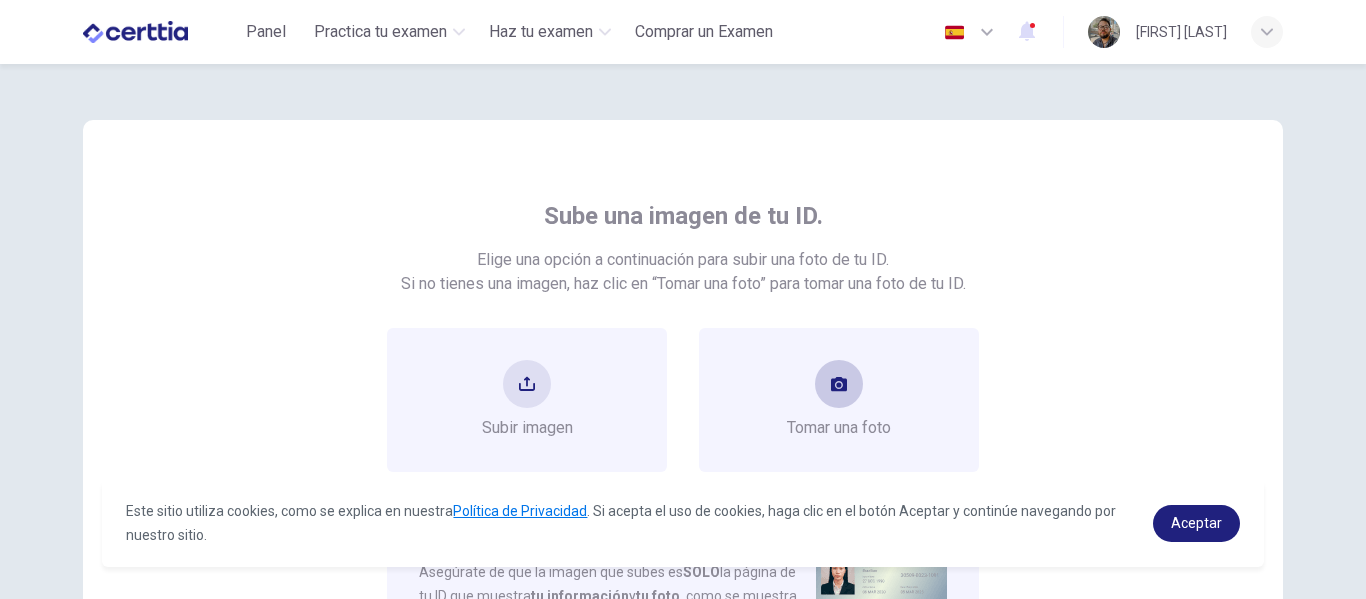 click at bounding box center (839, 384) 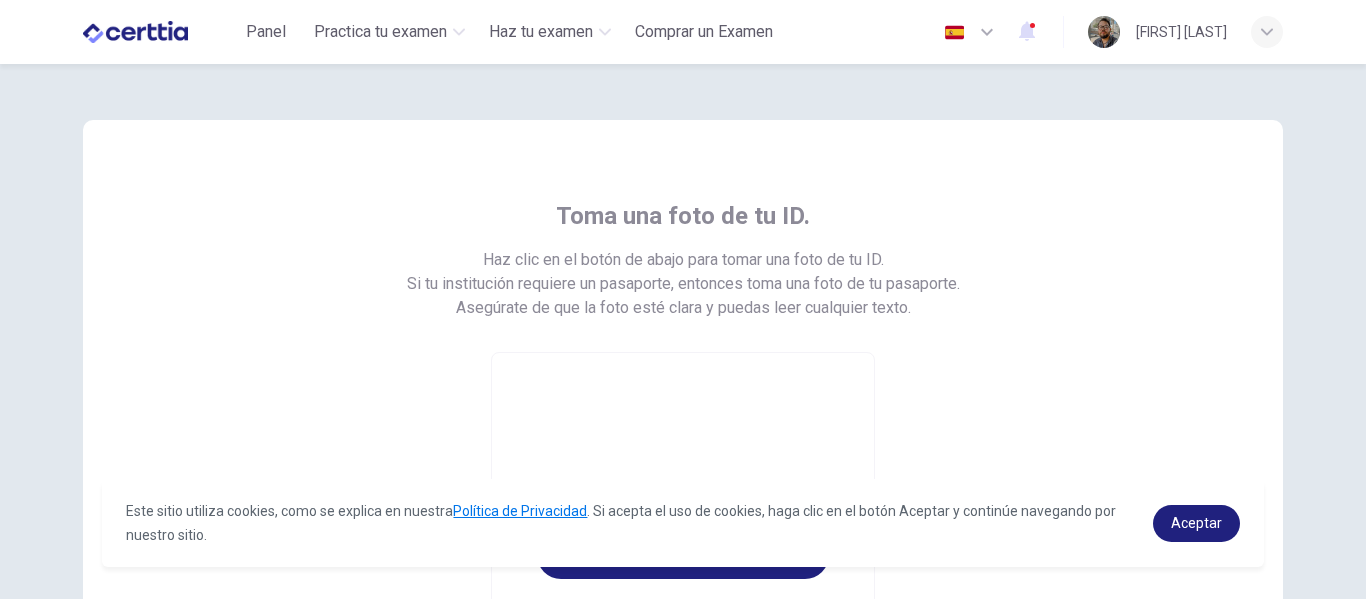 scroll, scrollTop: 200, scrollLeft: 0, axis: vertical 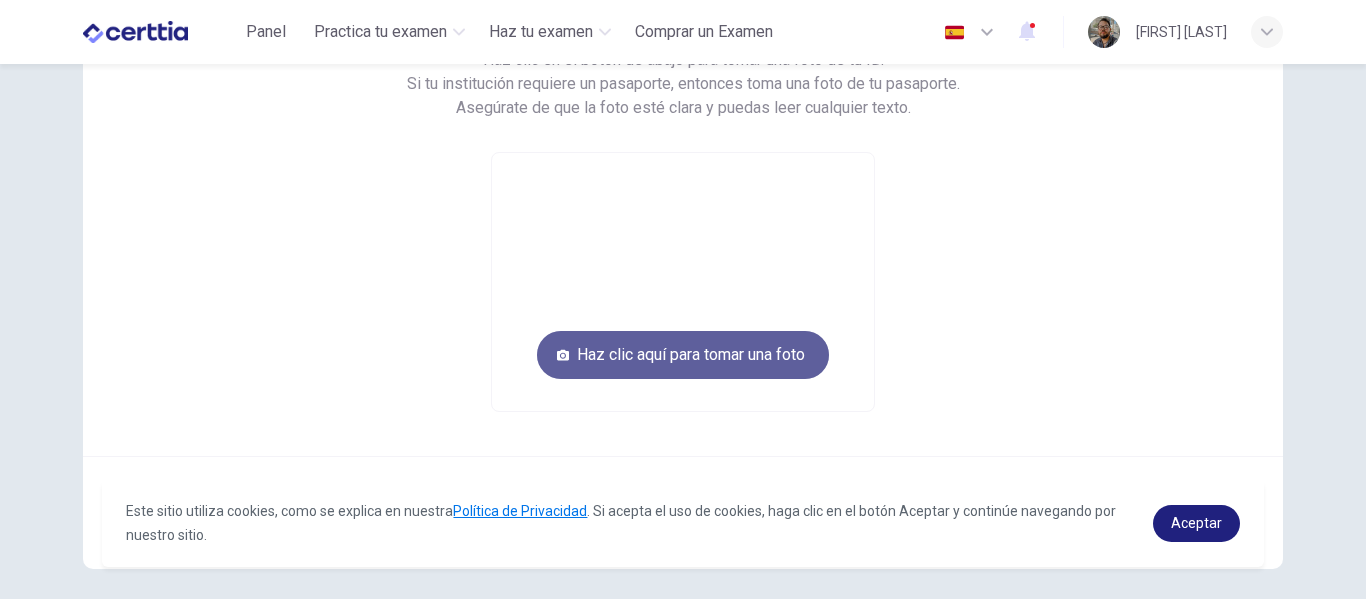 click on "Haz clic aquí para tomar una foto" at bounding box center [683, 355] 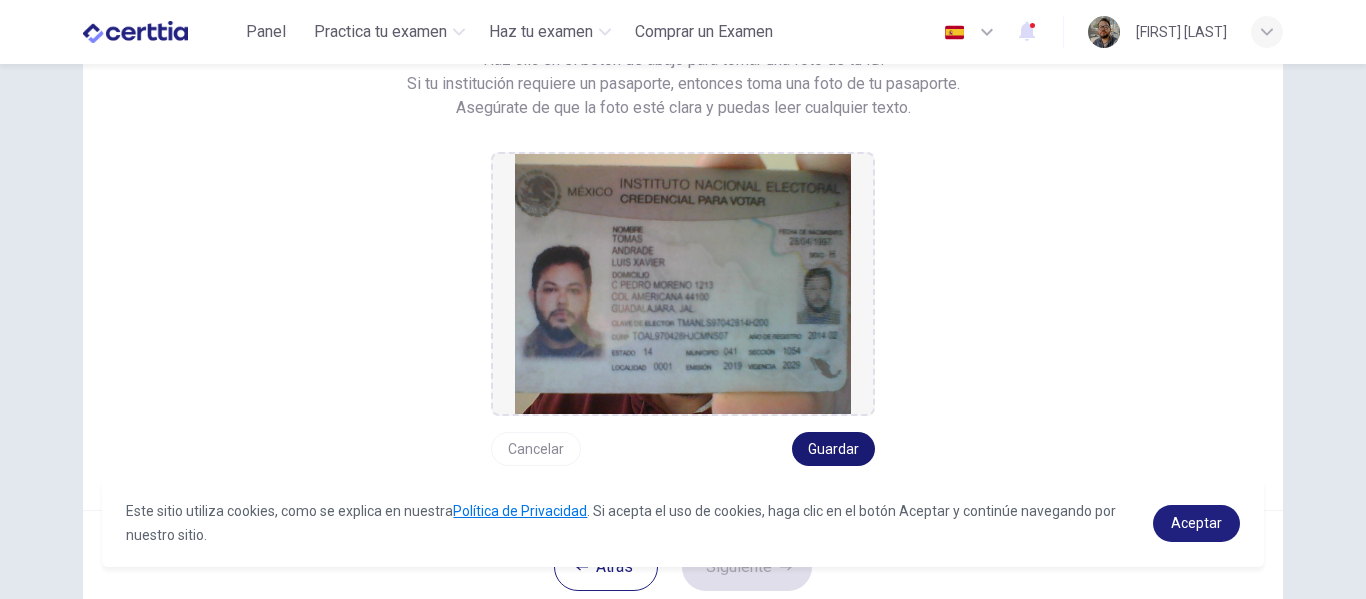 click on "Guardar" at bounding box center [833, 449] 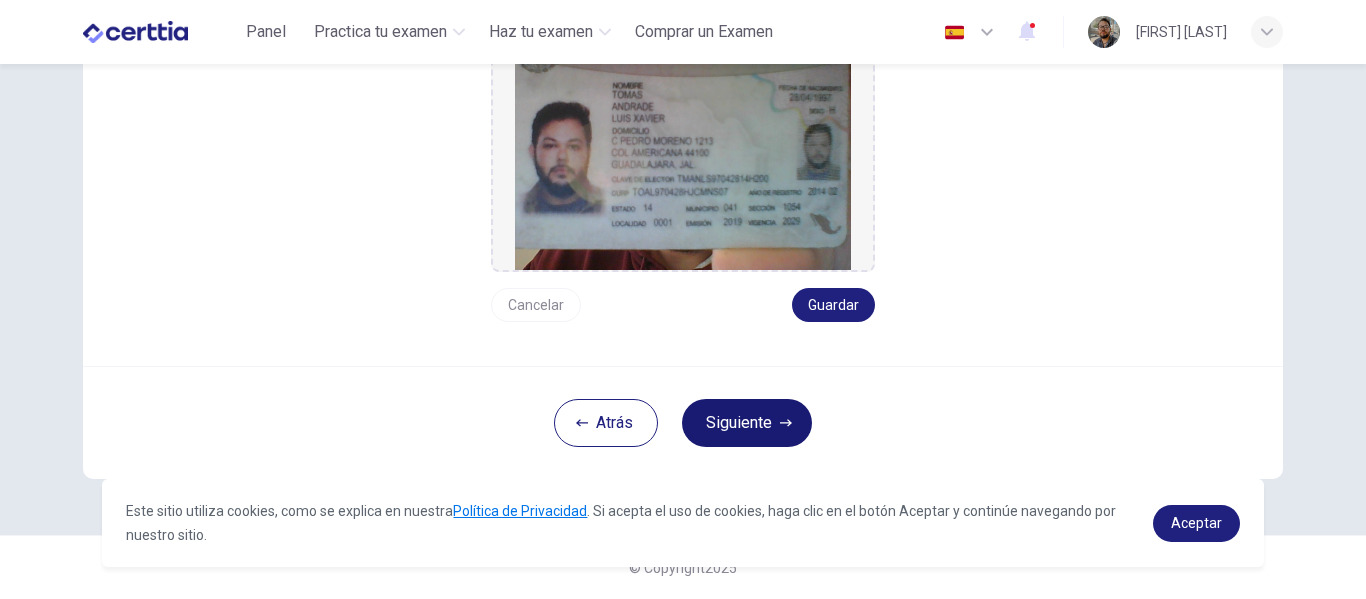 click on "Siguiente" at bounding box center [747, 423] 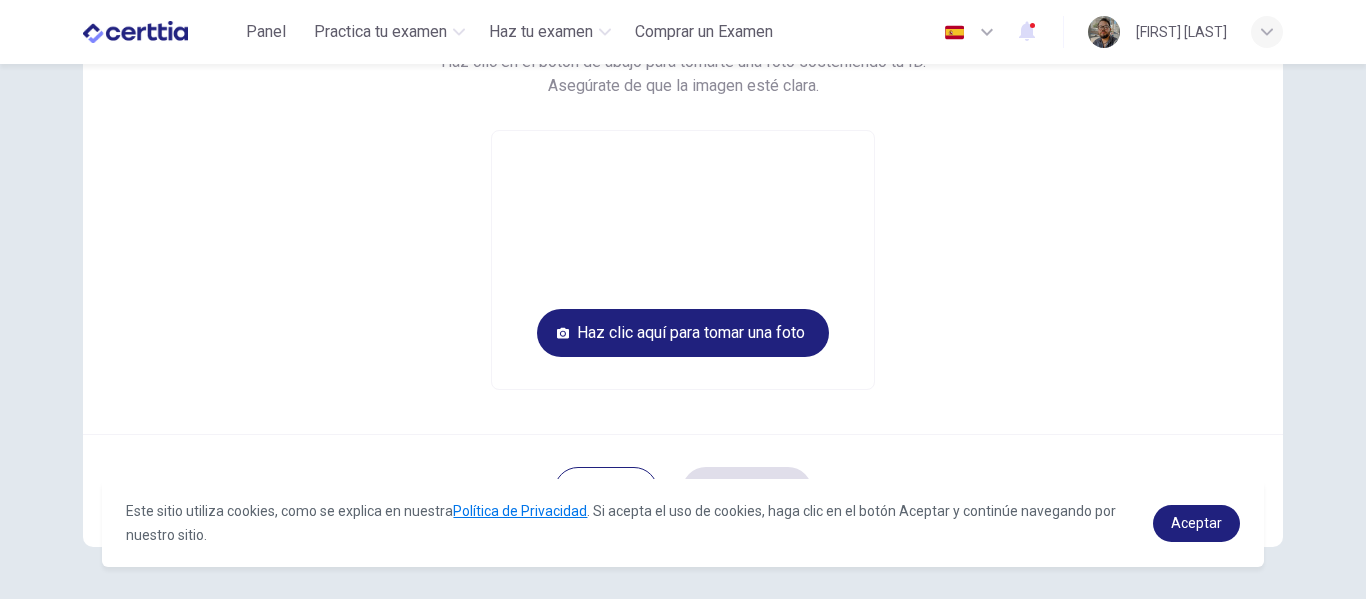 scroll, scrollTop: 200, scrollLeft: 0, axis: vertical 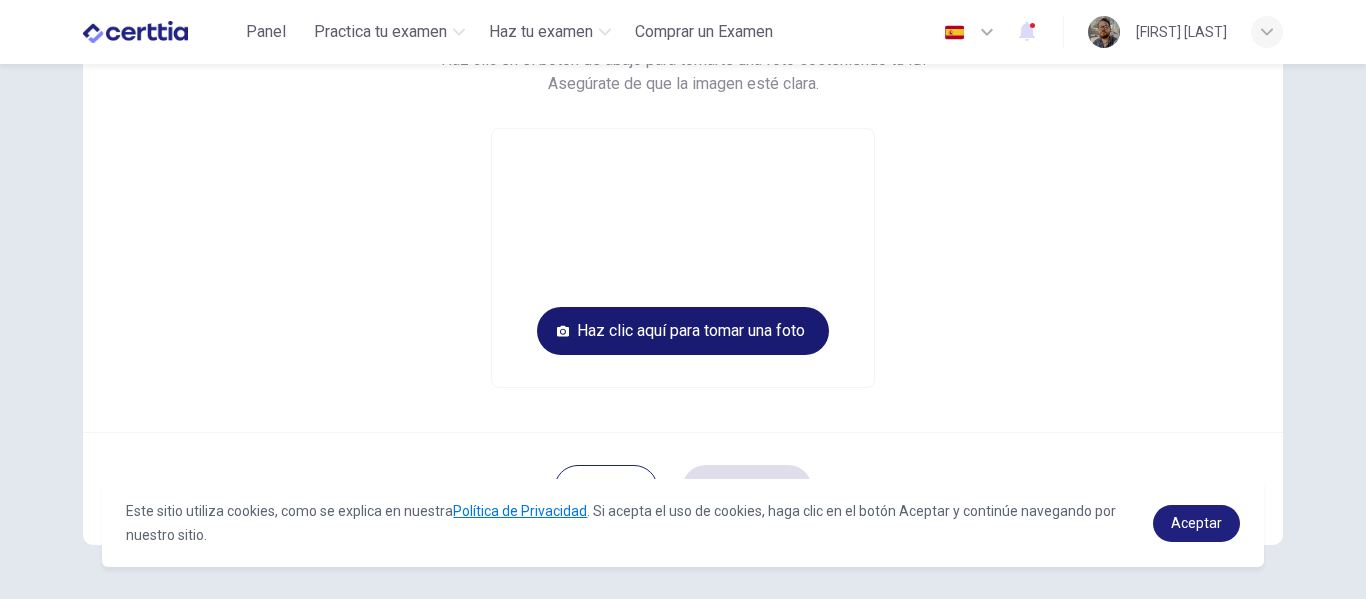 click on "Haz clic aquí para tomar una foto" at bounding box center [683, 331] 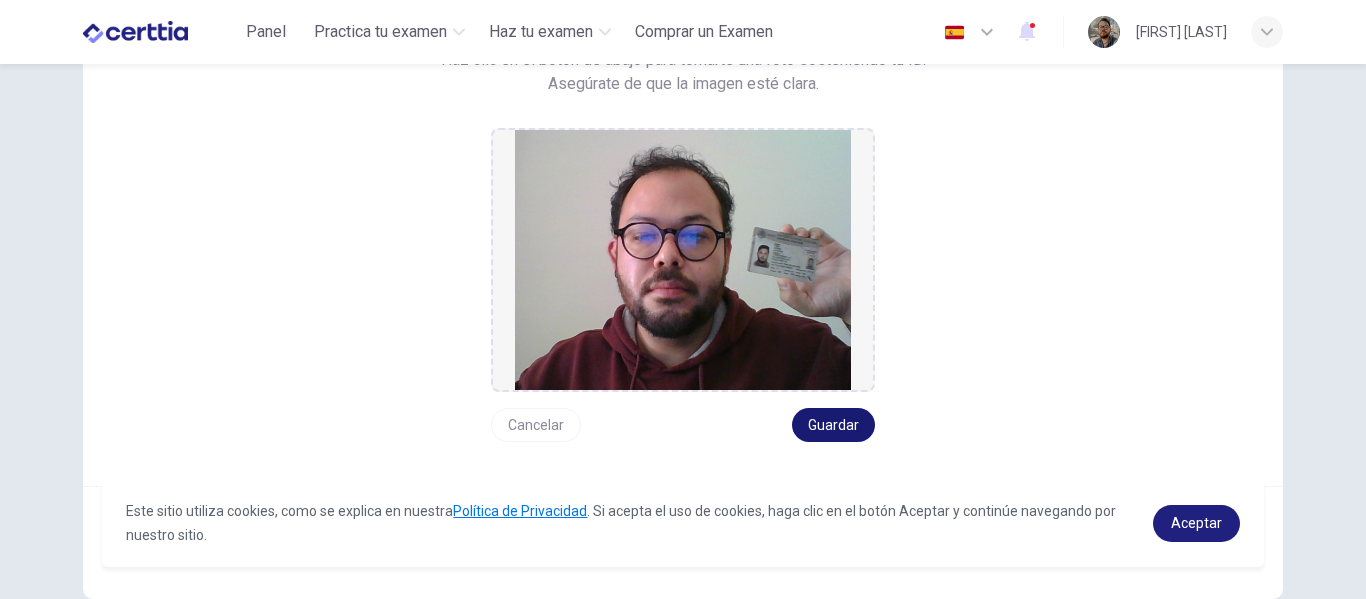 click on "Guardar" at bounding box center [833, 425] 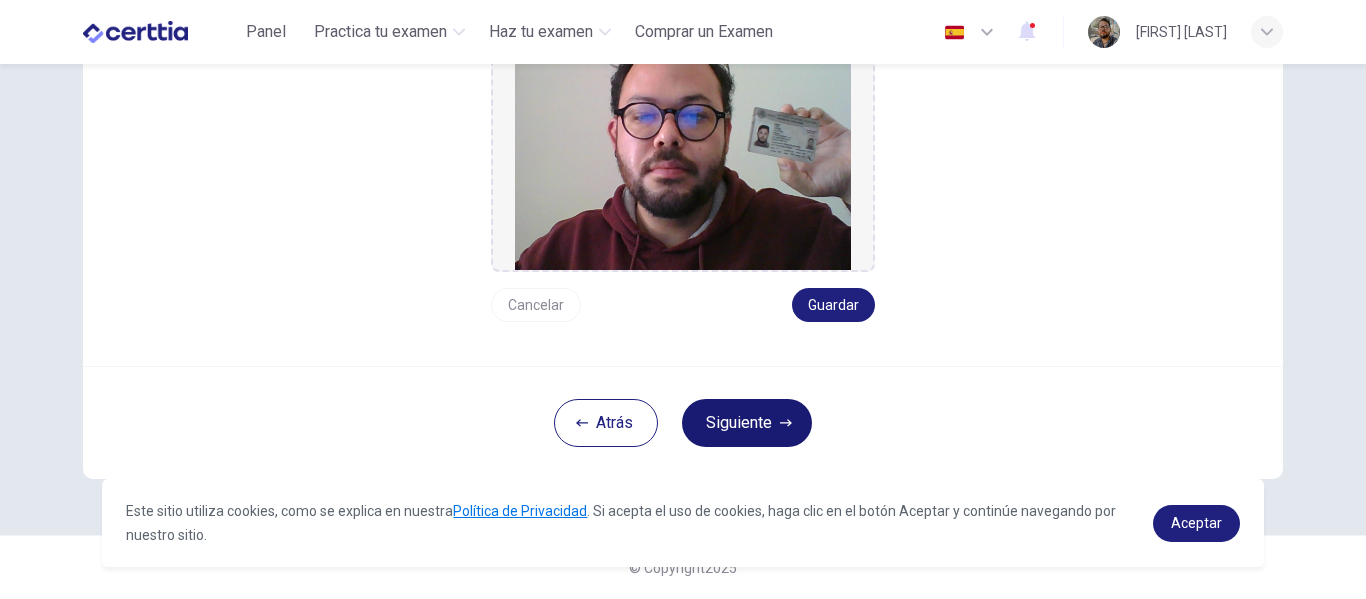 click on "Siguiente" at bounding box center (747, 423) 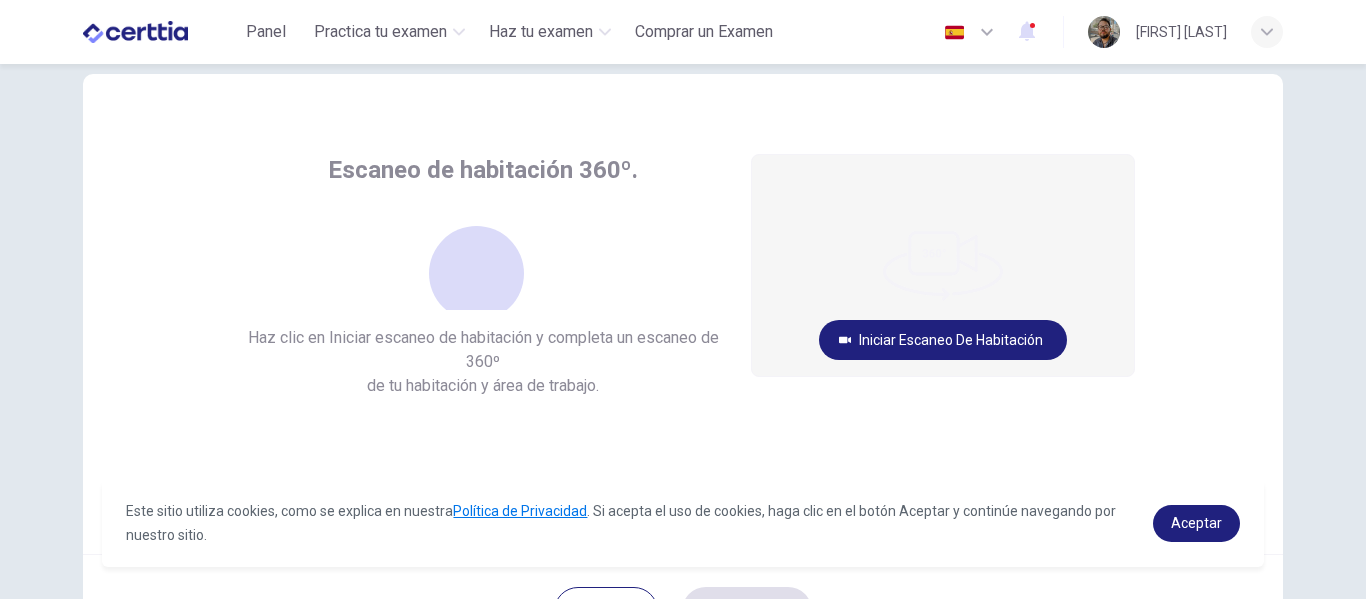 scroll, scrollTop: 34, scrollLeft: 0, axis: vertical 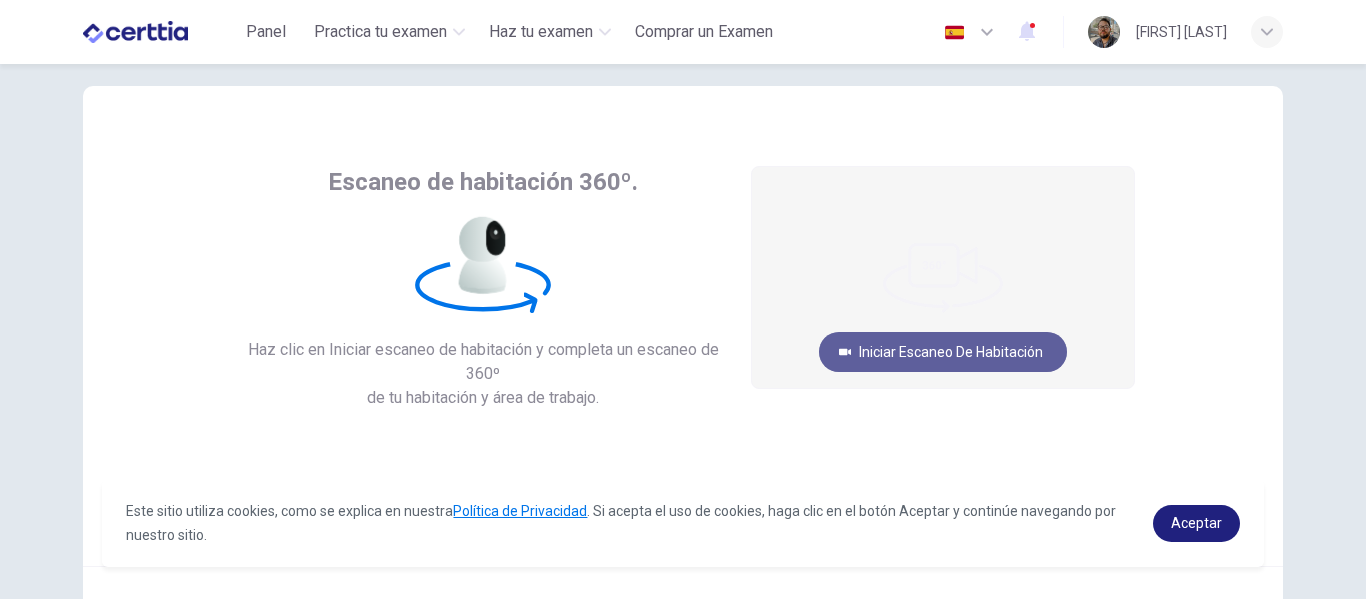 click on "Iniciar escaneo de habitación" at bounding box center [943, 352] 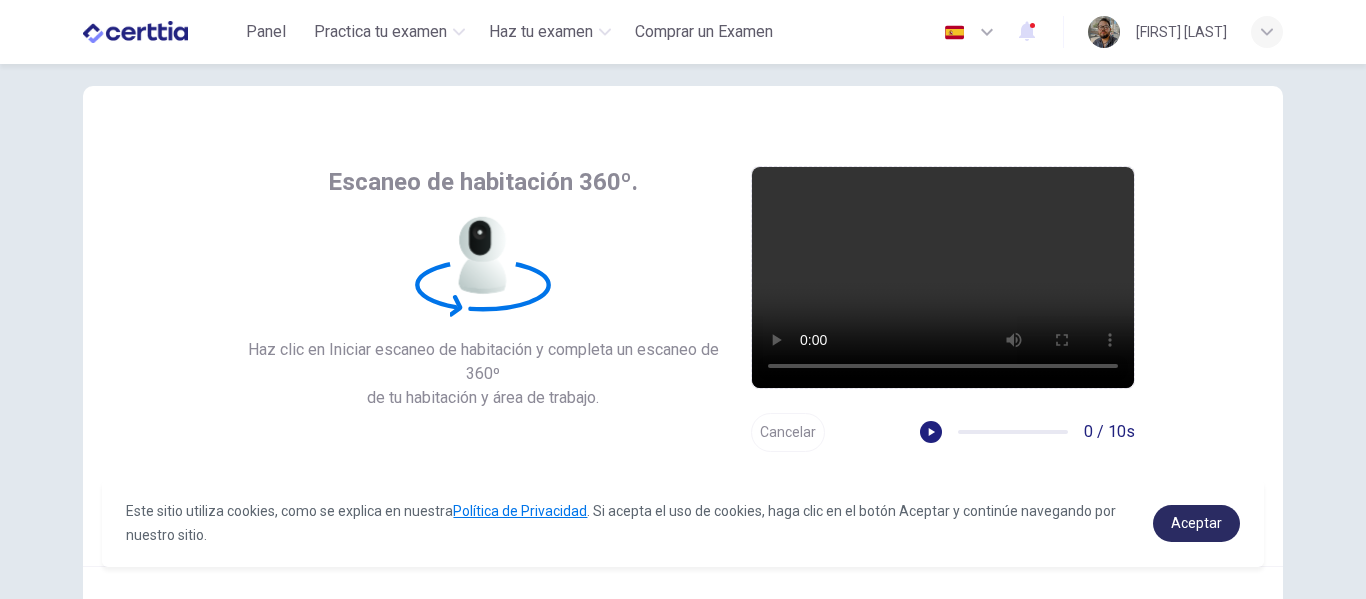click on "Aceptar" at bounding box center (1196, 523) 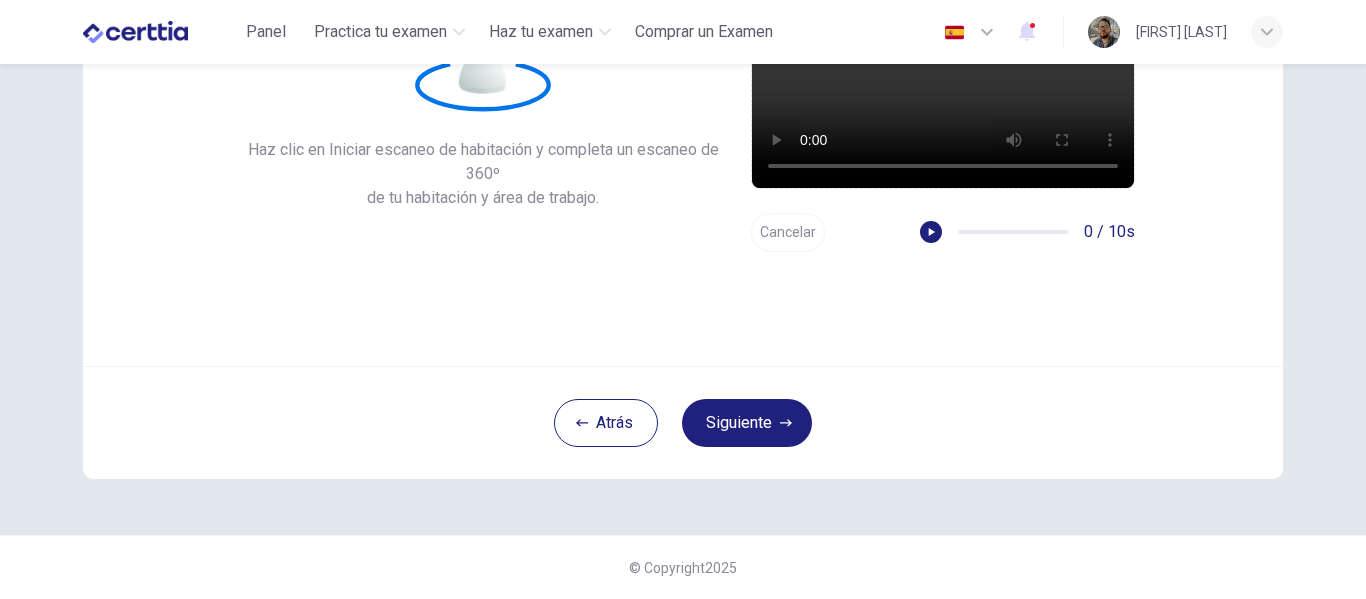 scroll, scrollTop: 234, scrollLeft: 0, axis: vertical 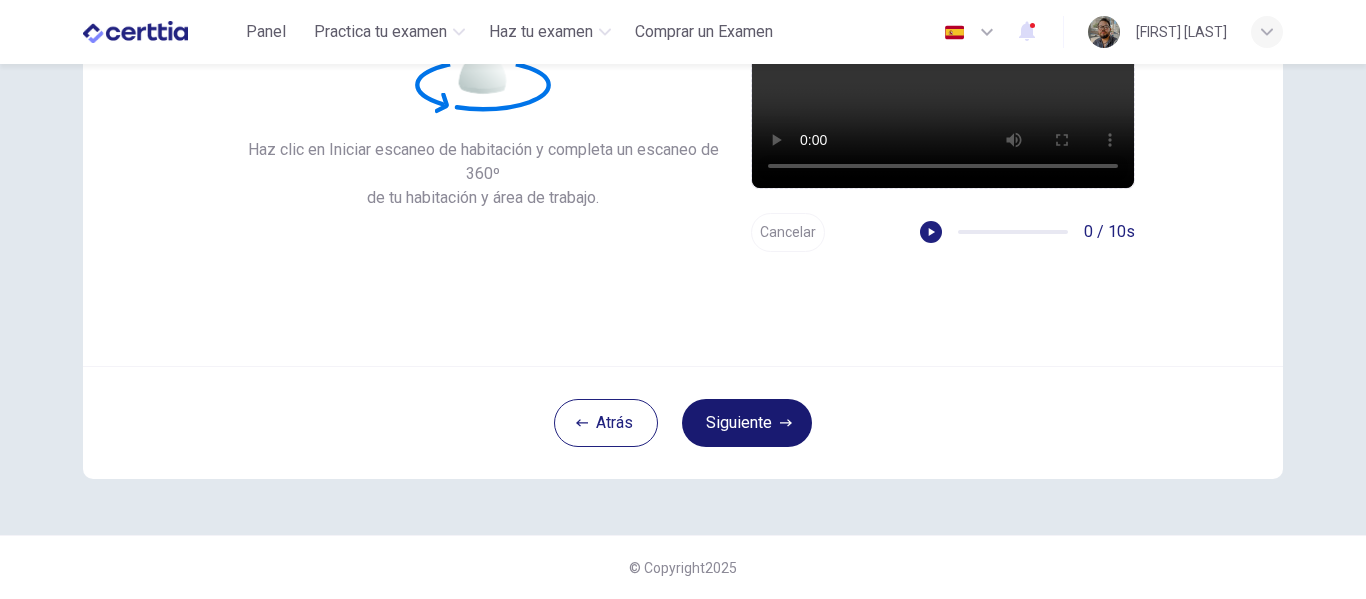 click on "Siguiente" at bounding box center [747, 423] 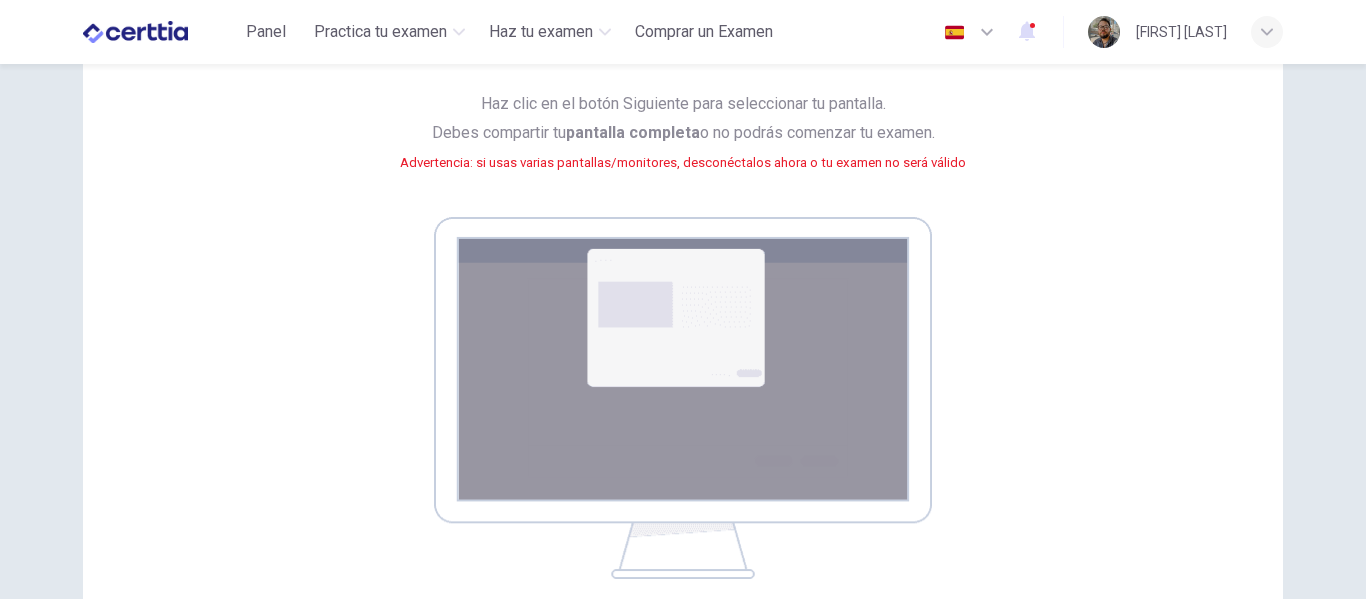 scroll, scrollTop: 181, scrollLeft: 0, axis: vertical 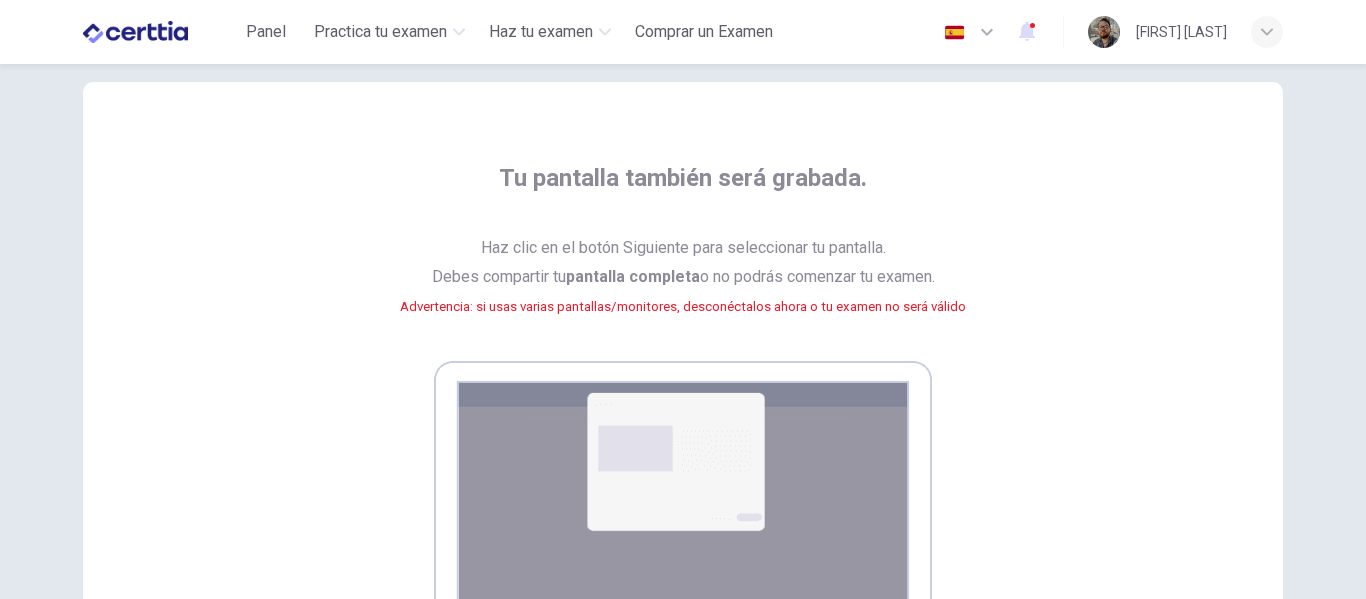 click at bounding box center [683, 542] 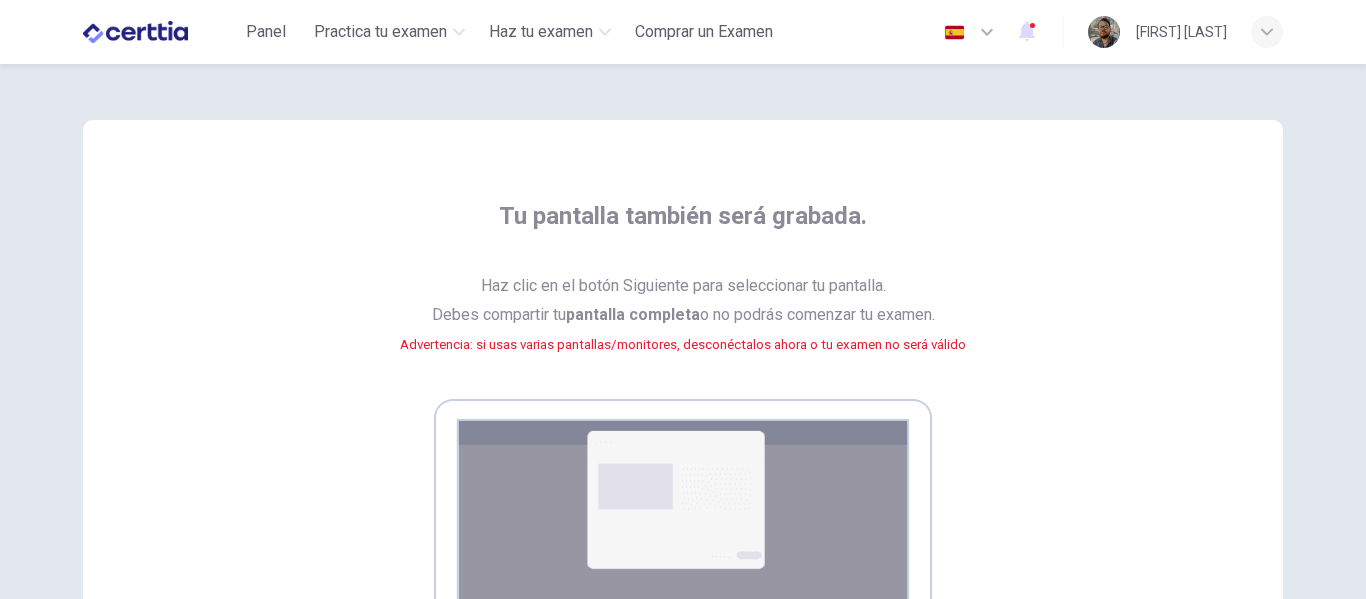 click on "Haz clic en el botón Siguiente para seleccionar tu pantalla.  Debes compartir tu  pantalla completa  o no podrás comenzar tu examen.    Advertencia: si usas varias pantallas/monitores, desconéctalos ahora o tu examen no será válido" at bounding box center [683, 327] 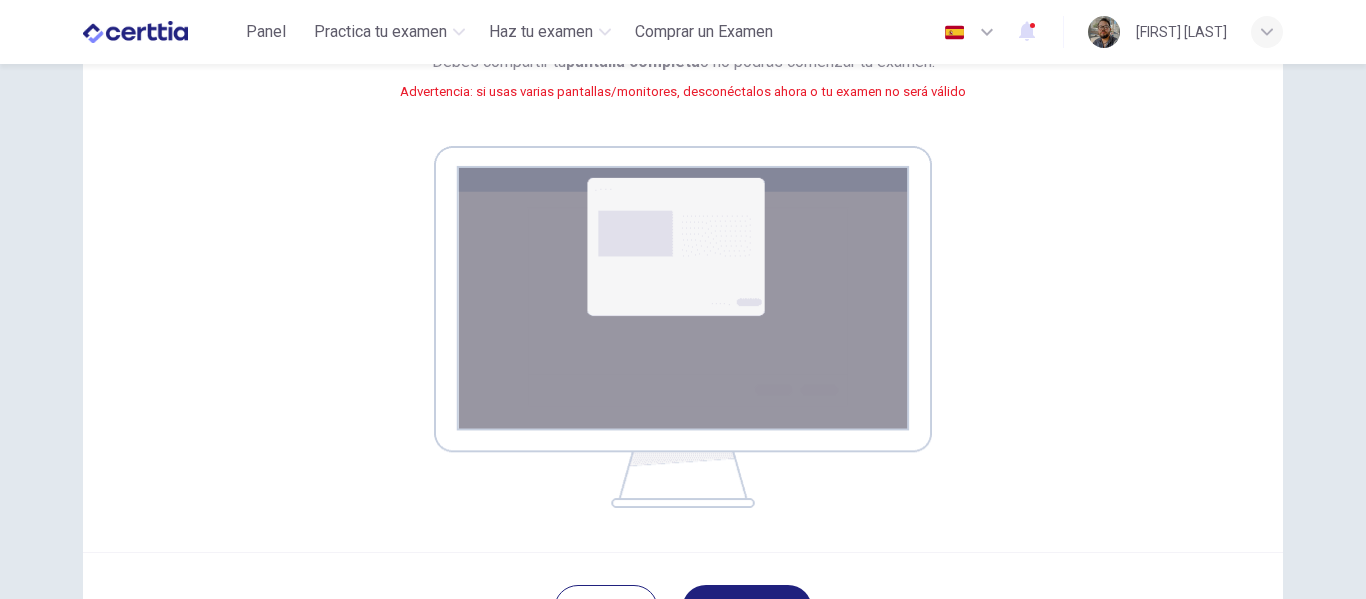 scroll, scrollTop: 300, scrollLeft: 0, axis: vertical 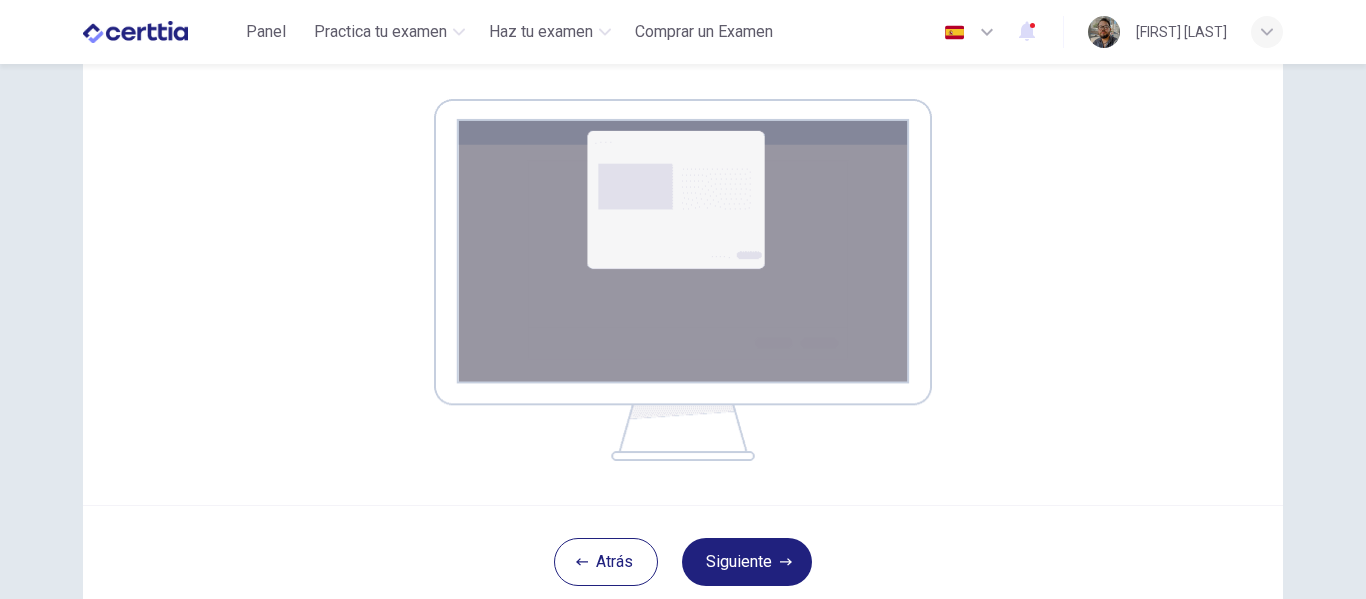 drag, startPoint x: 650, startPoint y: 80, endPoint x: 661, endPoint y: 197, distance: 117.51595 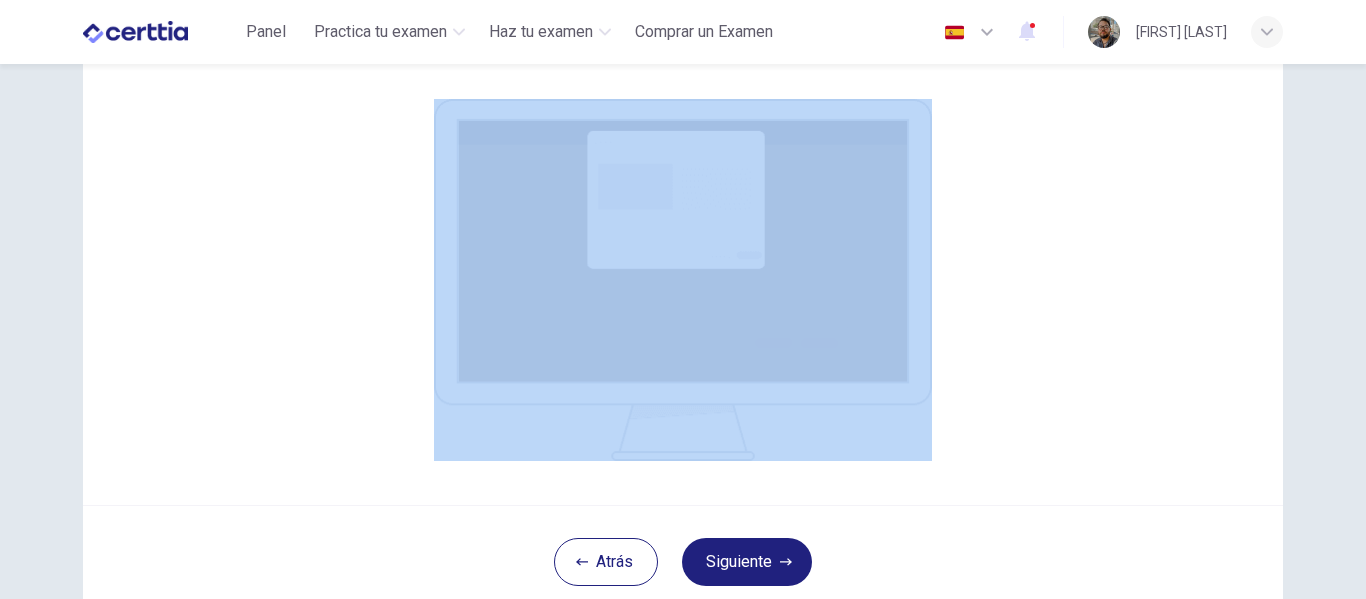 click at bounding box center (683, 280) 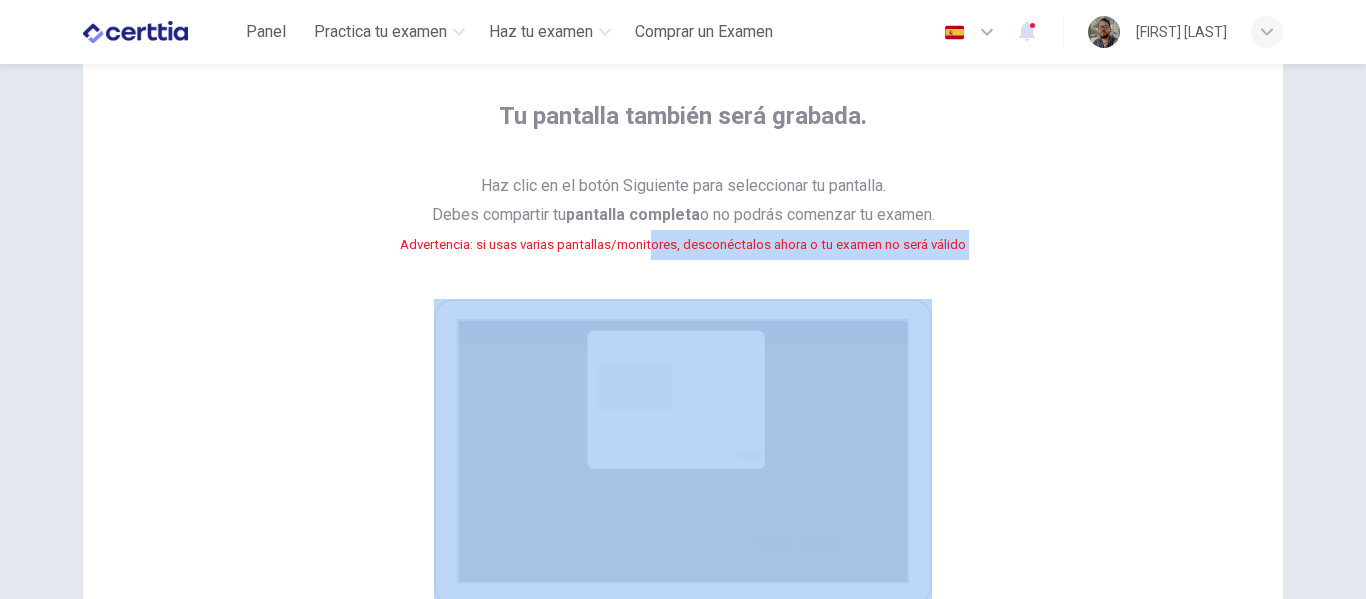 scroll, scrollTop: 438, scrollLeft: 0, axis: vertical 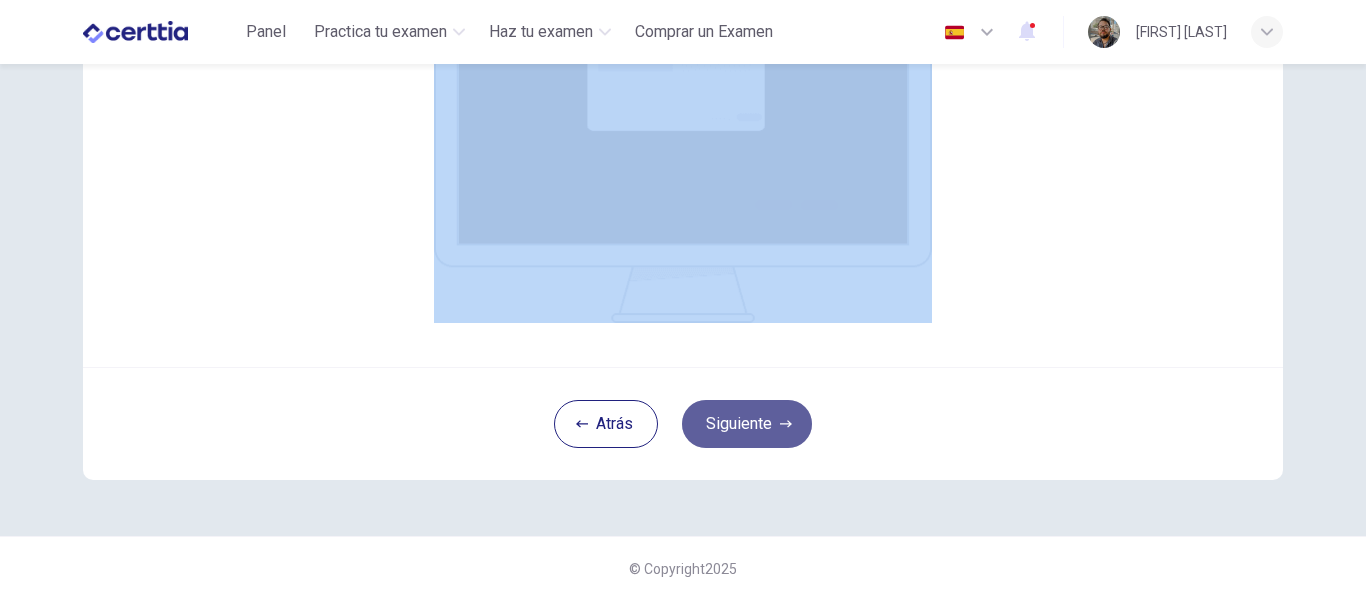 click on "Siguiente" at bounding box center [747, 424] 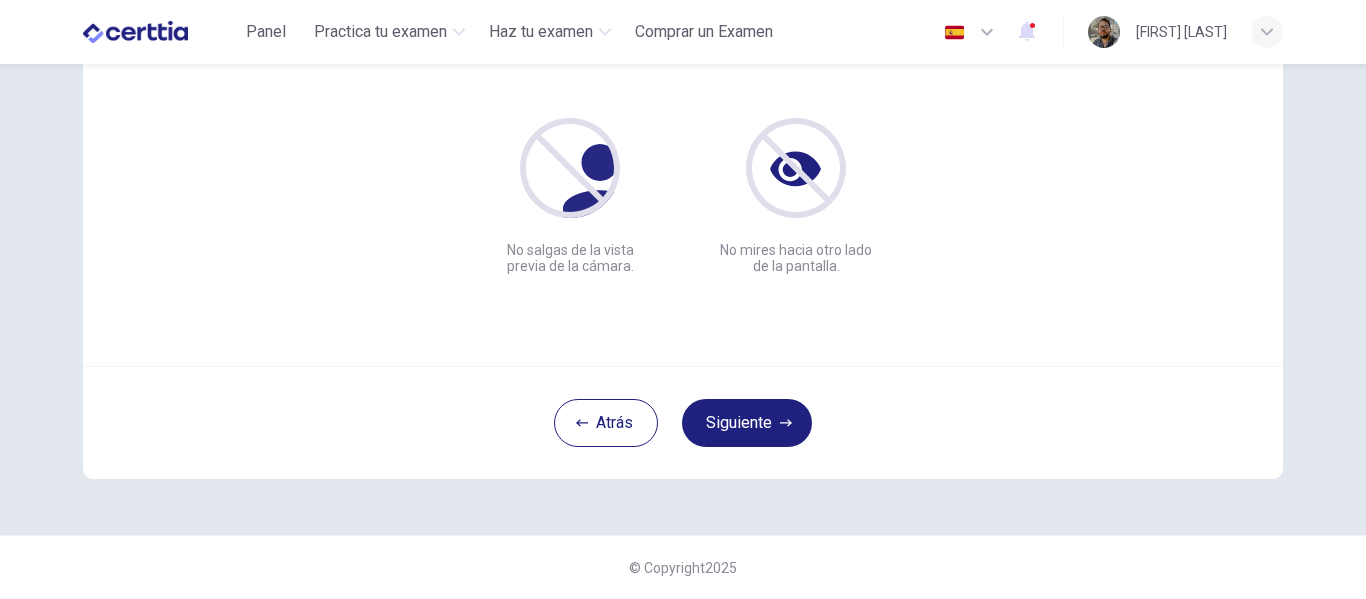 scroll, scrollTop: 234, scrollLeft: 0, axis: vertical 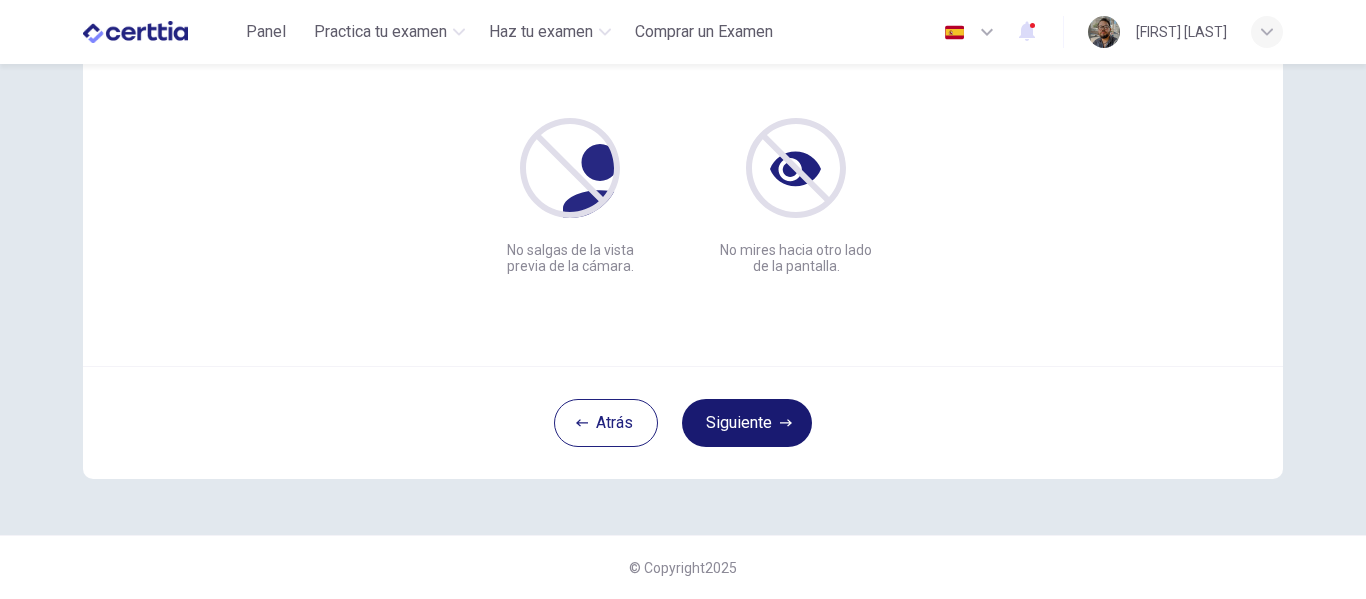 click on "Siguiente" at bounding box center [747, 423] 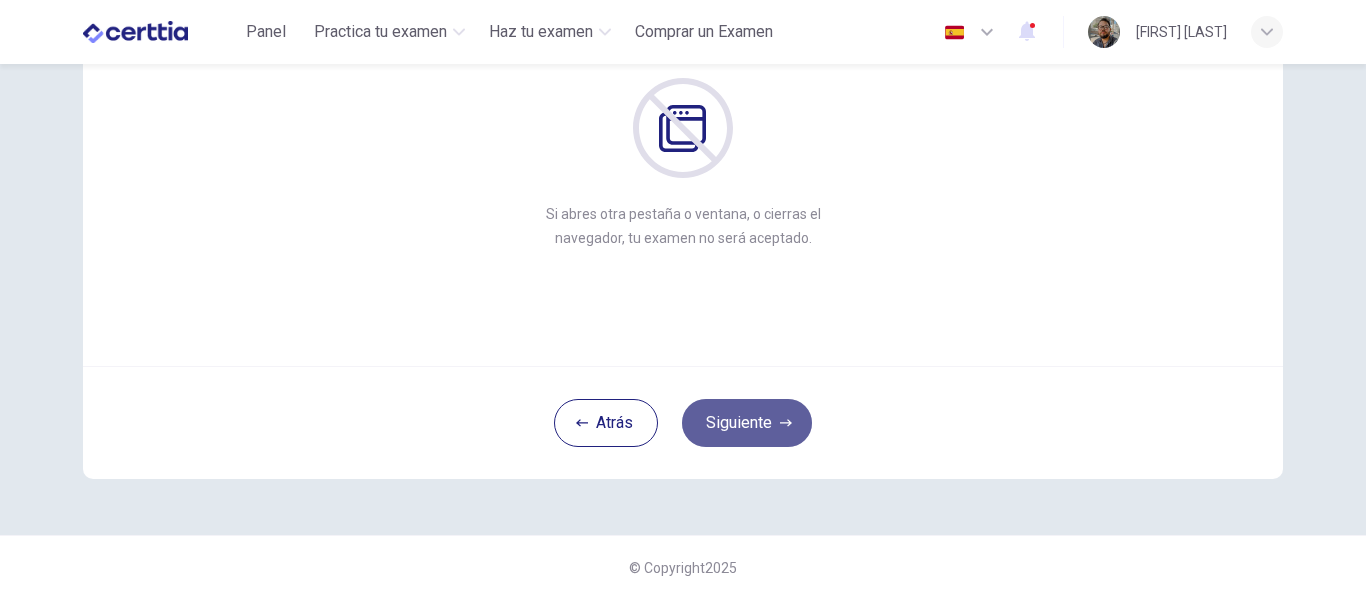 click on "Siguiente" at bounding box center [747, 423] 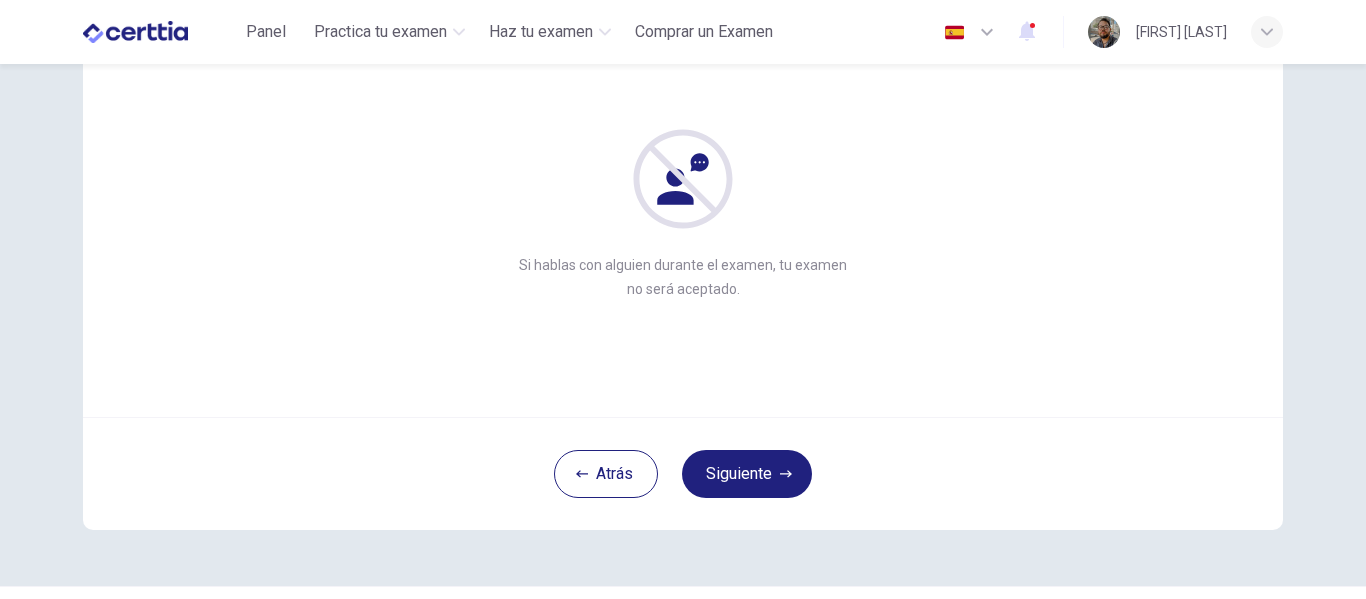 scroll, scrollTop: 134, scrollLeft: 0, axis: vertical 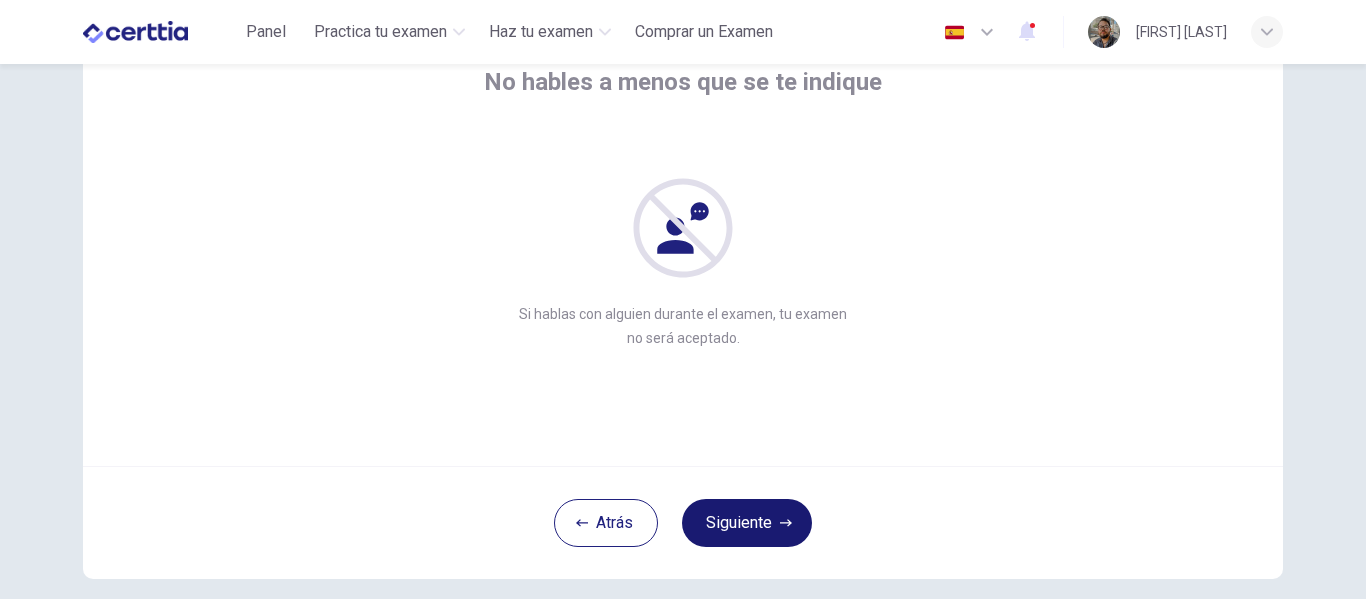 click on "Siguiente" at bounding box center [747, 523] 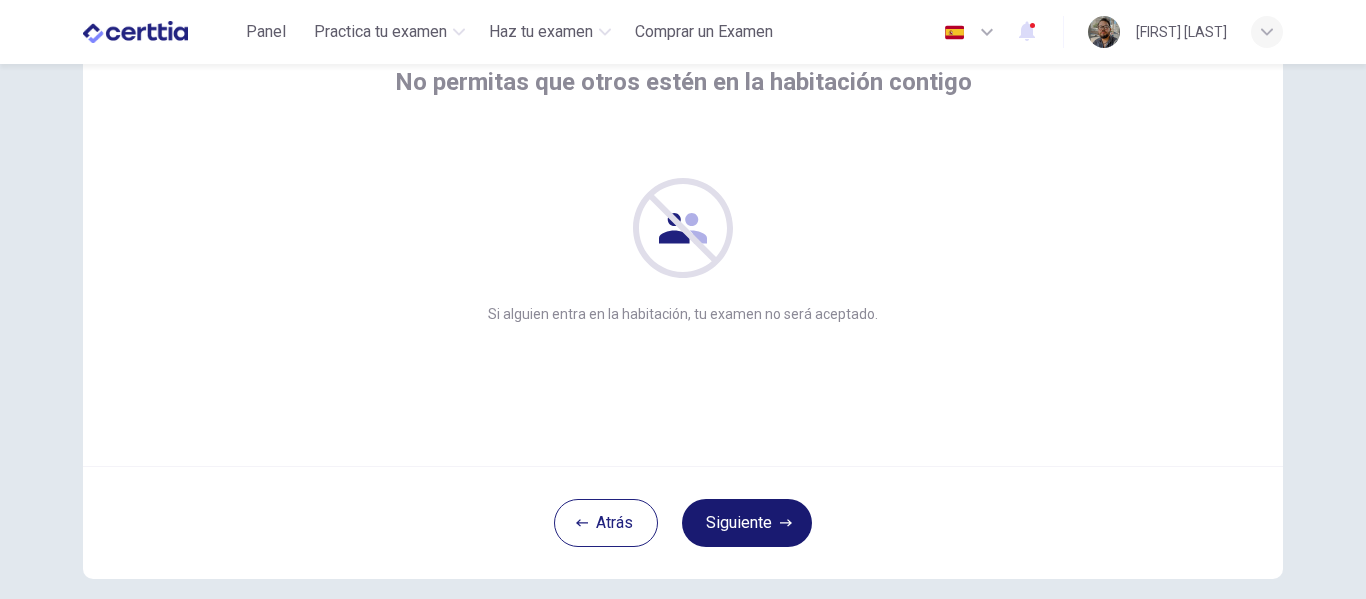 click on "Siguiente" at bounding box center (747, 523) 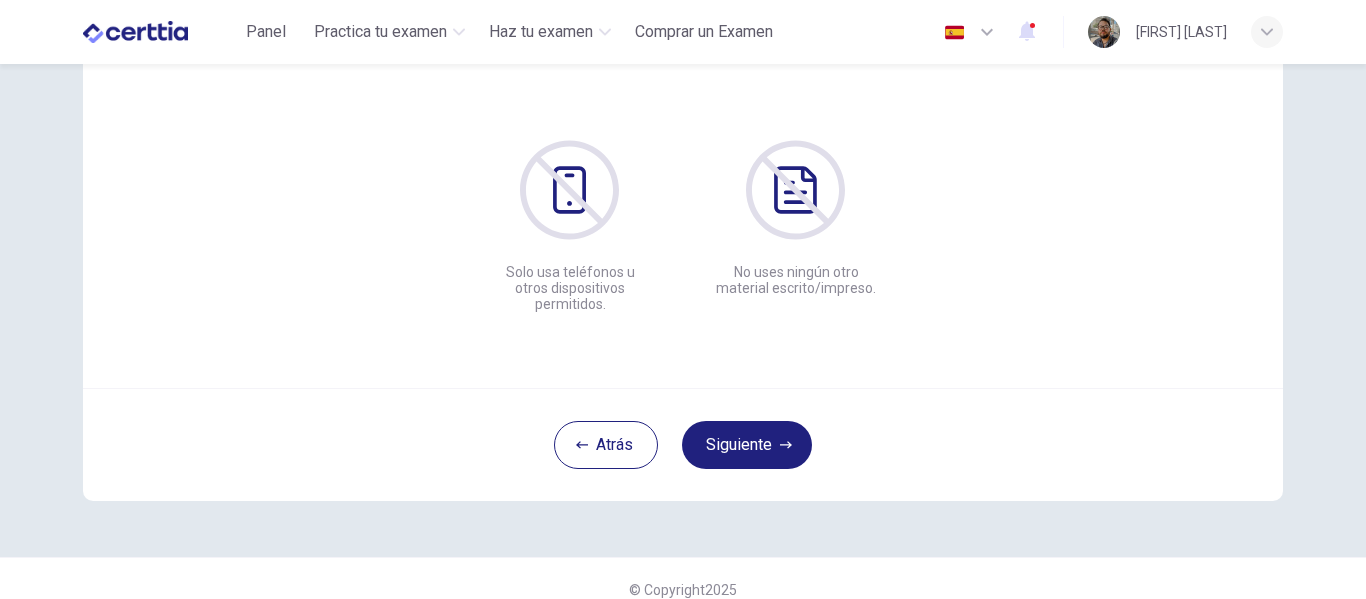 scroll, scrollTop: 234, scrollLeft: 0, axis: vertical 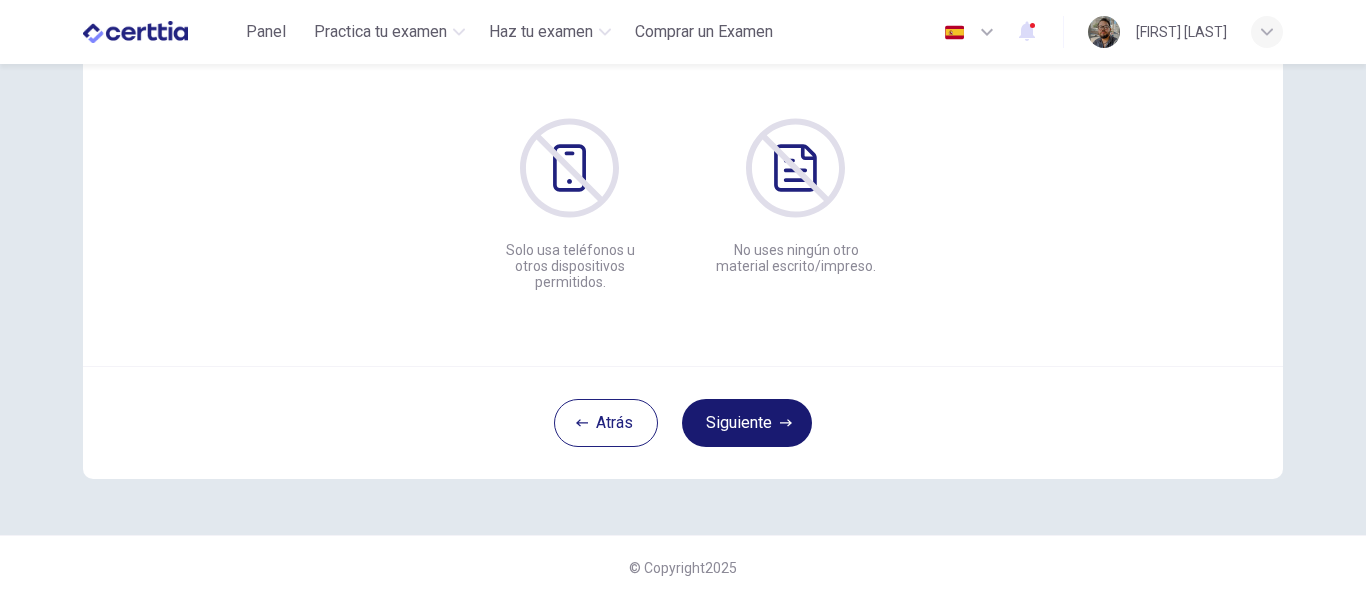 click on "Siguiente" at bounding box center (747, 423) 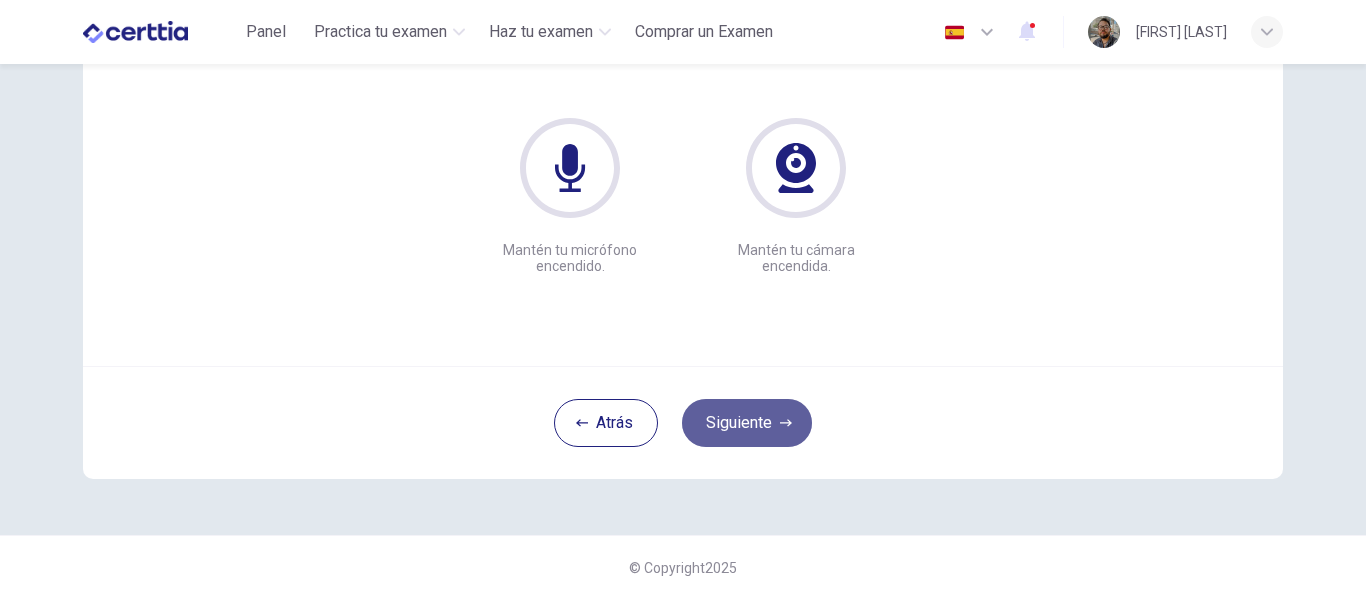 click on "Siguiente" at bounding box center (747, 423) 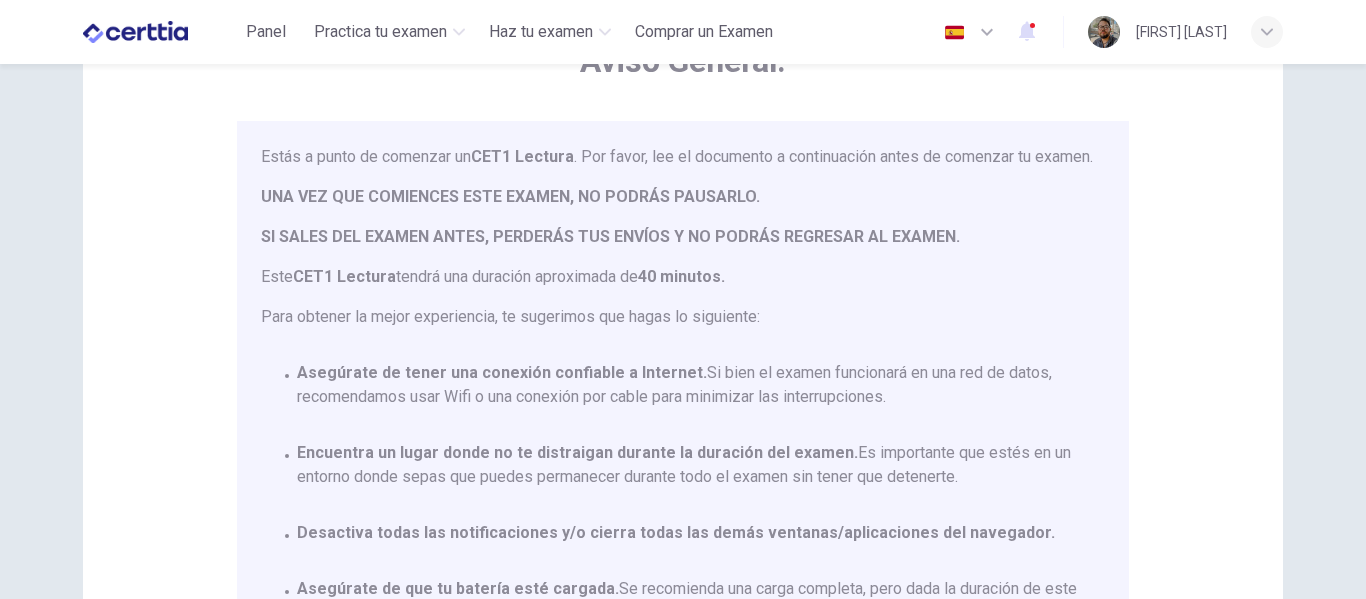 scroll, scrollTop: 134, scrollLeft: 0, axis: vertical 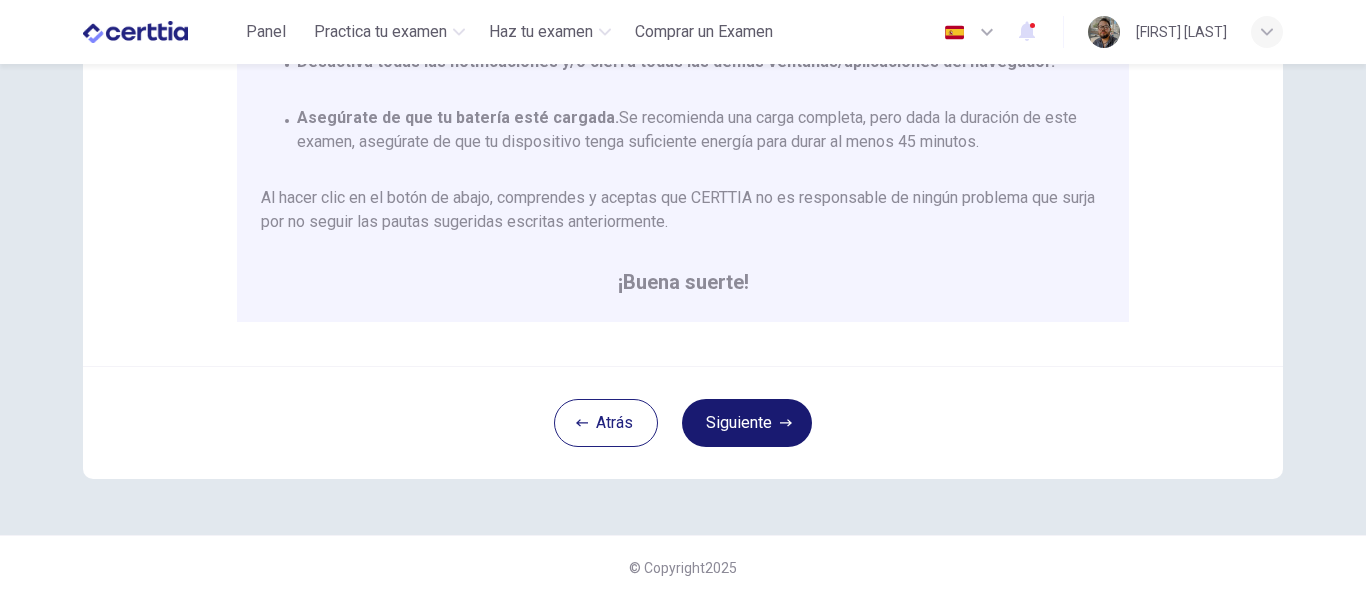 click on "Siguiente" at bounding box center (747, 423) 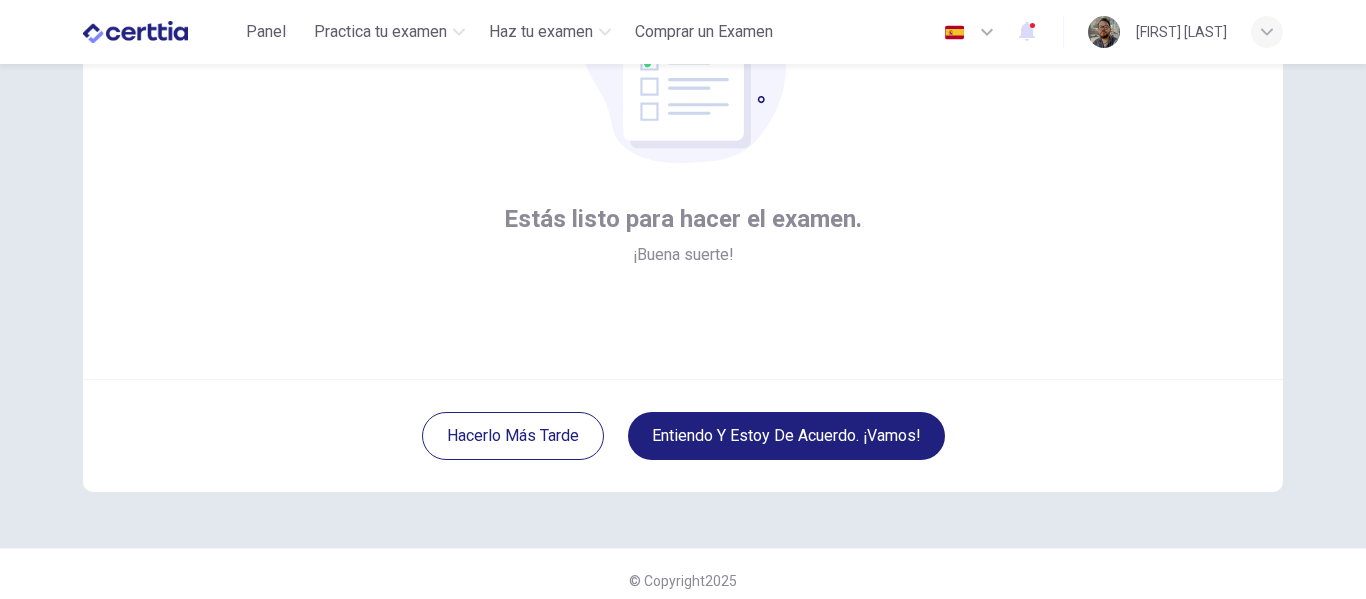 scroll, scrollTop: 234, scrollLeft: 0, axis: vertical 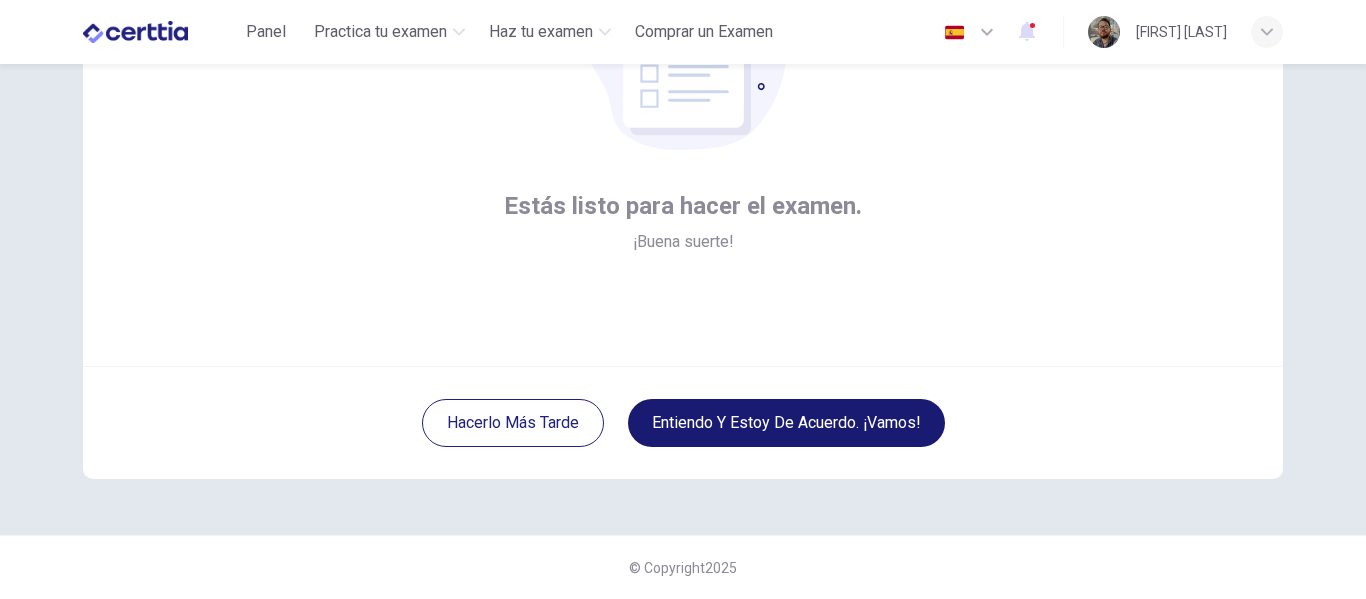 click on "Entiendo y estoy de acuerdo. ¡Vamos!" at bounding box center [786, 423] 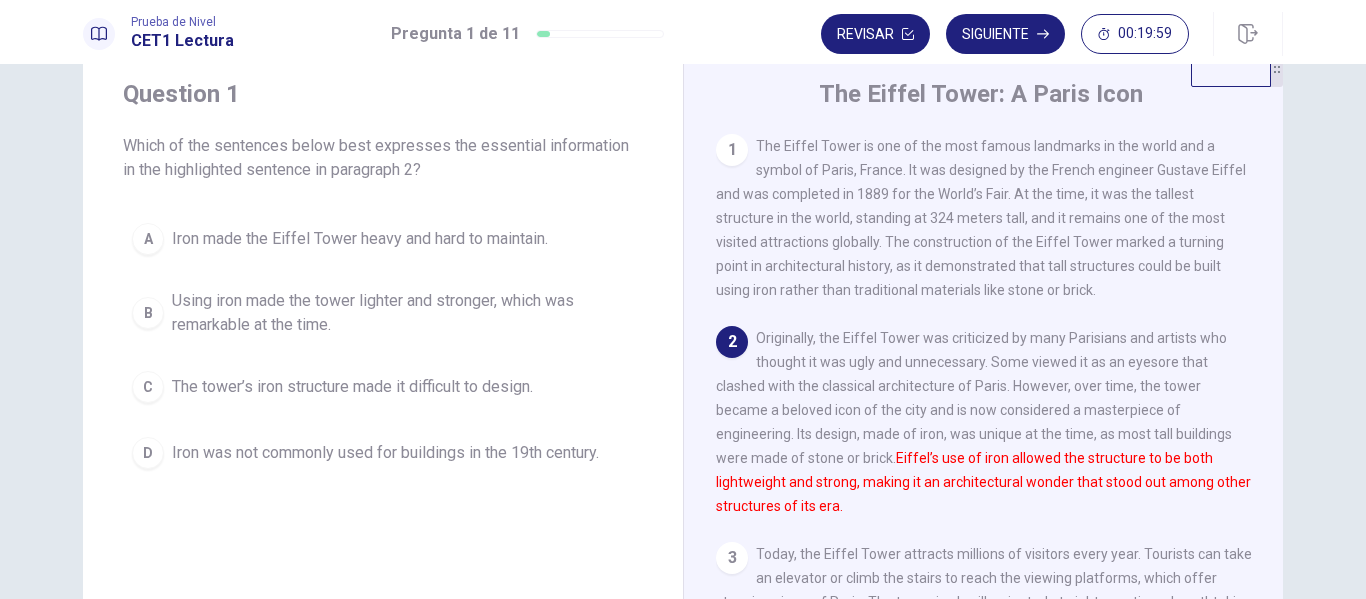 scroll, scrollTop: 0, scrollLeft: 0, axis: both 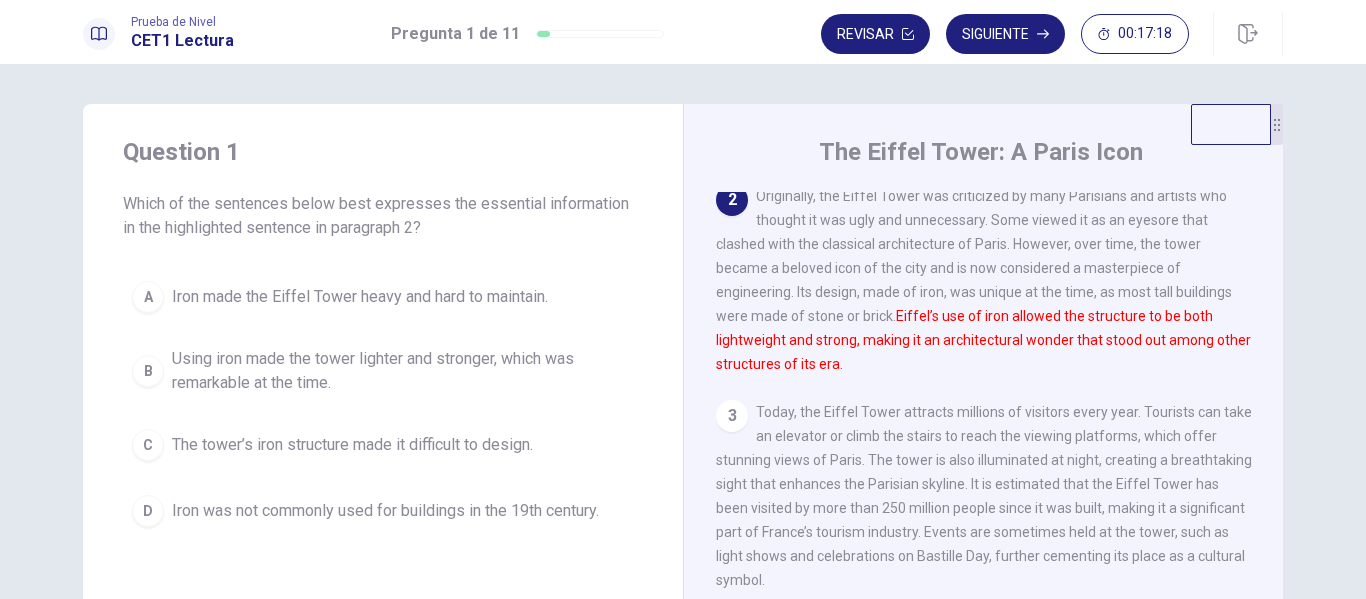 click on "Using iron made the tower lighter and stronger, which was remarkable at the time." at bounding box center (403, 371) 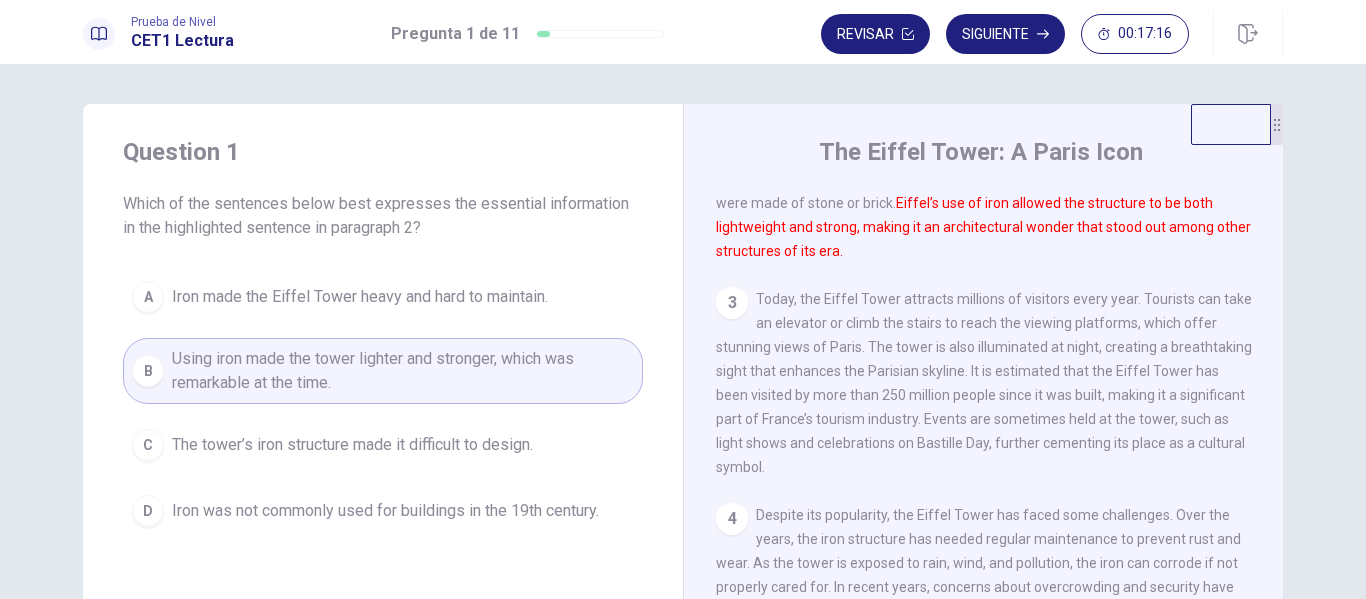 scroll, scrollTop: 346, scrollLeft: 0, axis: vertical 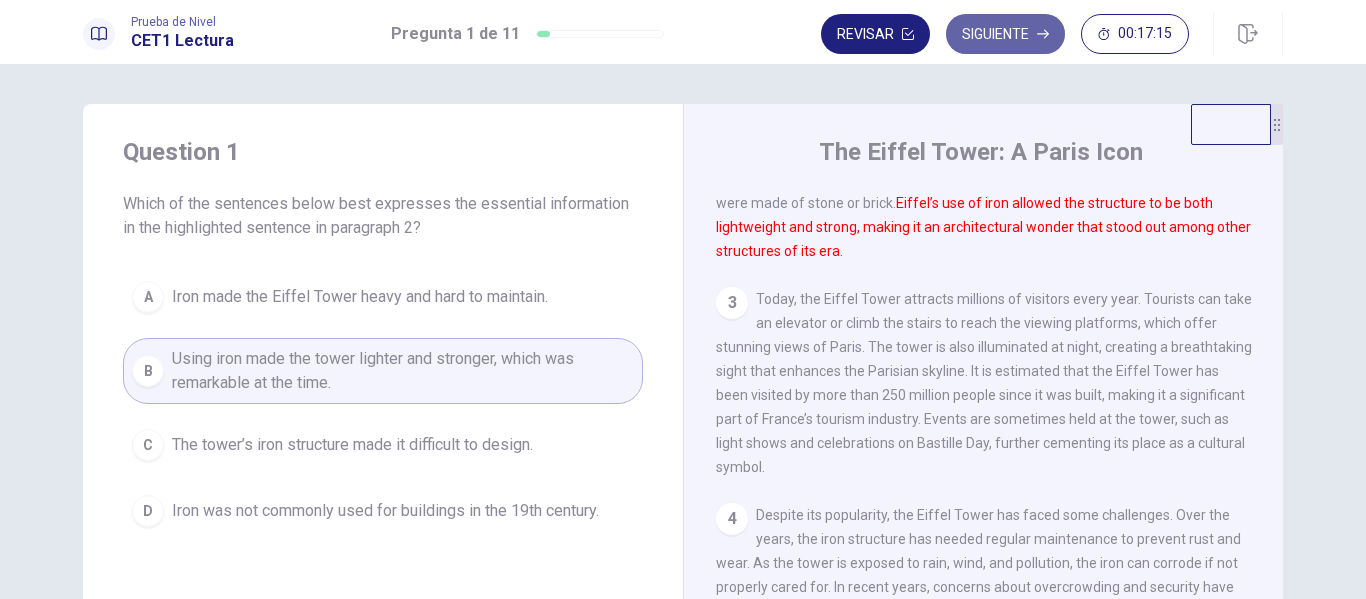 drag, startPoint x: 1011, startPoint y: 28, endPoint x: 974, endPoint y: 100, distance: 80.9506 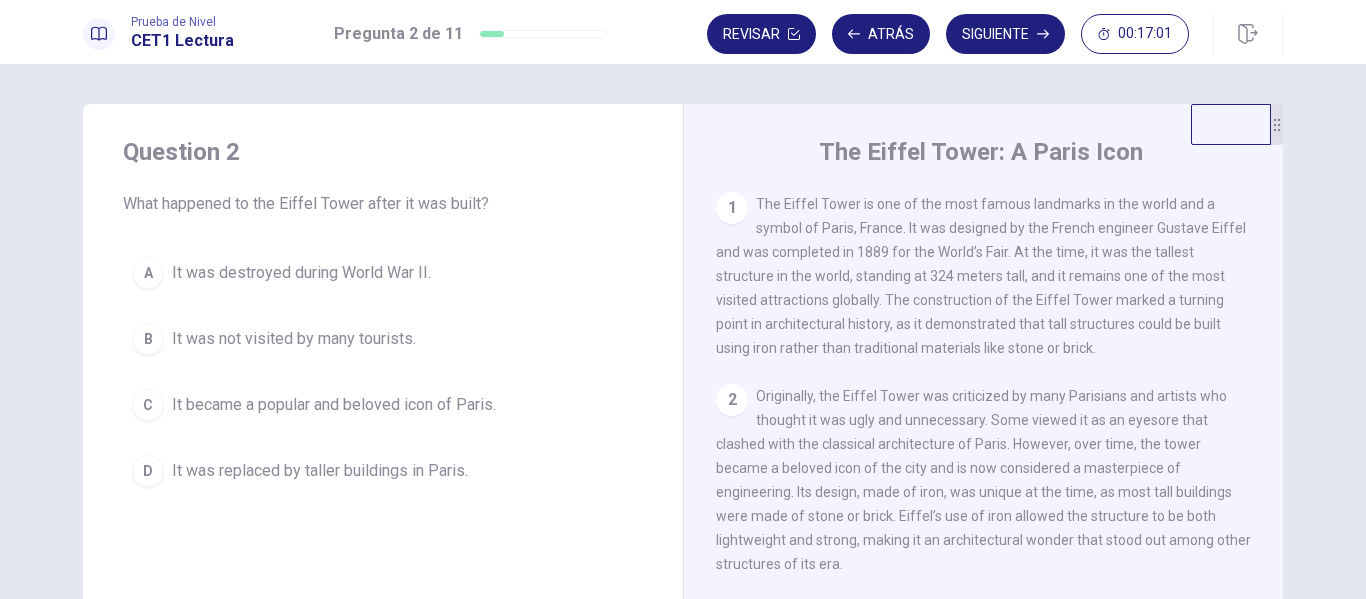 scroll, scrollTop: 346, scrollLeft: 0, axis: vertical 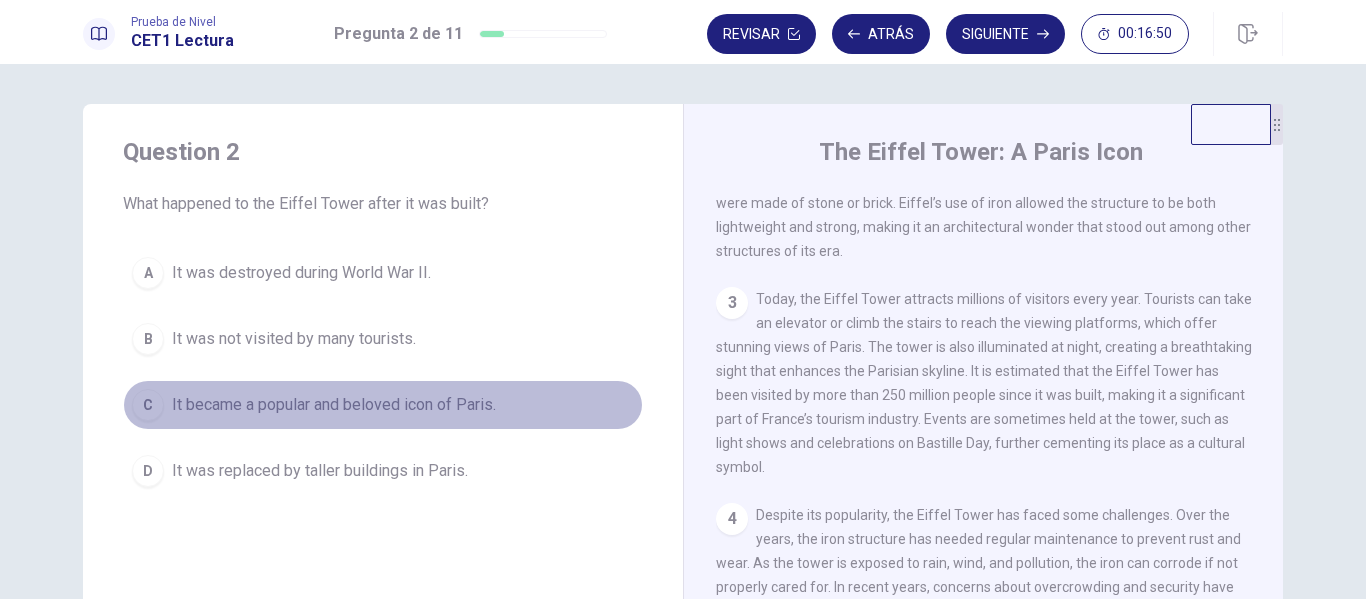 click on "It became a popular and beloved icon of Paris." at bounding box center (334, 405) 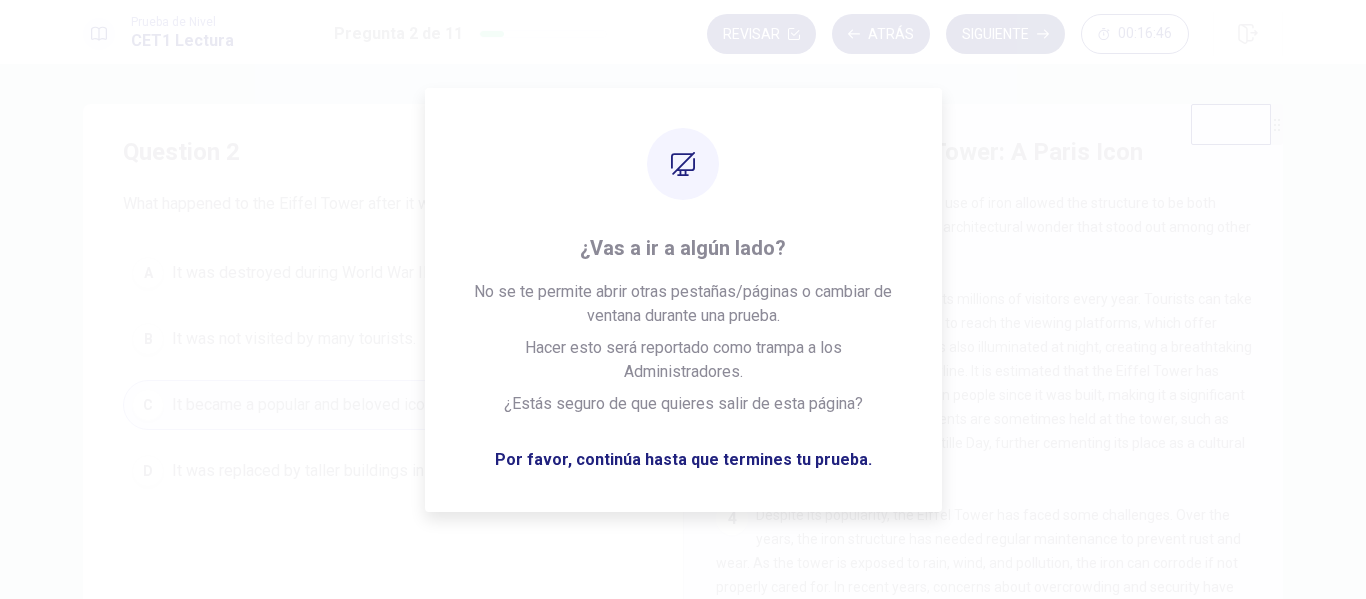 click on "Siguiente" at bounding box center (1005, 34) 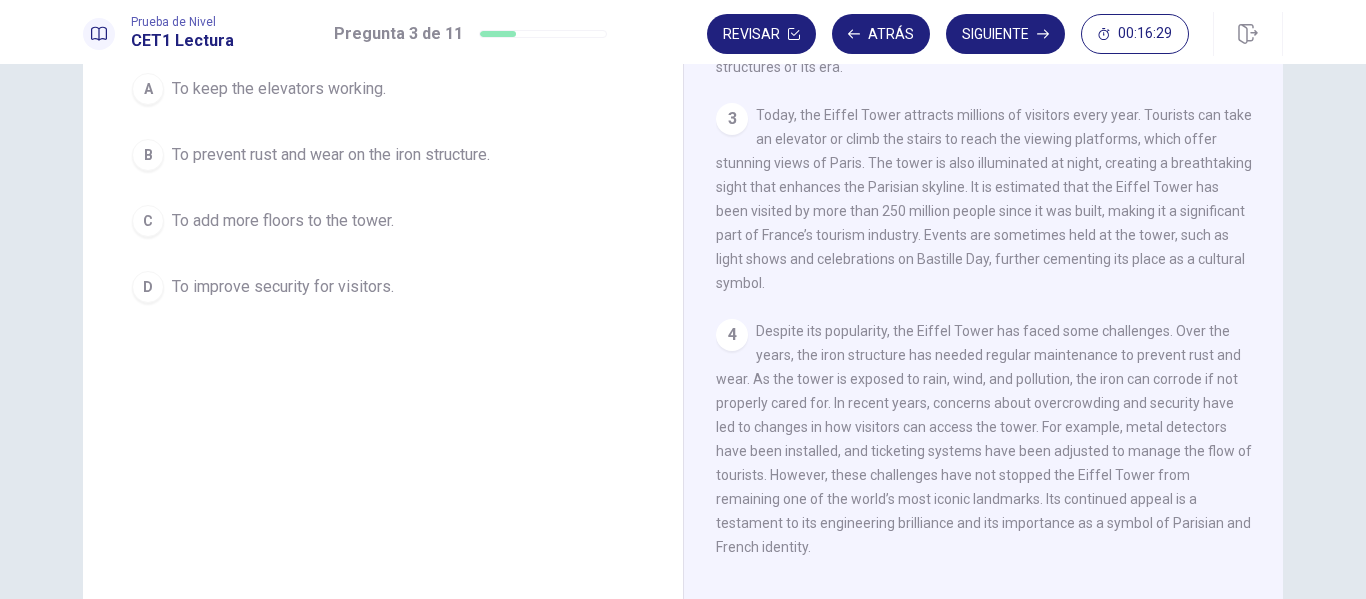 scroll, scrollTop: 200, scrollLeft: 0, axis: vertical 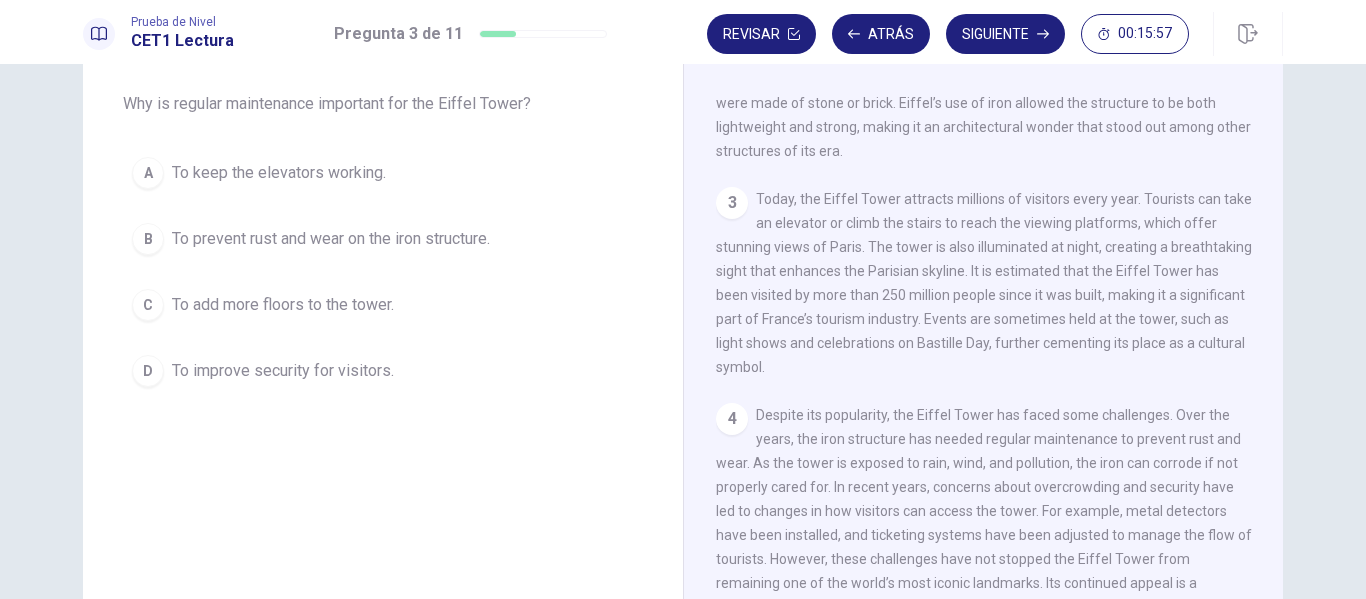 click on "To prevent rust and wear on the iron structure." at bounding box center [331, 239] 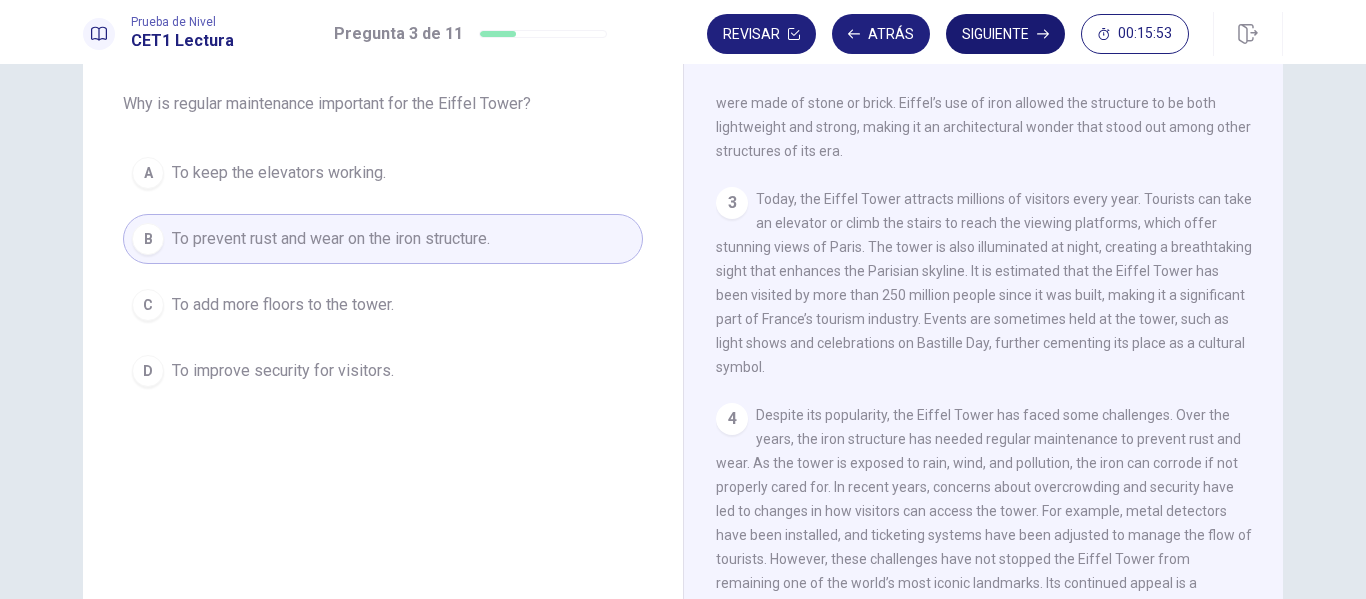 click on "Siguiente" at bounding box center (1005, 34) 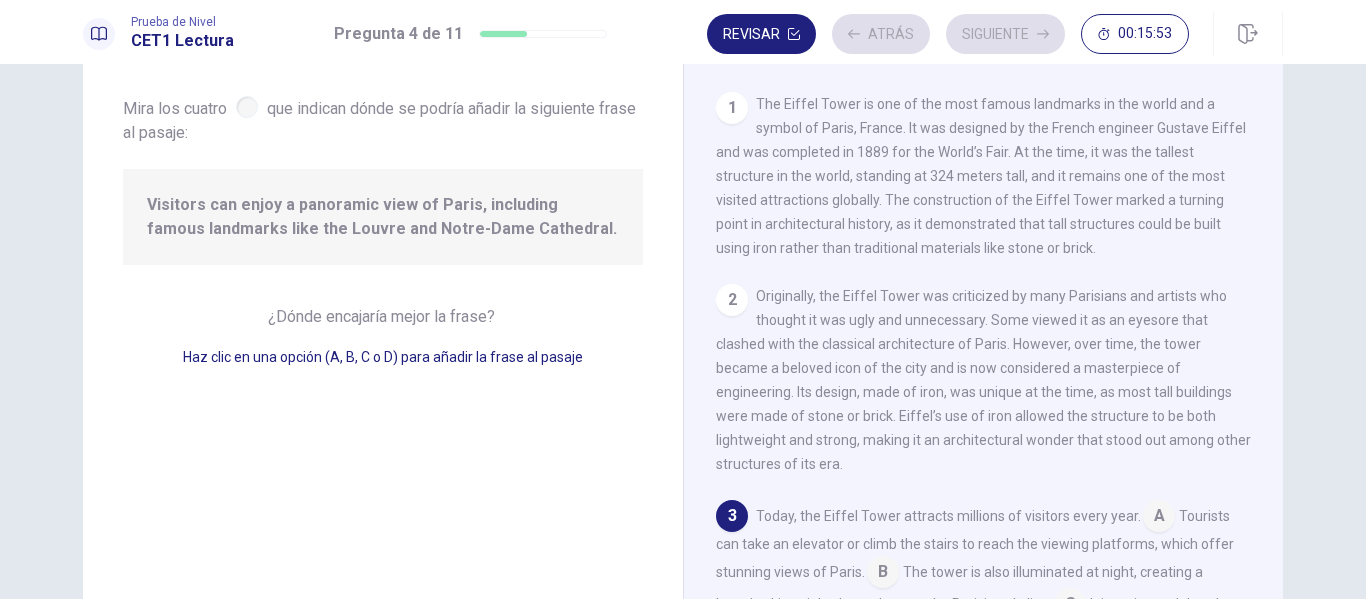 scroll, scrollTop: 272, scrollLeft: 0, axis: vertical 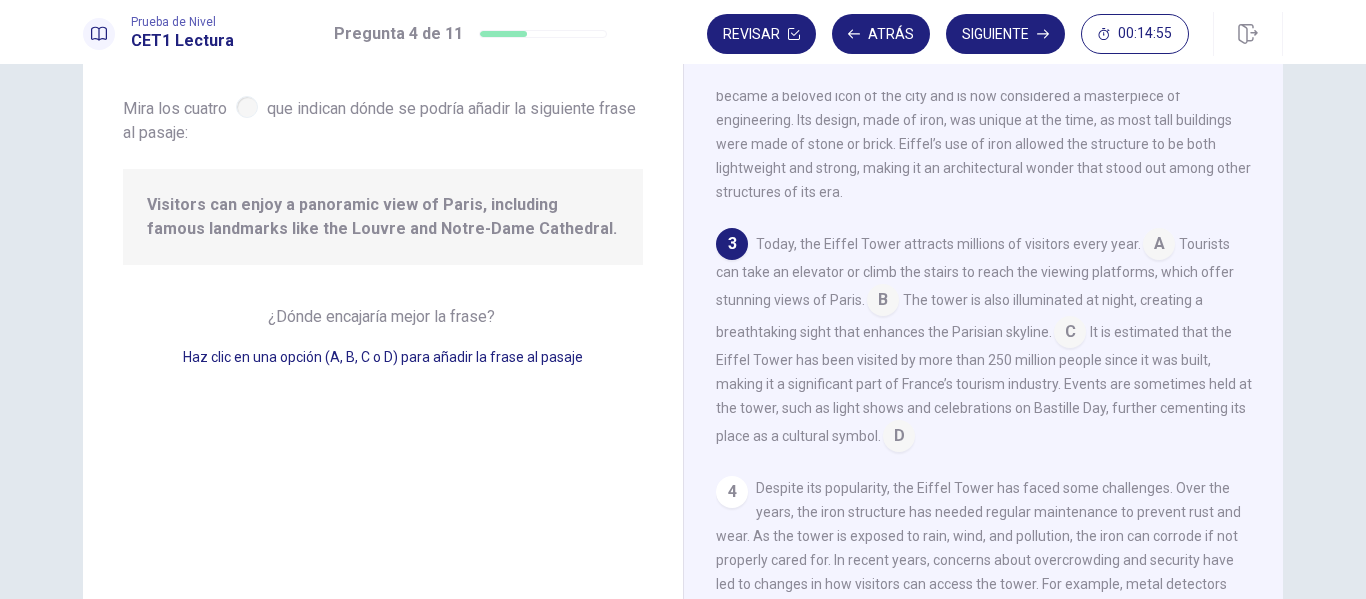 click at bounding box center (1070, 334) 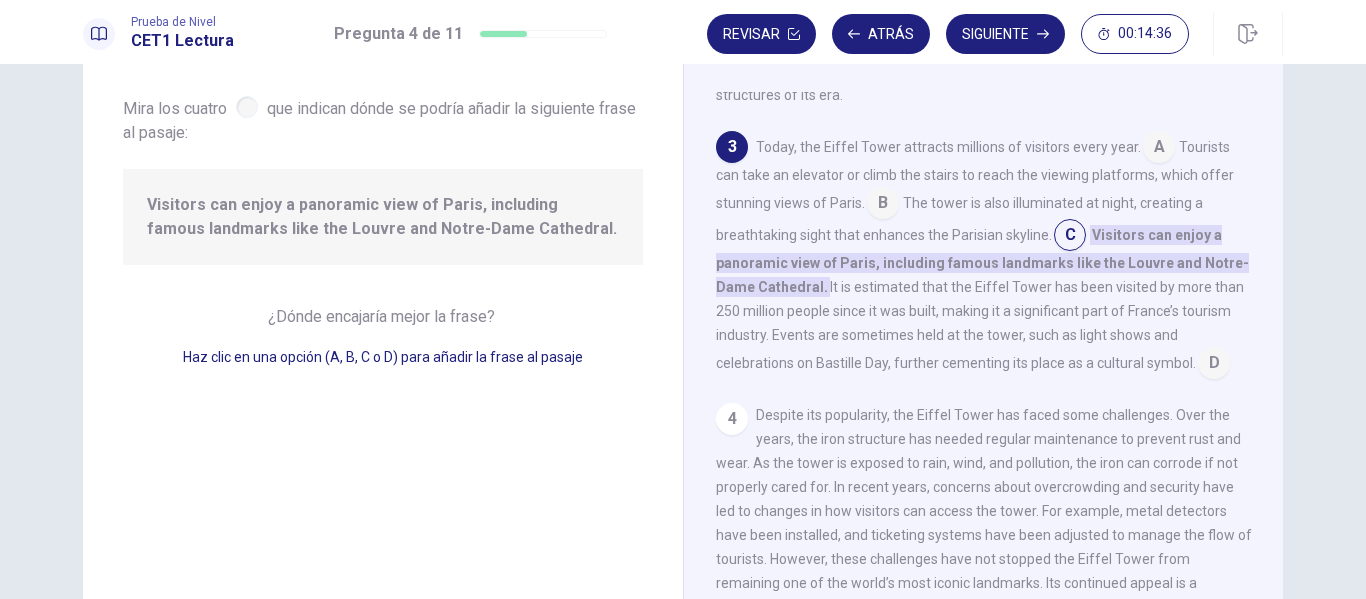 scroll, scrollTop: 394, scrollLeft: 0, axis: vertical 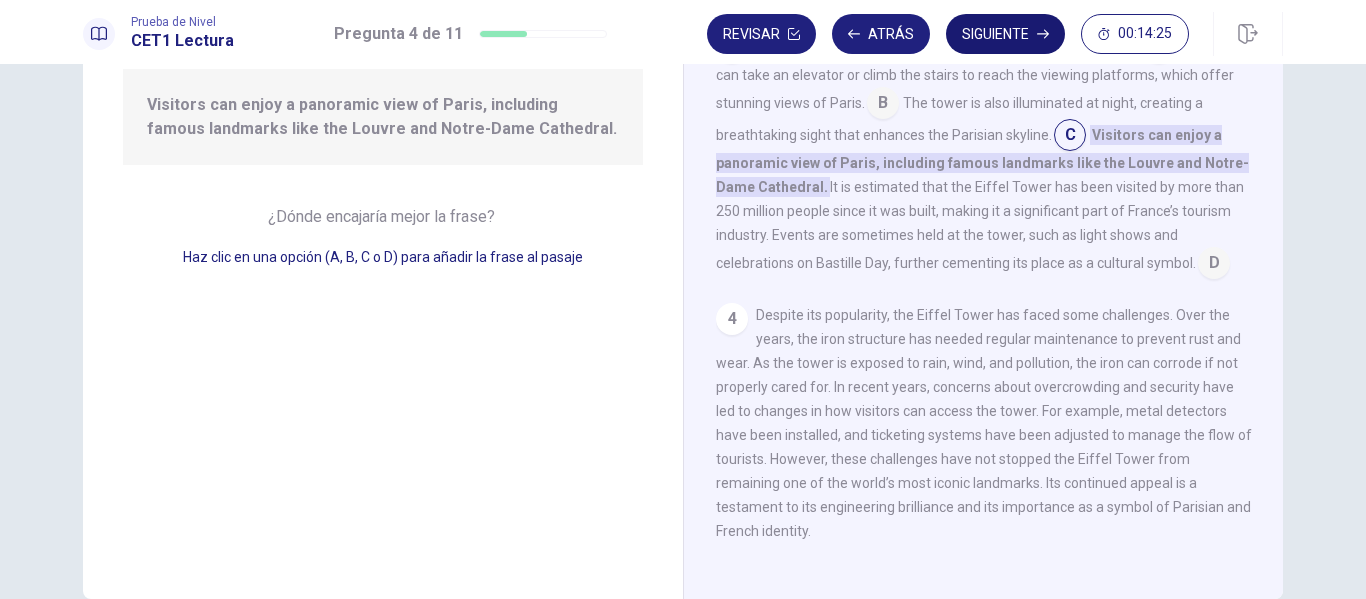 click on "Siguiente" at bounding box center (1005, 34) 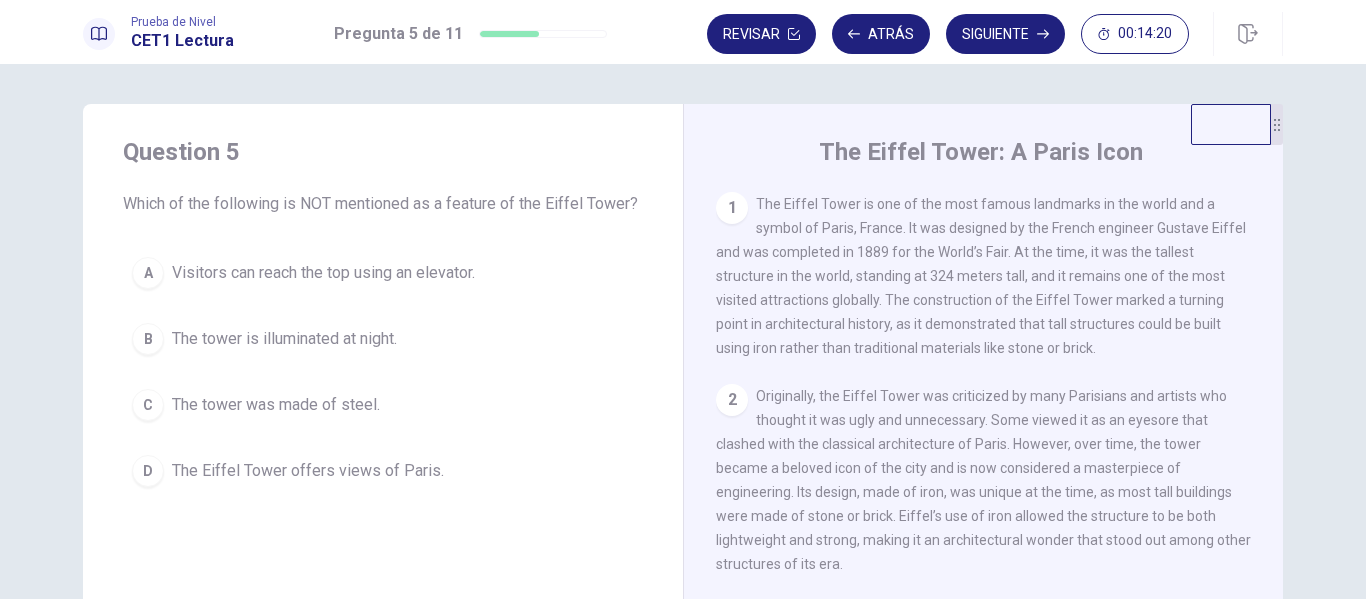 scroll, scrollTop: 100, scrollLeft: 0, axis: vertical 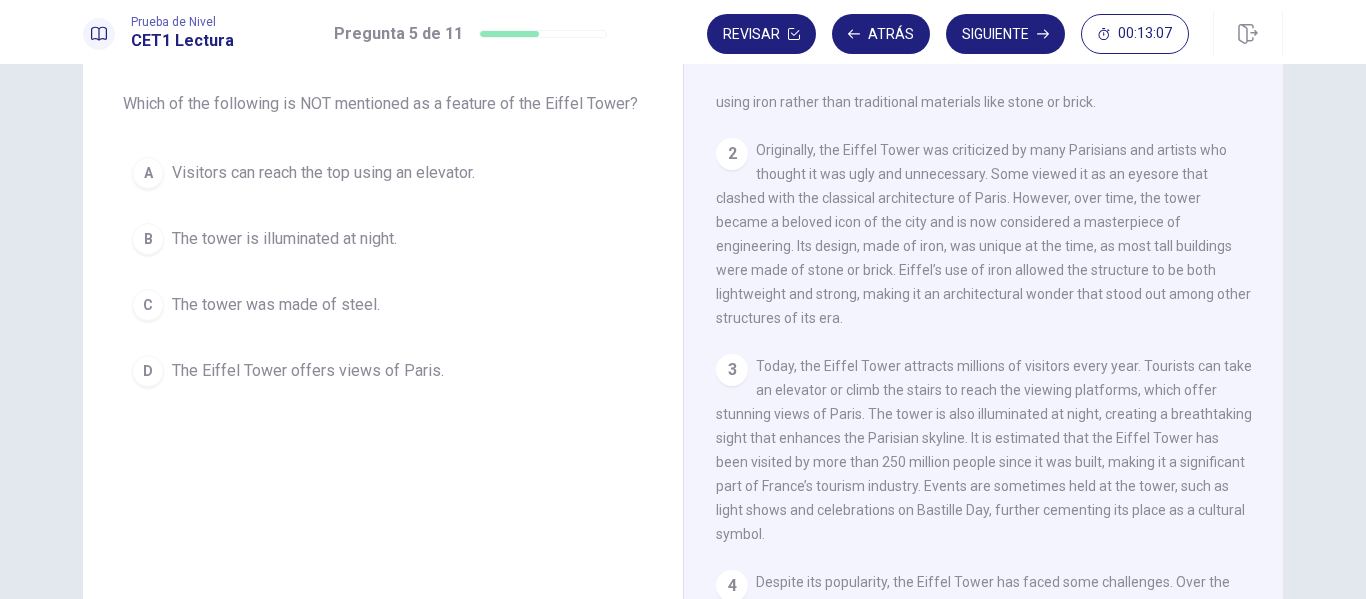 click on "The tower was made of steel." at bounding box center [276, 305] 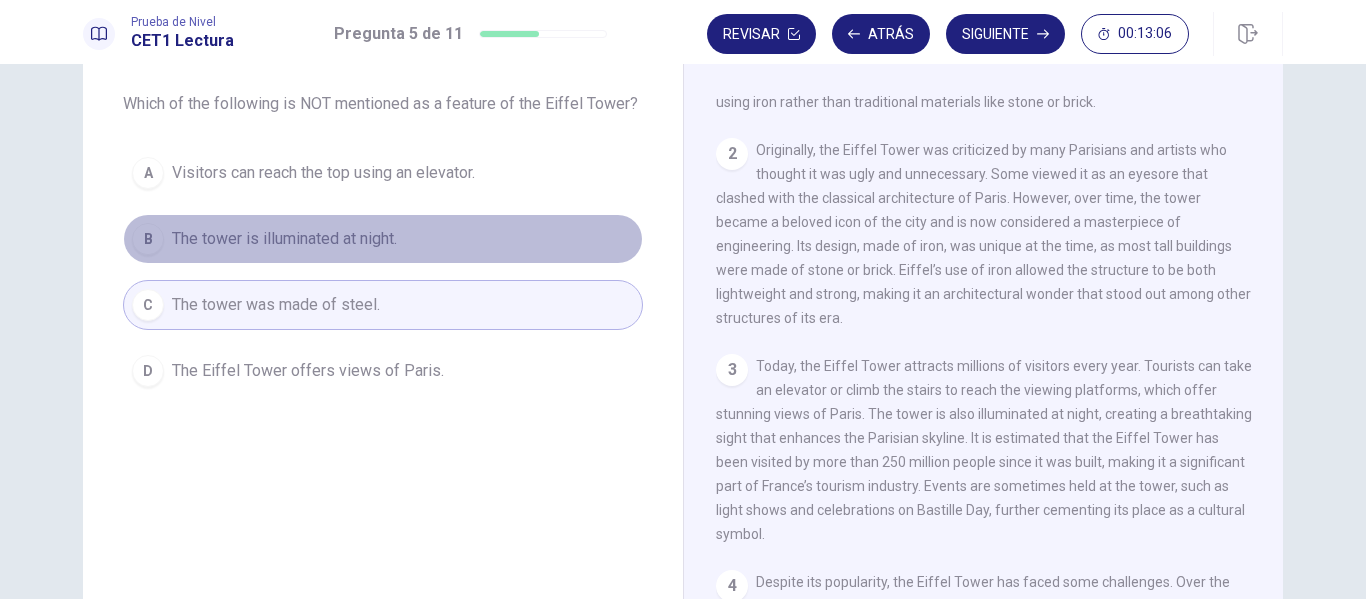 click on "The tower is illuminated at night." at bounding box center [284, 239] 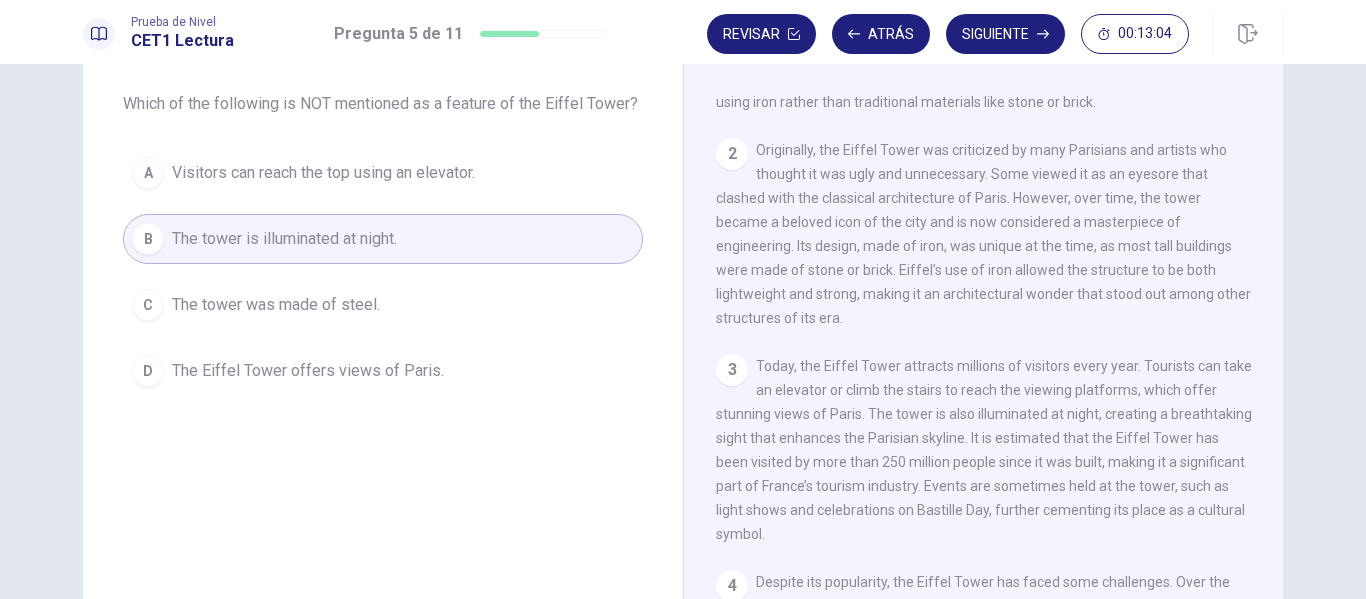 click on "The tower was made of steel." at bounding box center [276, 305] 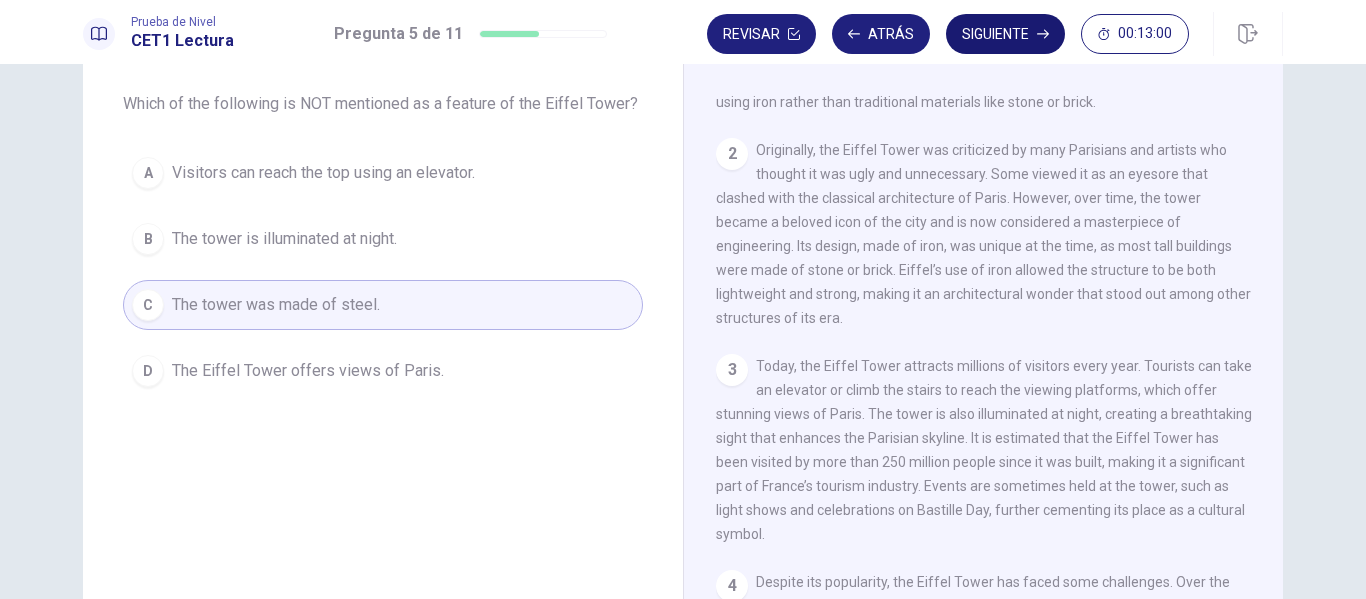 click on "Siguiente" at bounding box center (1005, 34) 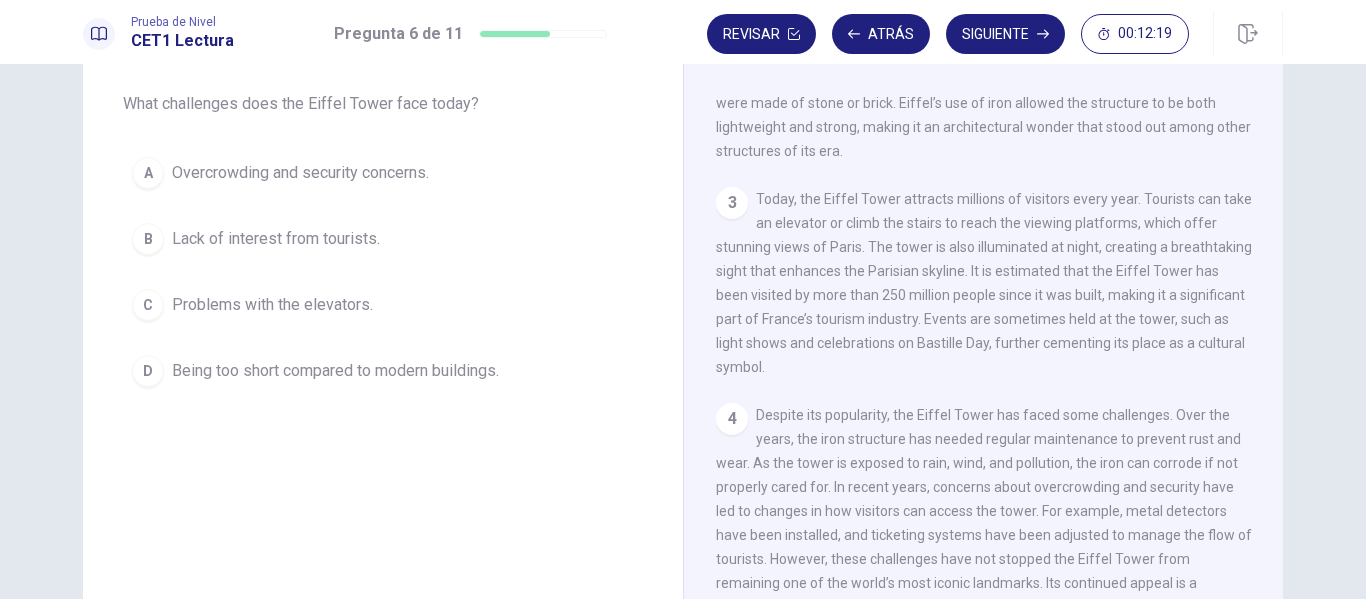 scroll, scrollTop: 346, scrollLeft: 0, axis: vertical 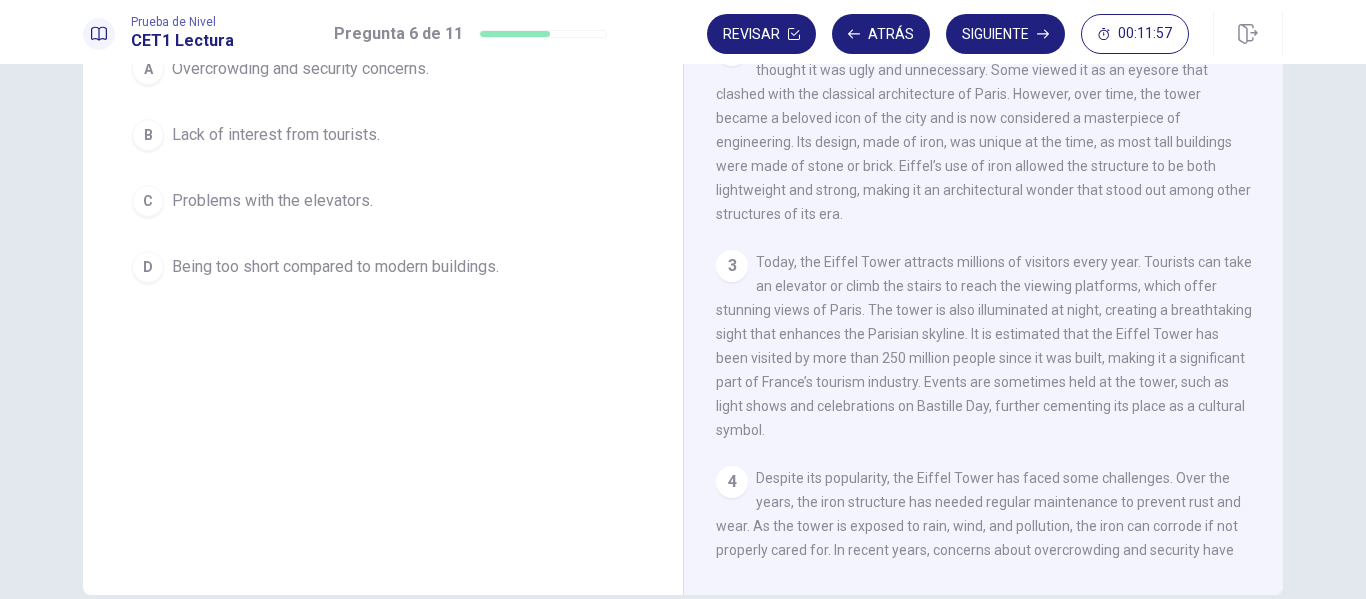 click on "Overcrowding and security concerns." at bounding box center [300, 69] 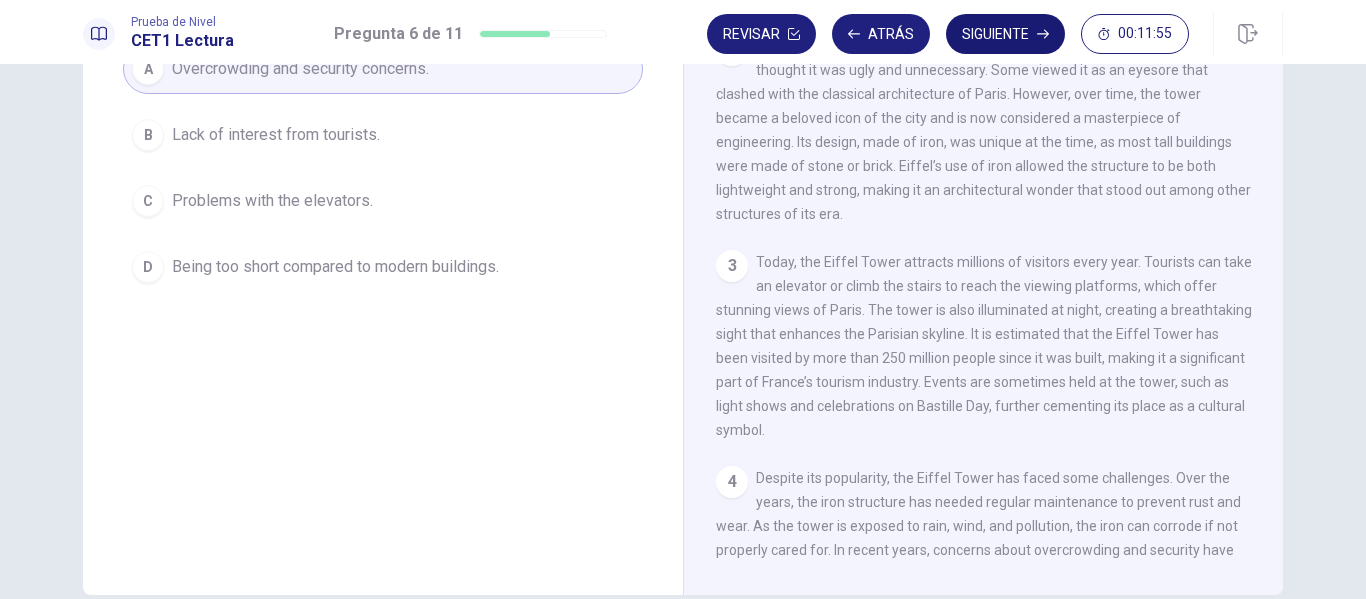 click on "Siguiente" at bounding box center (1005, 34) 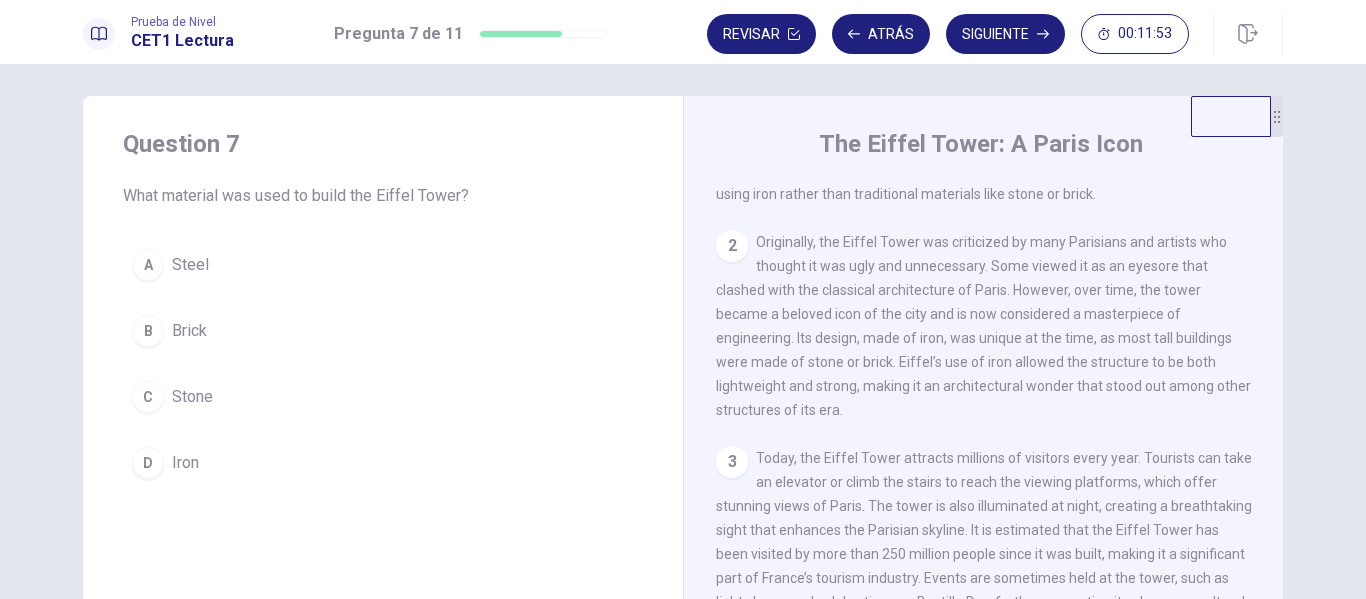scroll, scrollTop: 4, scrollLeft: 0, axis: vertical 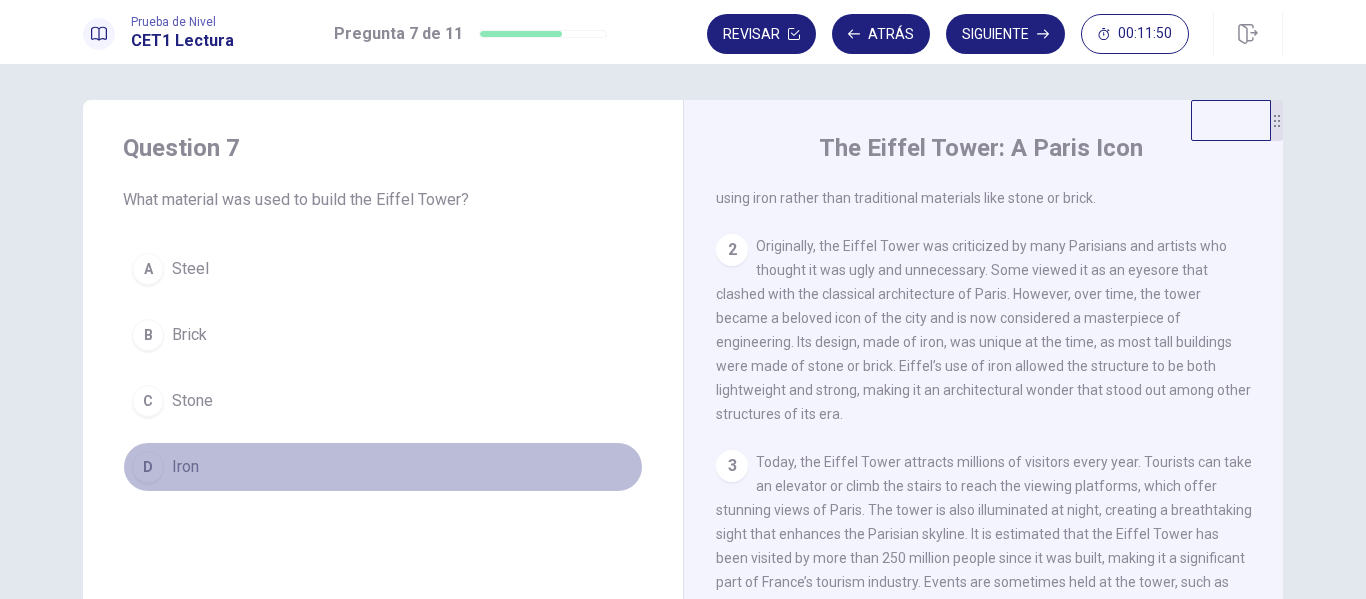 click on "D Iron" at bounding box center [383, 467] 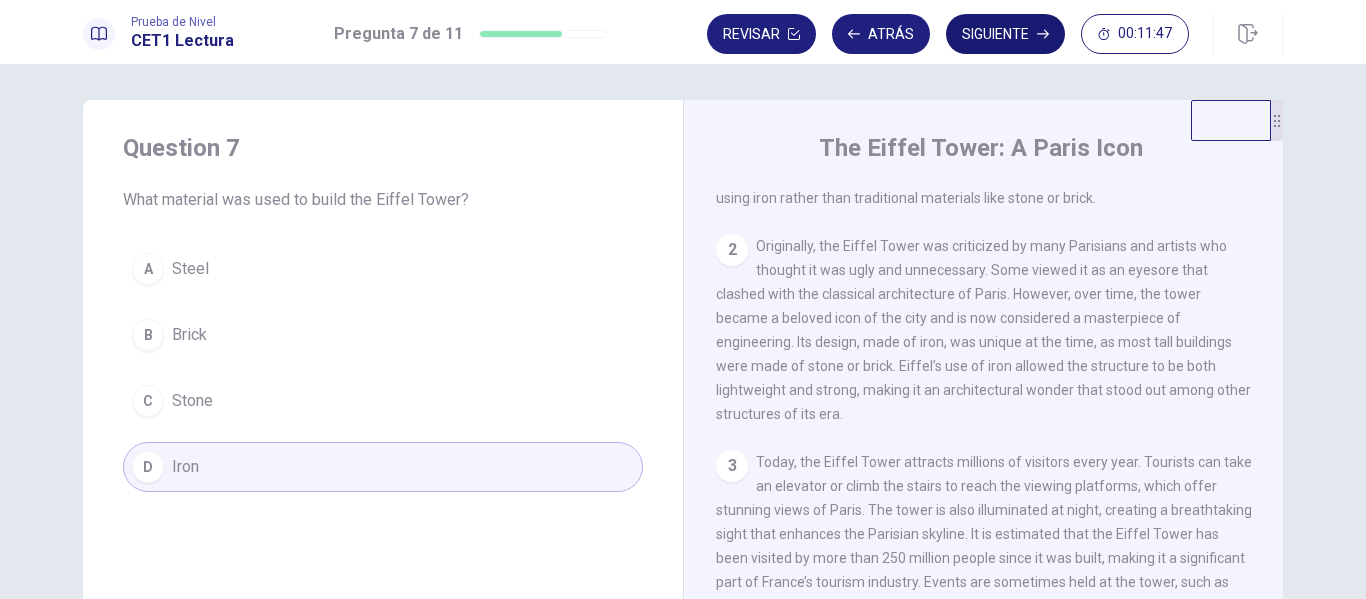 click on "Siguiente" at bounding box center (1005, 34) 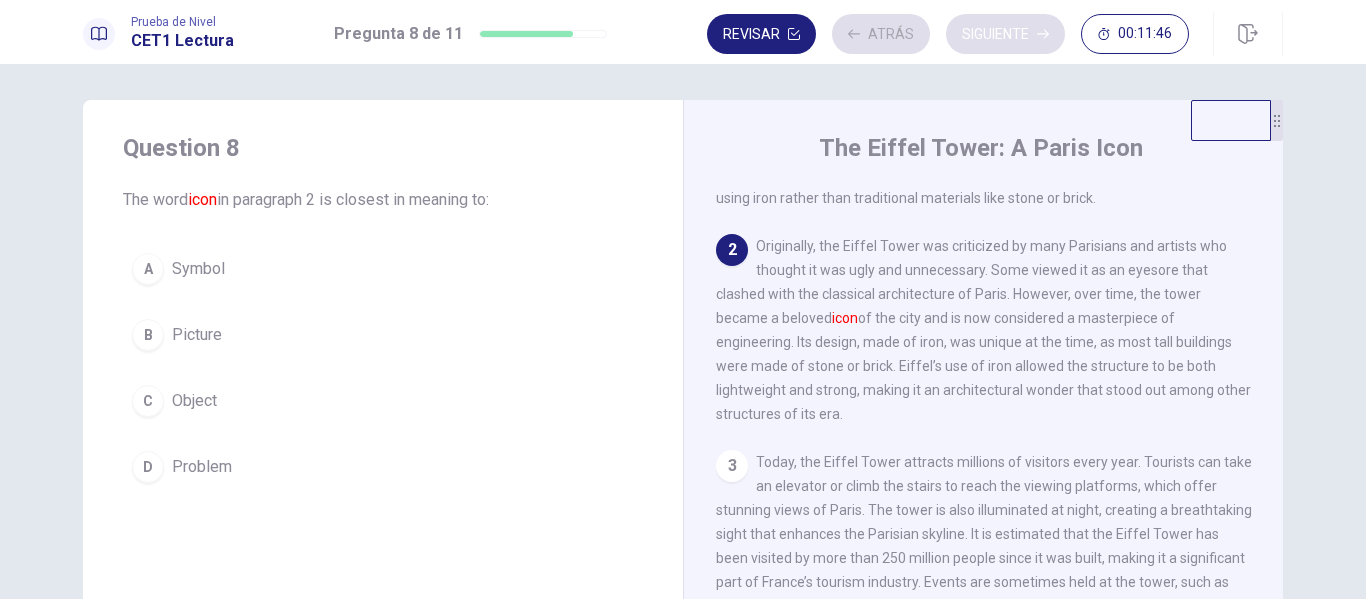 scroll, scrollTop: 199, scrollLeft: 0, axis: vertical 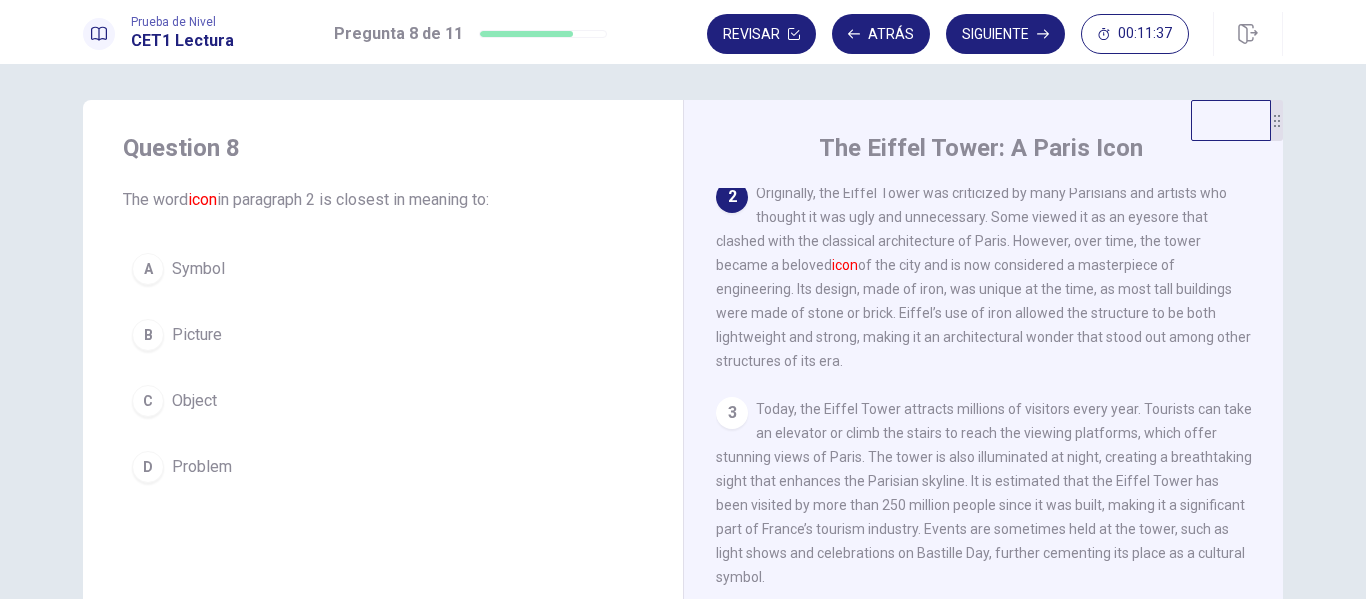 click on "Symbol" at bounding box center [198, 269] 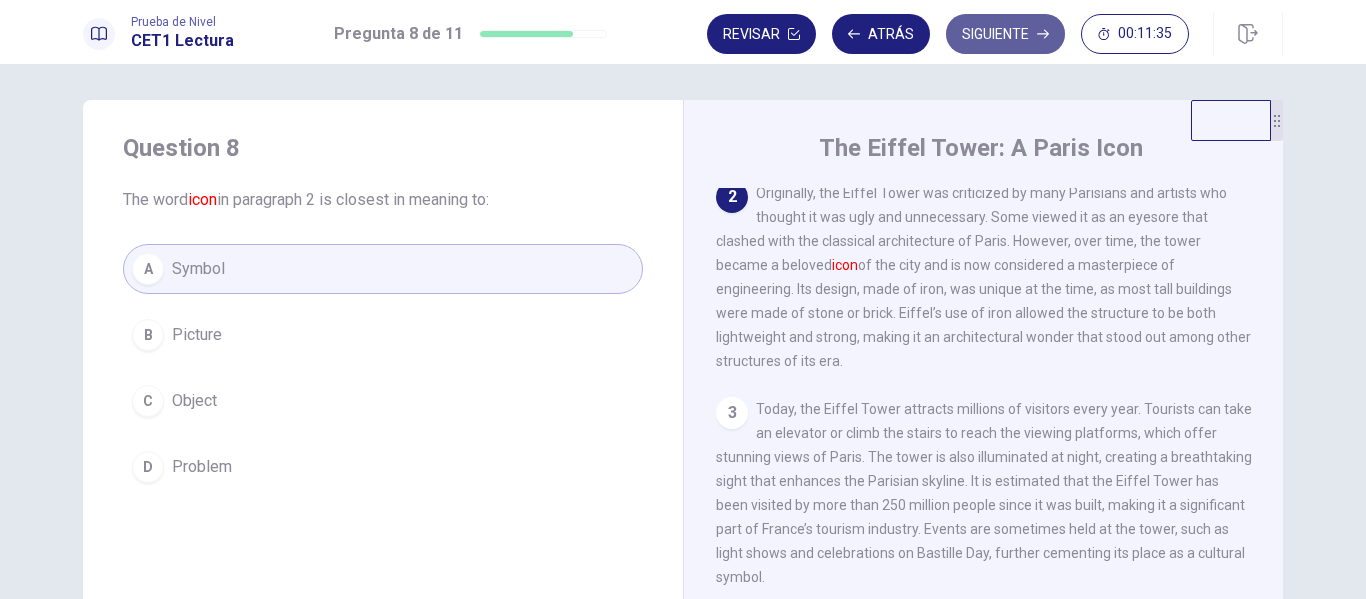 click on "Siguiente" at bounding box center (1005, 34) 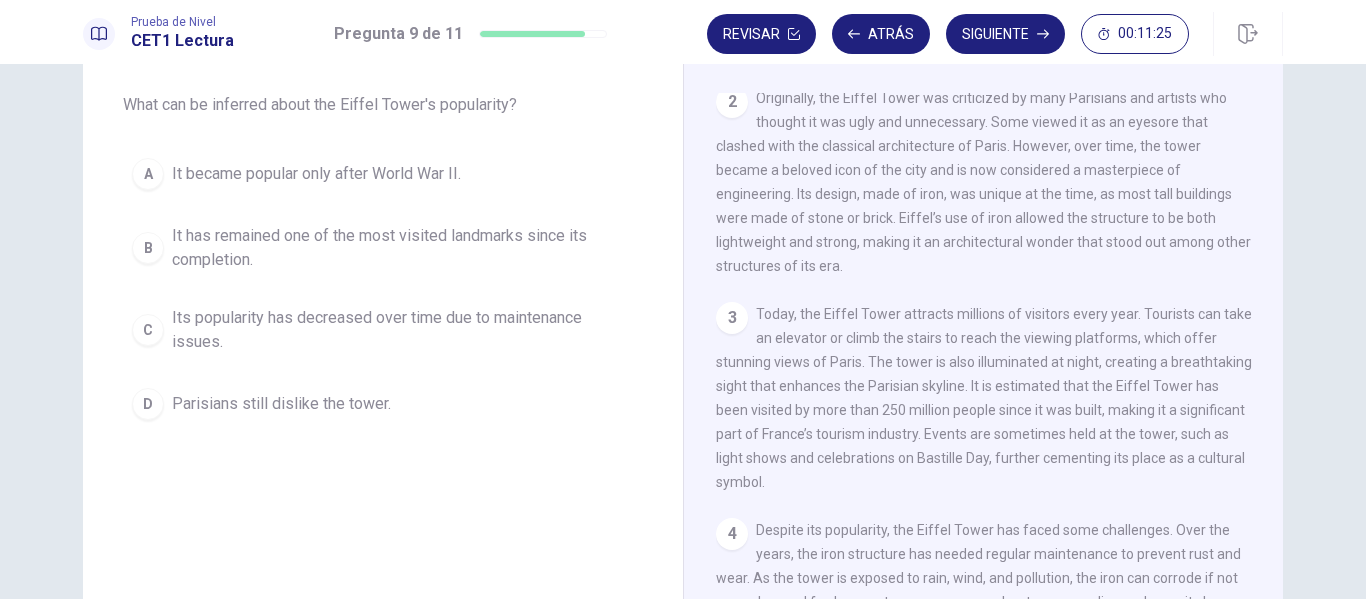 scroll, scrollTop: 104, scrollLeft: 0, axis: vertical 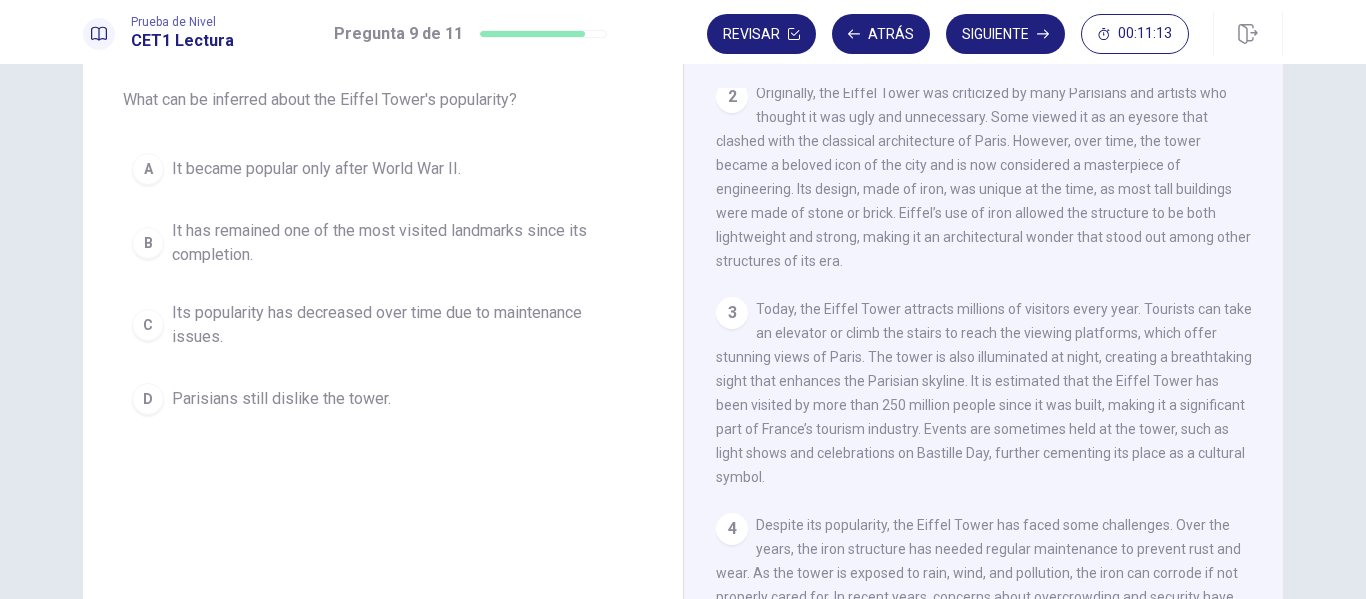click on "It has remained one of the most visited landmarks since its completion." at bounding box center (403, 243) 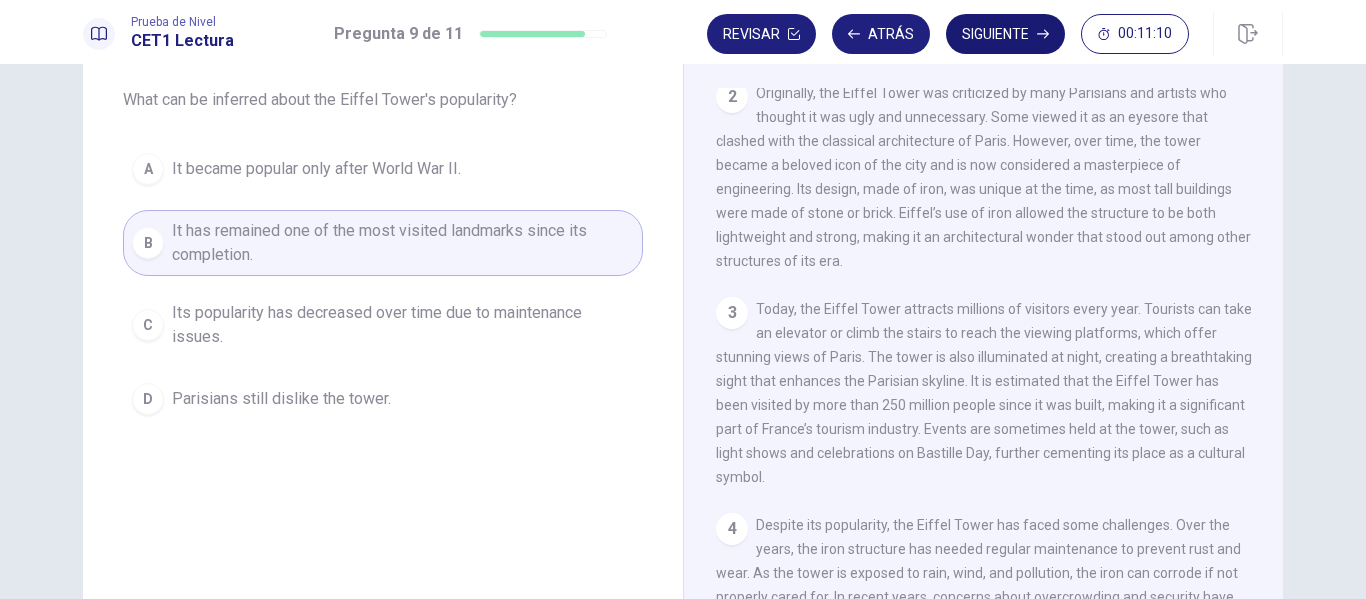 click on "Siguiente" at bounding box center [1005, 34] 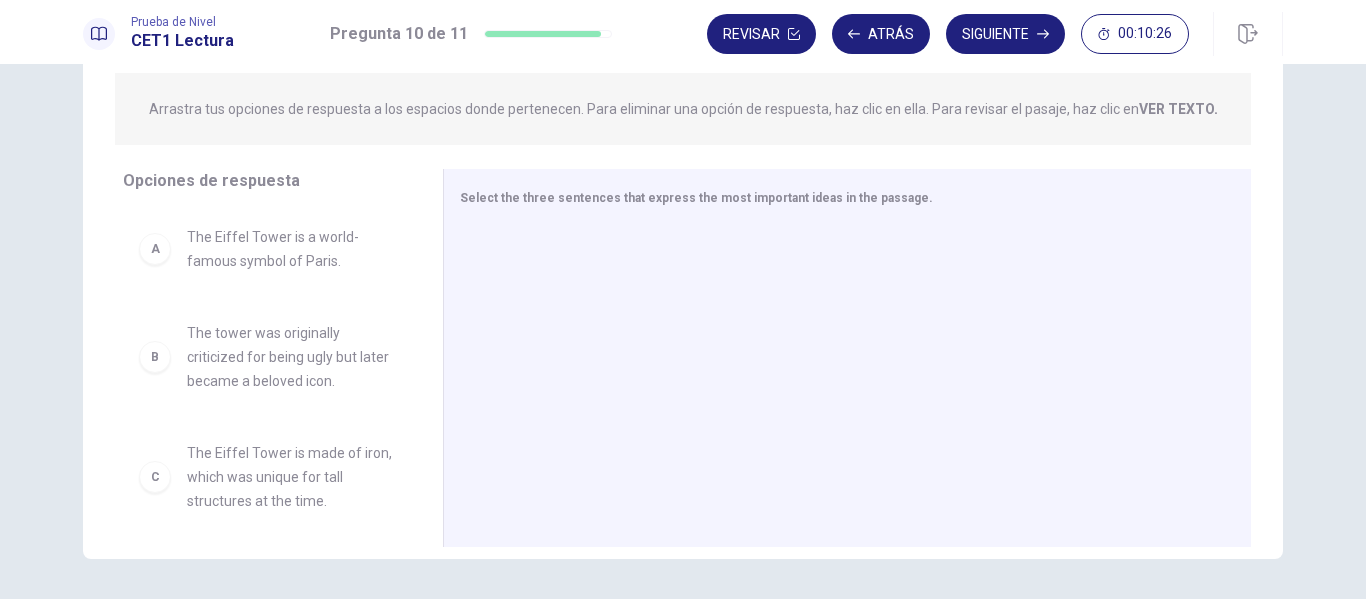 scroll, scrollTop: 304, scrollLeft: 0, axis: vertical 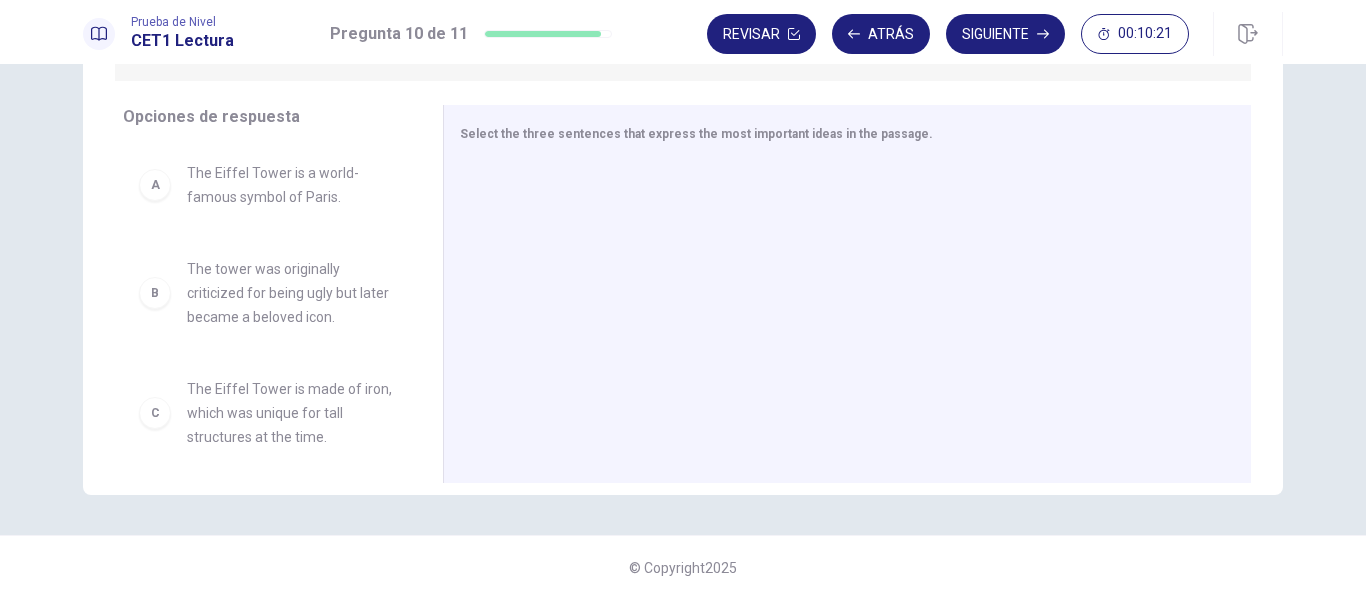 drag, startPoint x: 411, startPoint y: 200, endPoint x: 411, endPoint y: 242, distance: 42 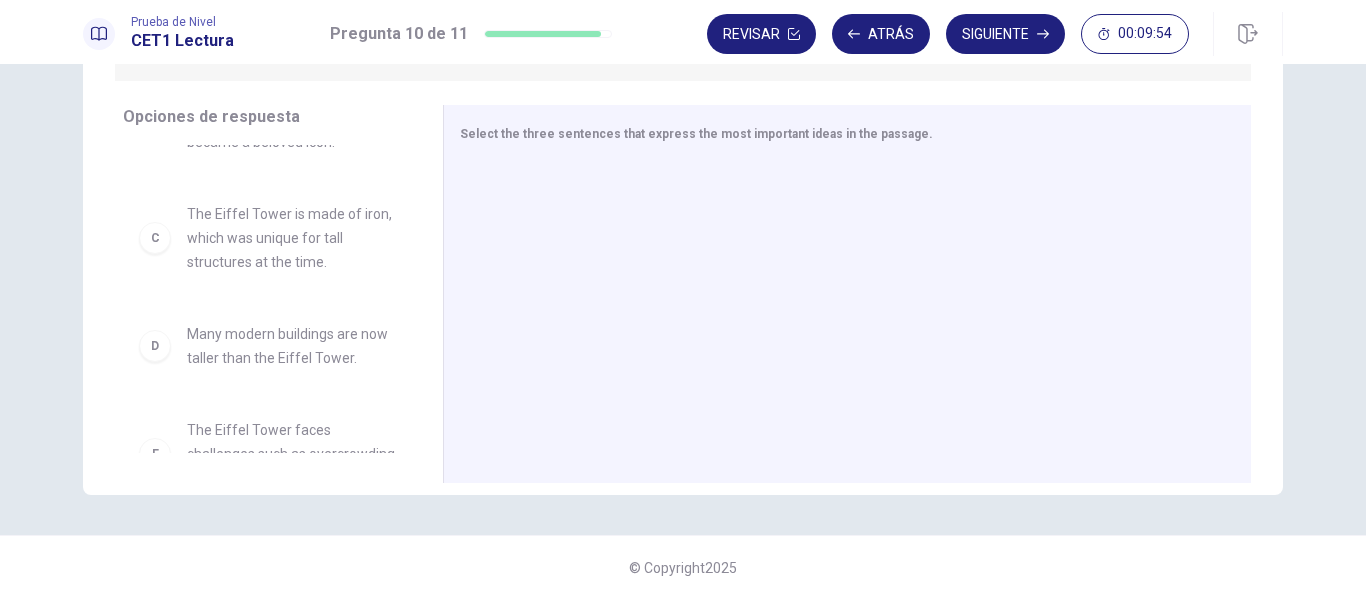 scroll, scrollTop: 0, scrollLeft: 0, axis: both 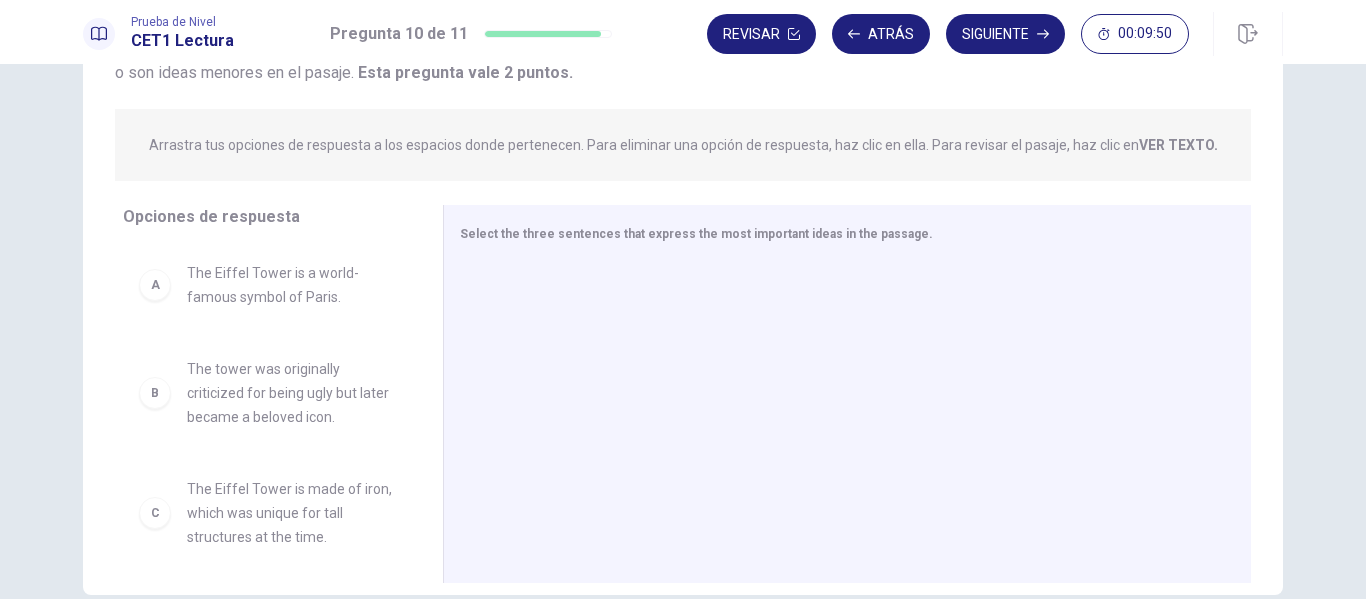click on "The Eiffel Tower is a world-famous symbol of Paris." at bounding box center (291, 285) 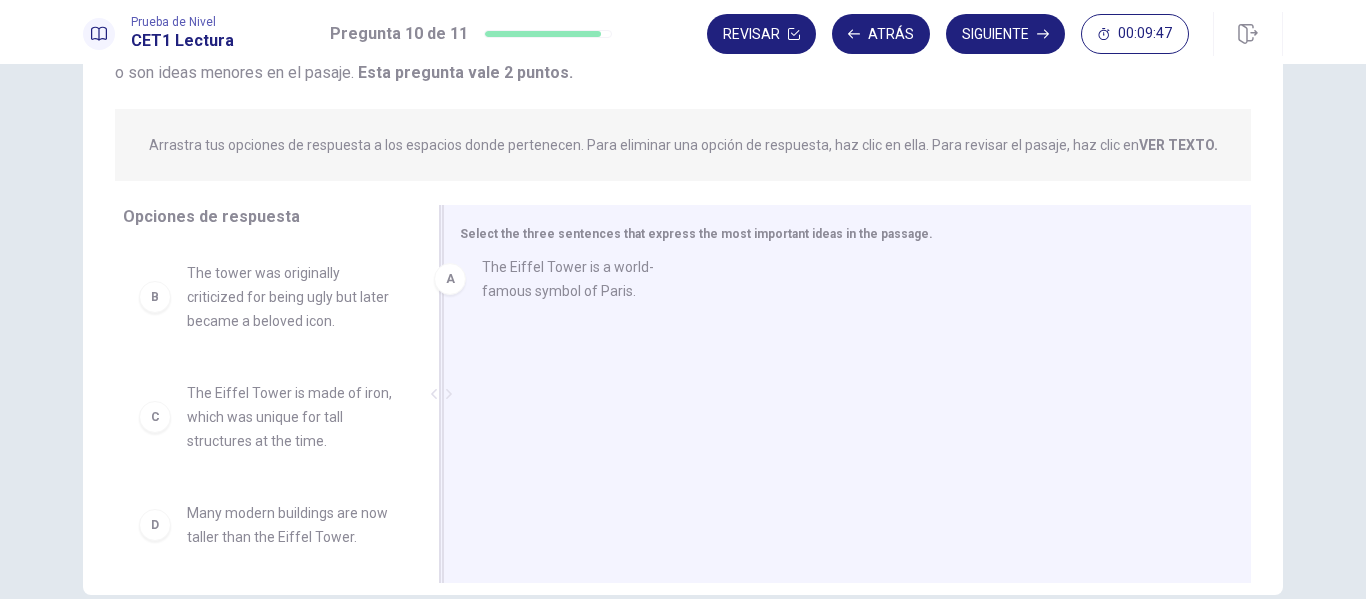 drag, startPoint x: 646, startPoint y: 341, endPoint x: 550, endPoint y: 277, distance: 115.37764 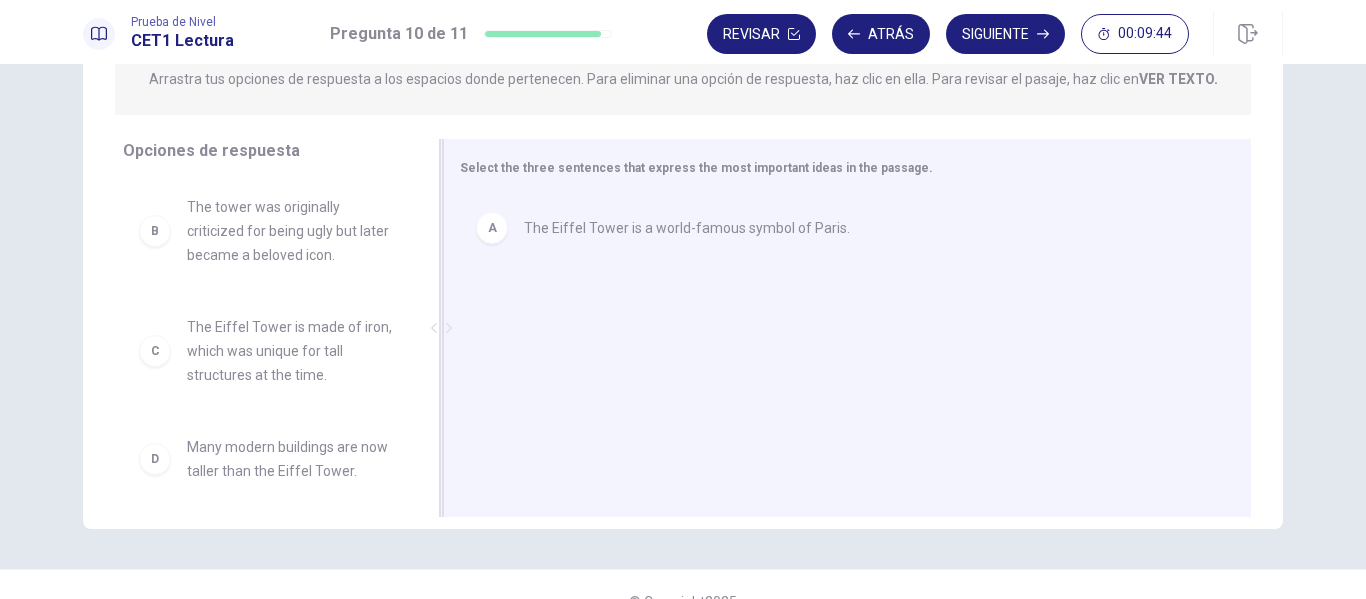 scroll, scrollTop: 304, scrollLeft: 0, axis: vertical 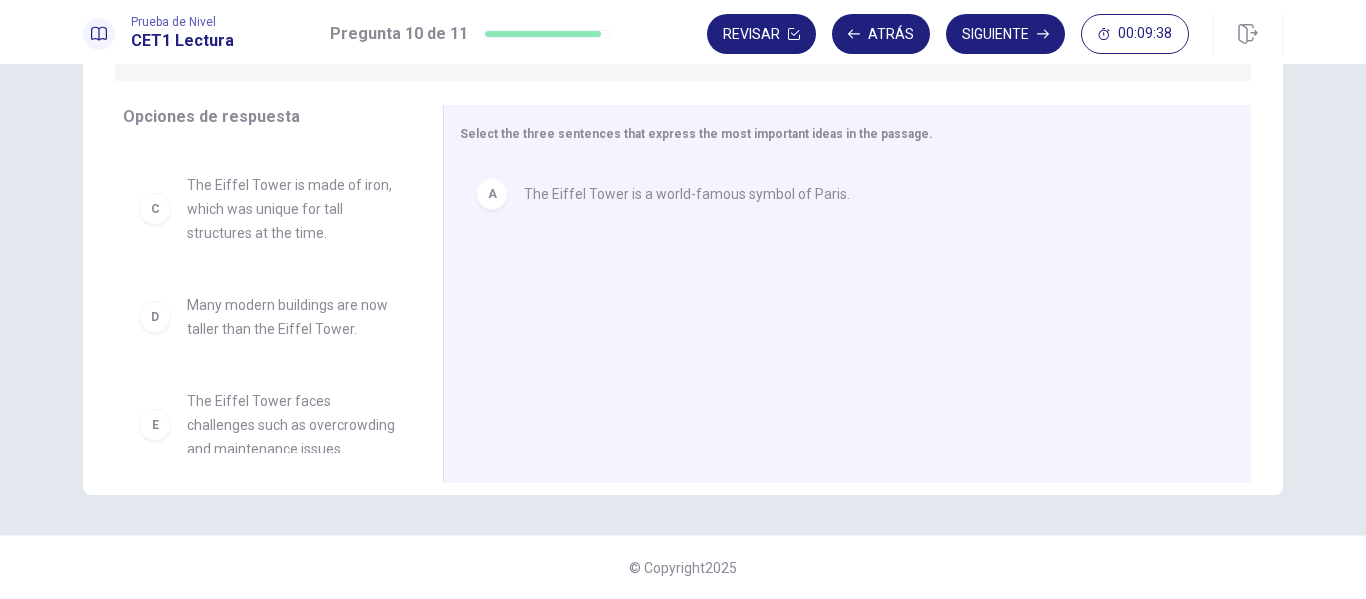 click on "The Eiffel Tower is made of iron, which was unique for tall structures at the time." at bounding box center [291, 209] 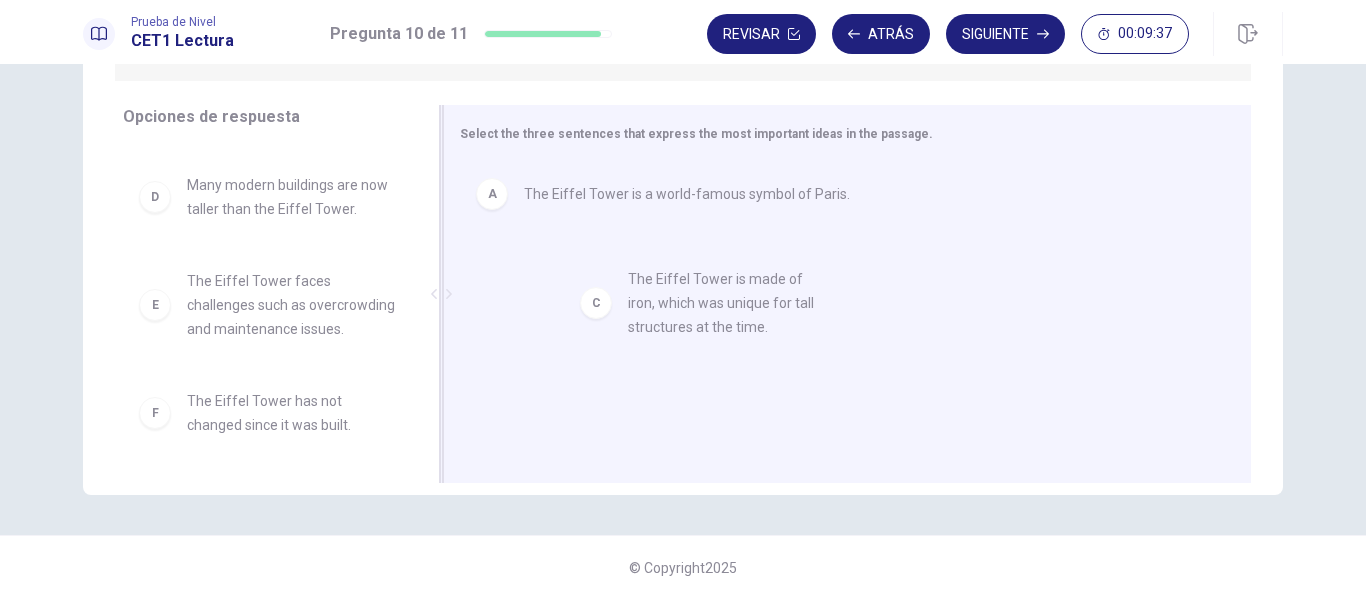 scroll, scrollTop: 101, scrollLeft: 0, axis: vertical 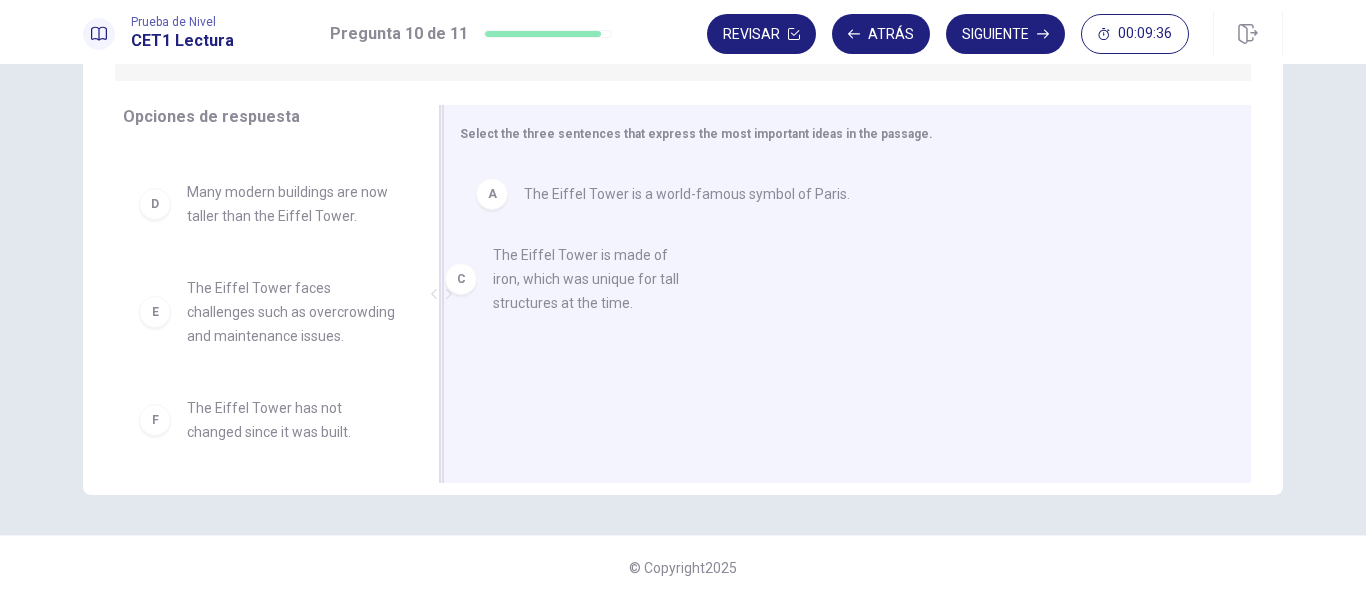 drag, startPoint x: 288, startPoint y: 216, endPoint x: 614, endPoint y: 270, distance: 330.44214 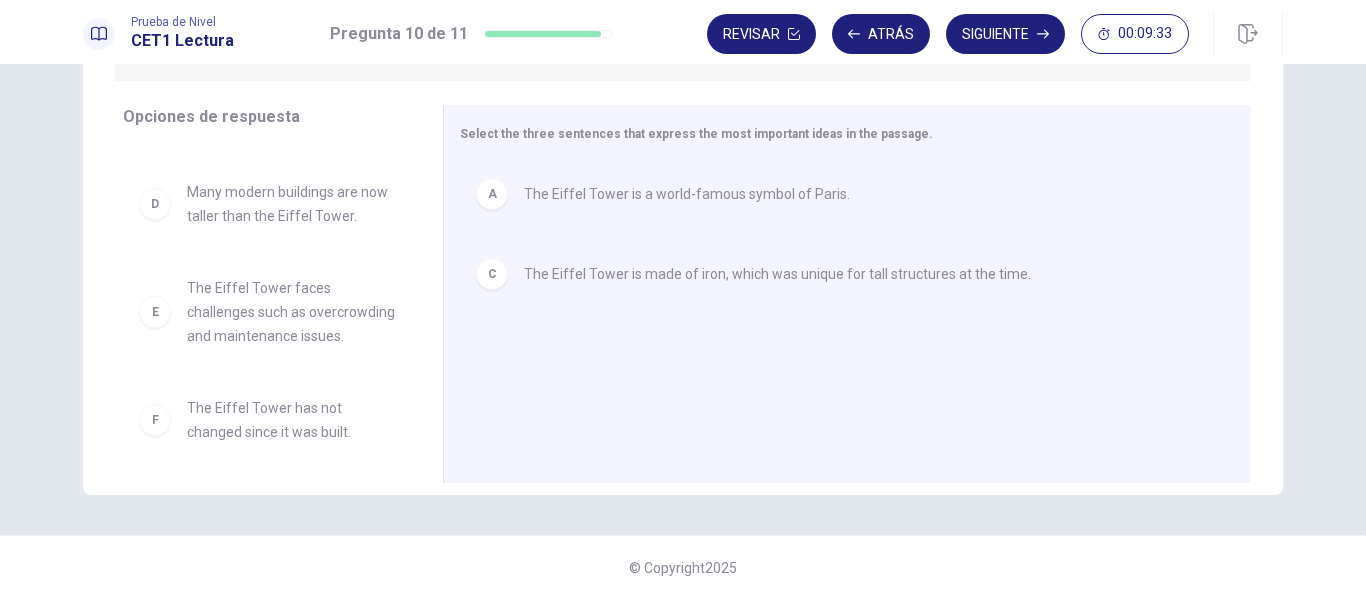 scroll, scrollTop: 132, scrollLeft: 0, axis: vertical 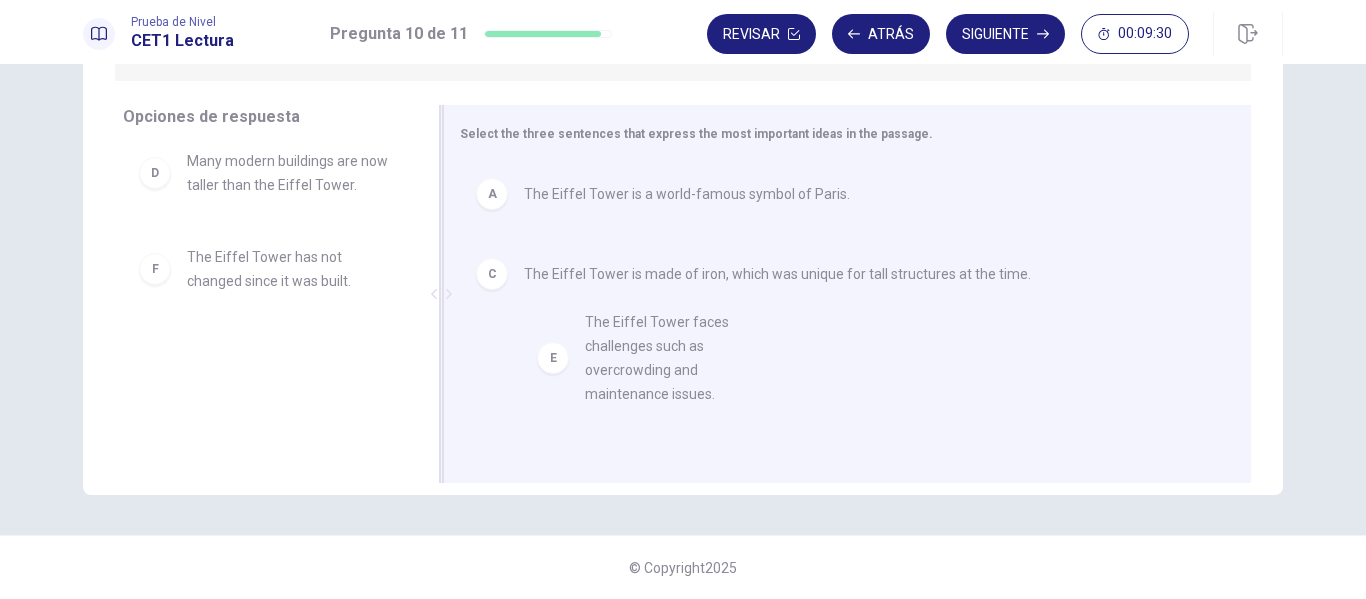 drag, startPoint x: 271, startPoint y: 287, endPoint x: 681, endPoint y: 352, distance: 415.12045 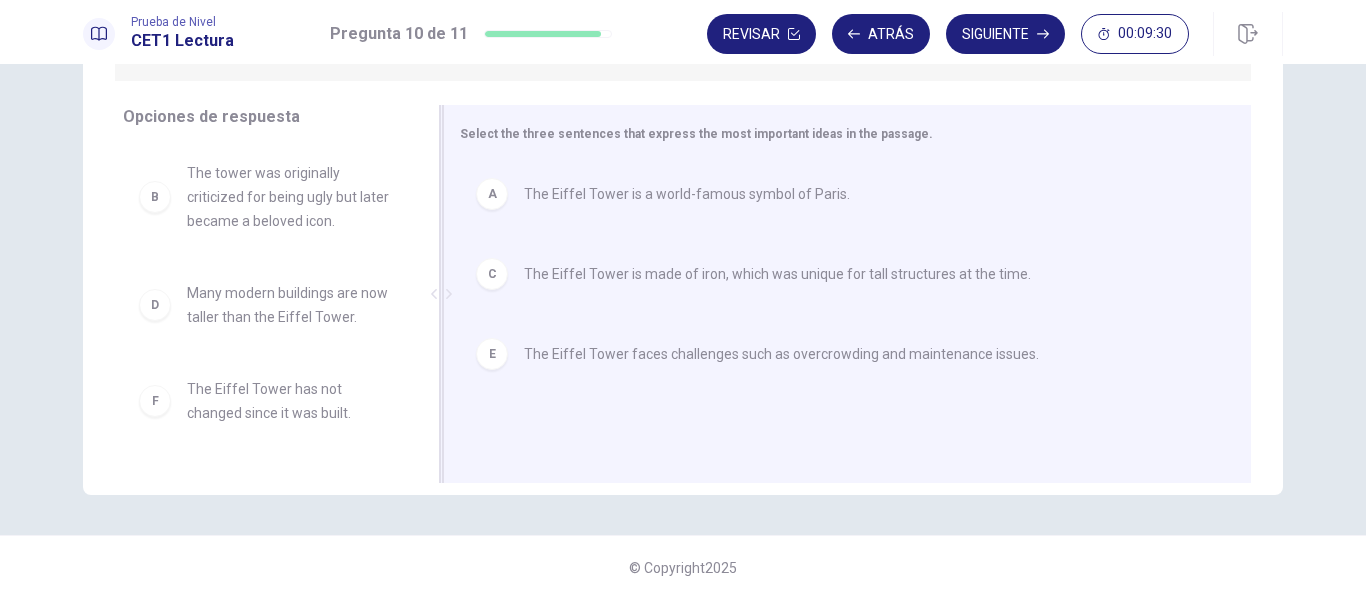 scroll, scrollTop: 0, scrollLeft: 0, axis: both 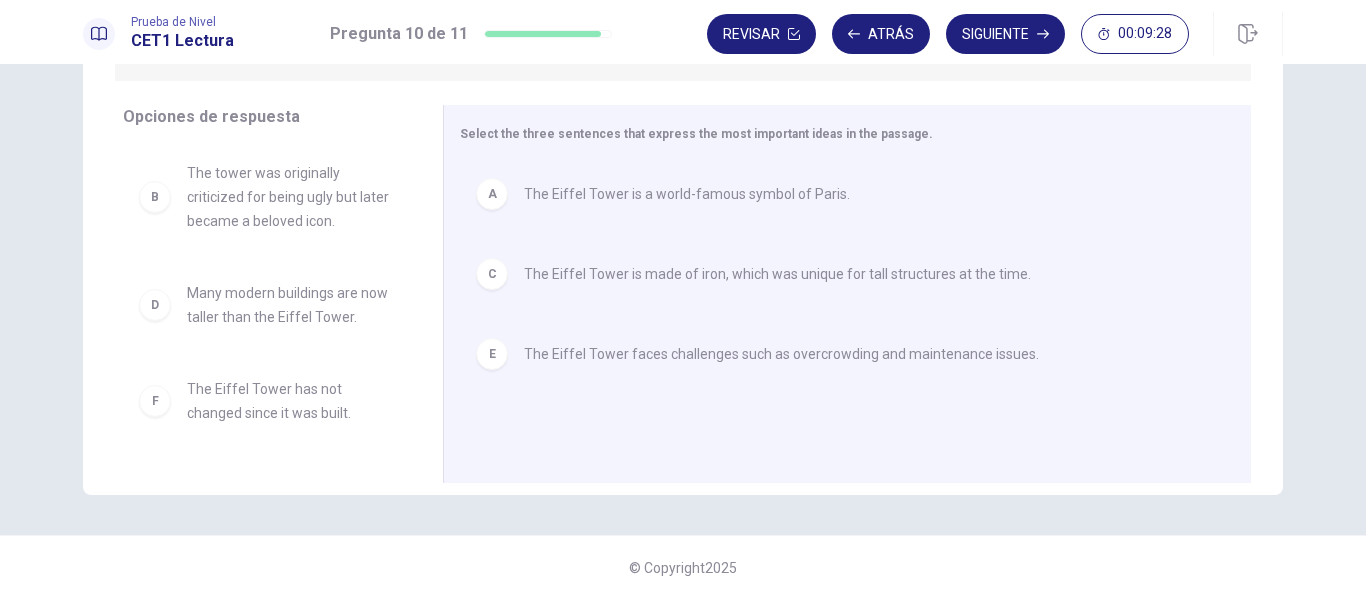 click on "Revisar Atrás Siguiente 00:09:28" at bounding box center [995, 34] 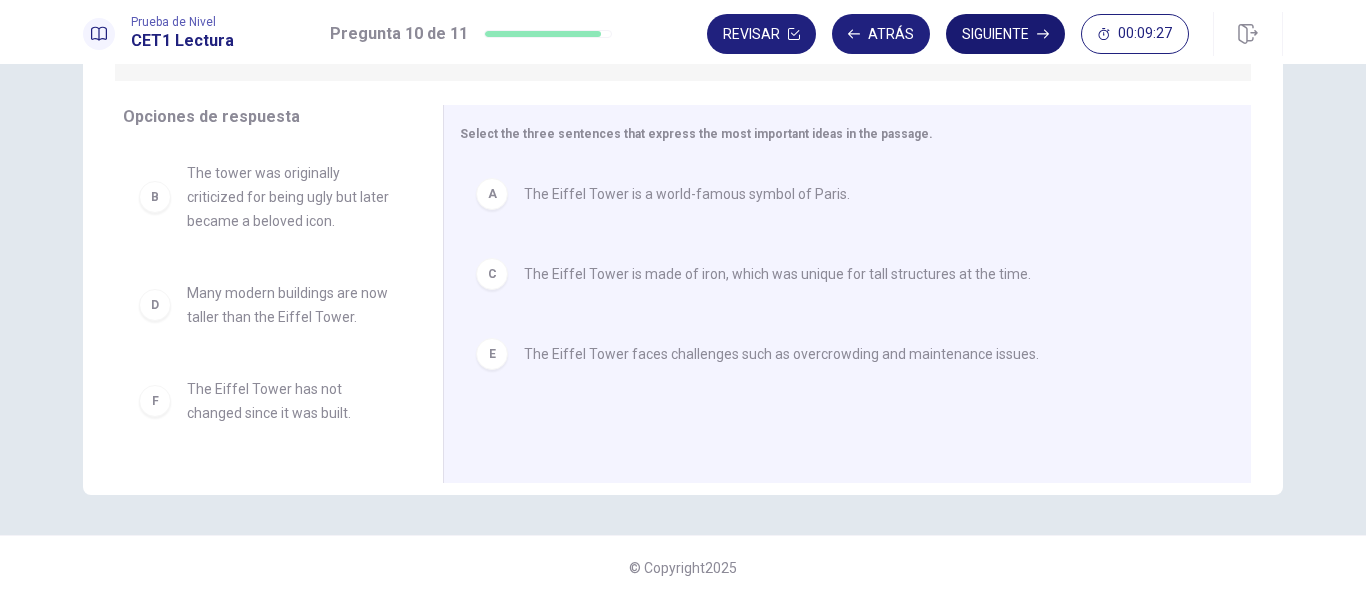 click on "Siguiente" at bounding box center [1005, 34] 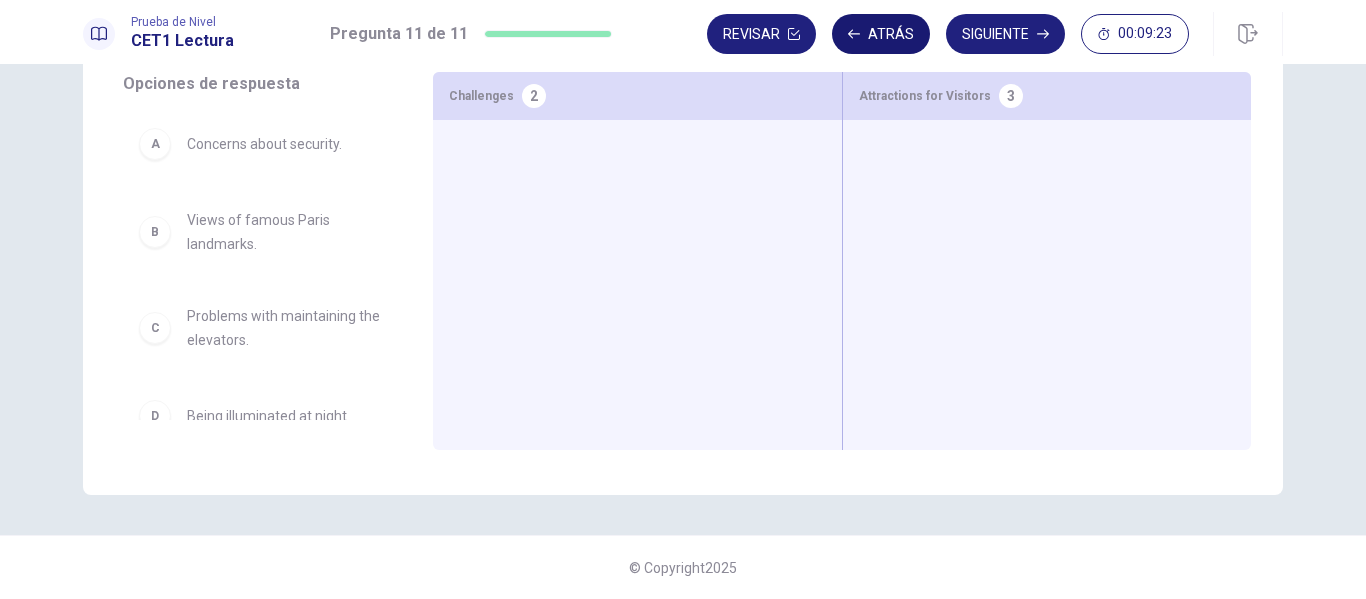 click 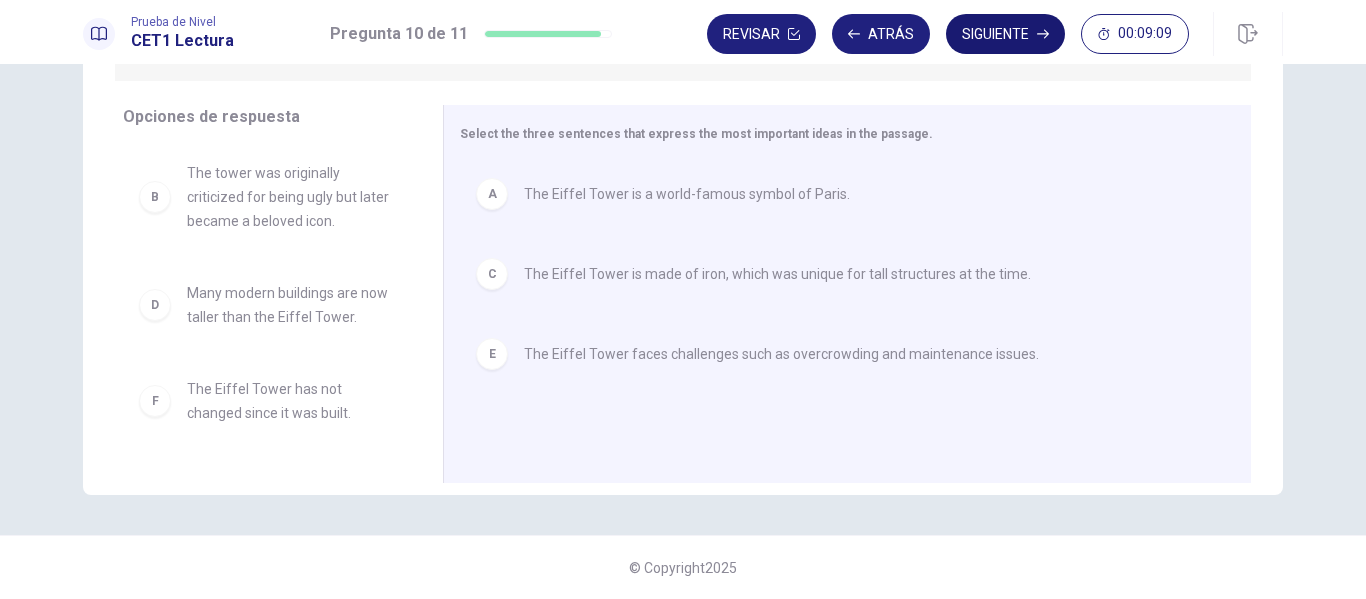 click on "Siguiente" at bounding box center (1005, 34) 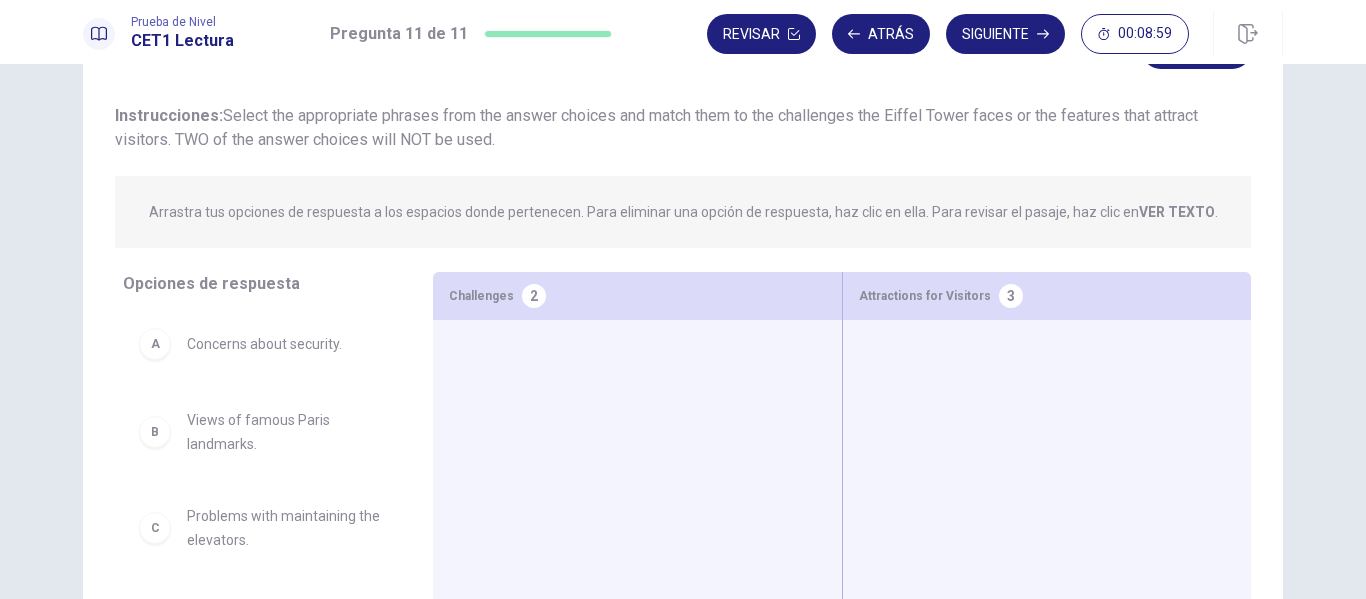 scroll, scrollTop: 204, scrollLeft: 0, axis: vertical 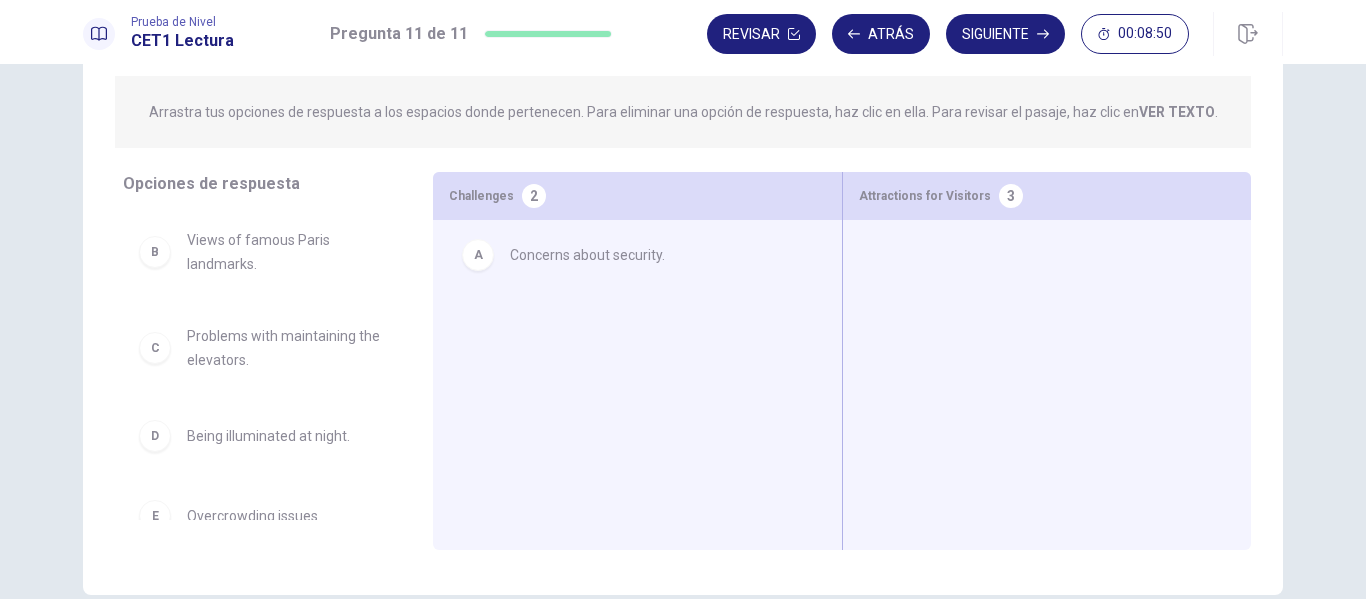 drag, startPoint x: 250, startPoint y: 252, endPoint x: 822, endPoint y: 274, distance: 572.4229 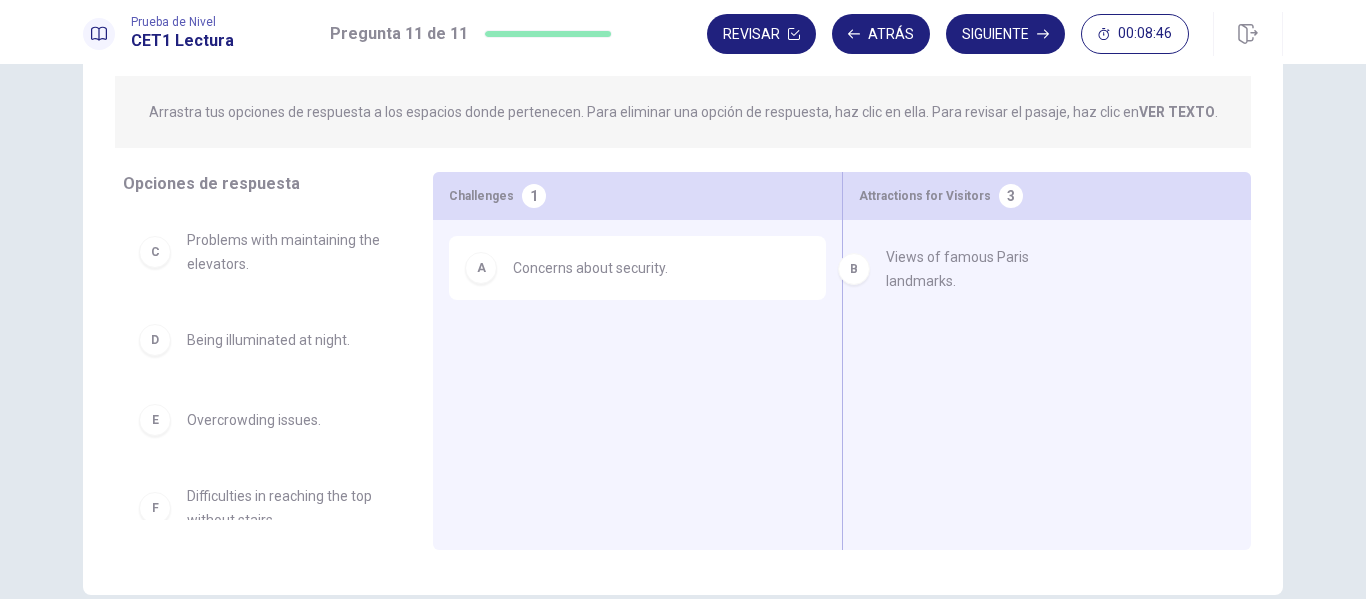 drag, startPoint x: 242, startPoint y: 251, endPoint x: 956, endPoint y: 257, distance: 714.0252 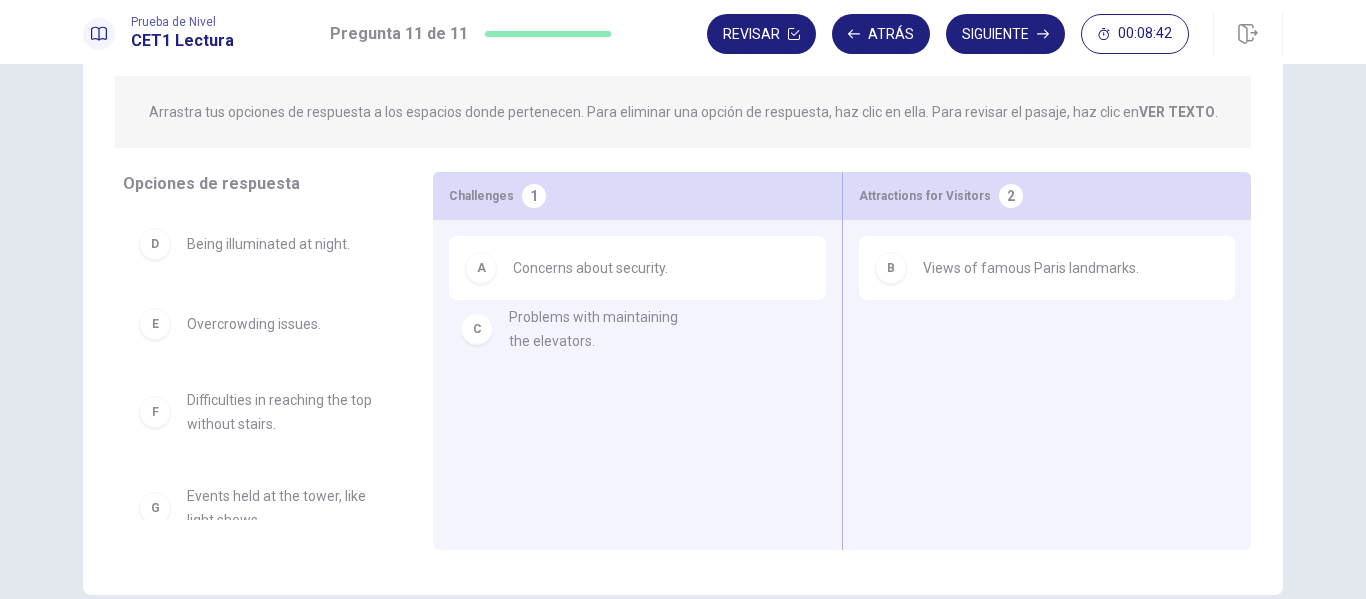 drag, startPoint x: 570, startPoint y: 320, endPoint x: 672, endPoint y: 335, distance: 103.09704 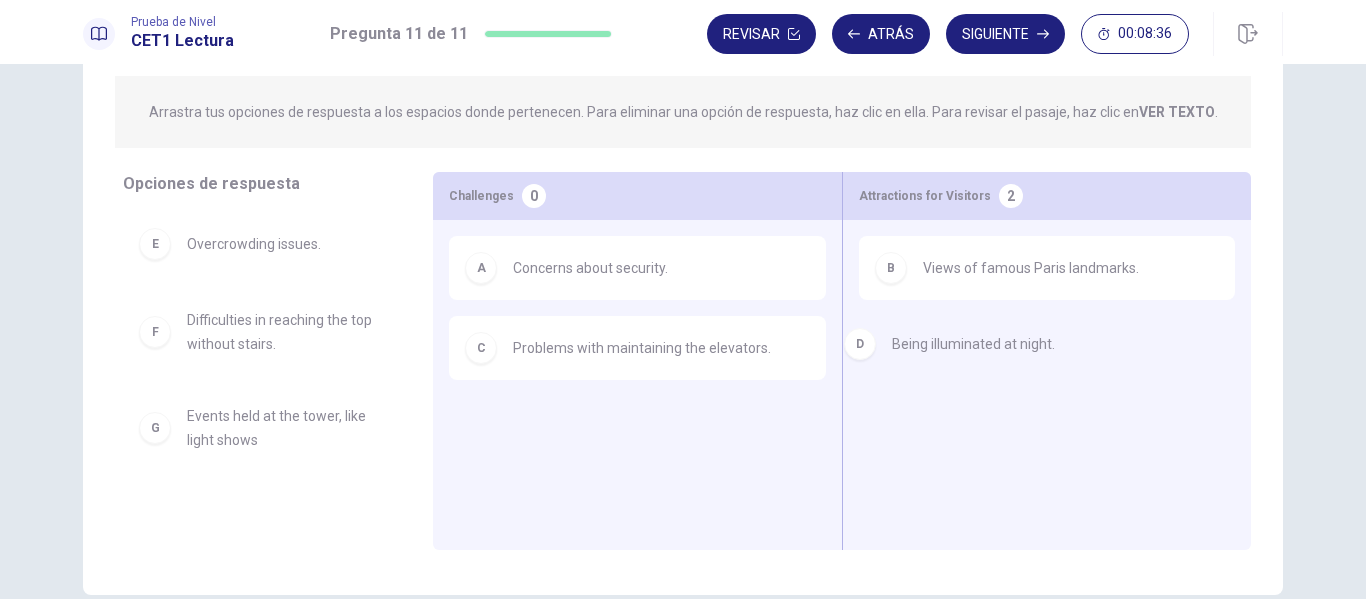 drag, startPoint x: 272, startPoint y: 250, endPoint x: 989, endPoint y: 346, distance: 723.39825 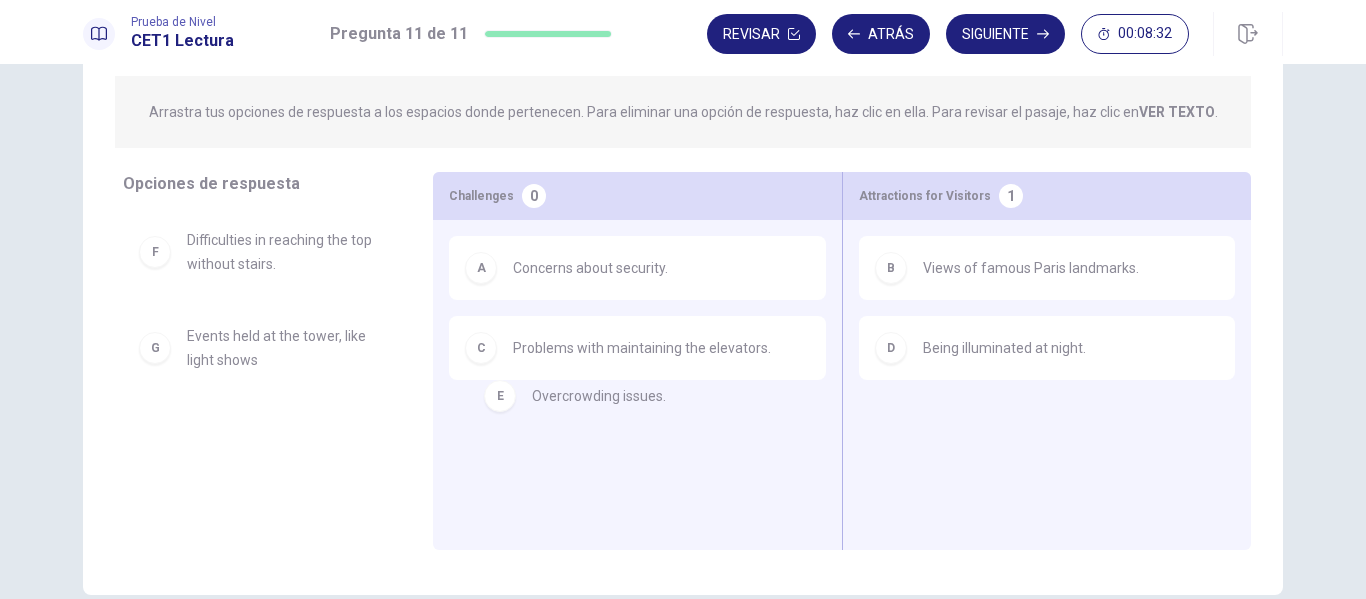 drag, startPoint x: 252, startPoint y: 249, endPoint x: 772, endPoint y: 463, distance: 562.3131 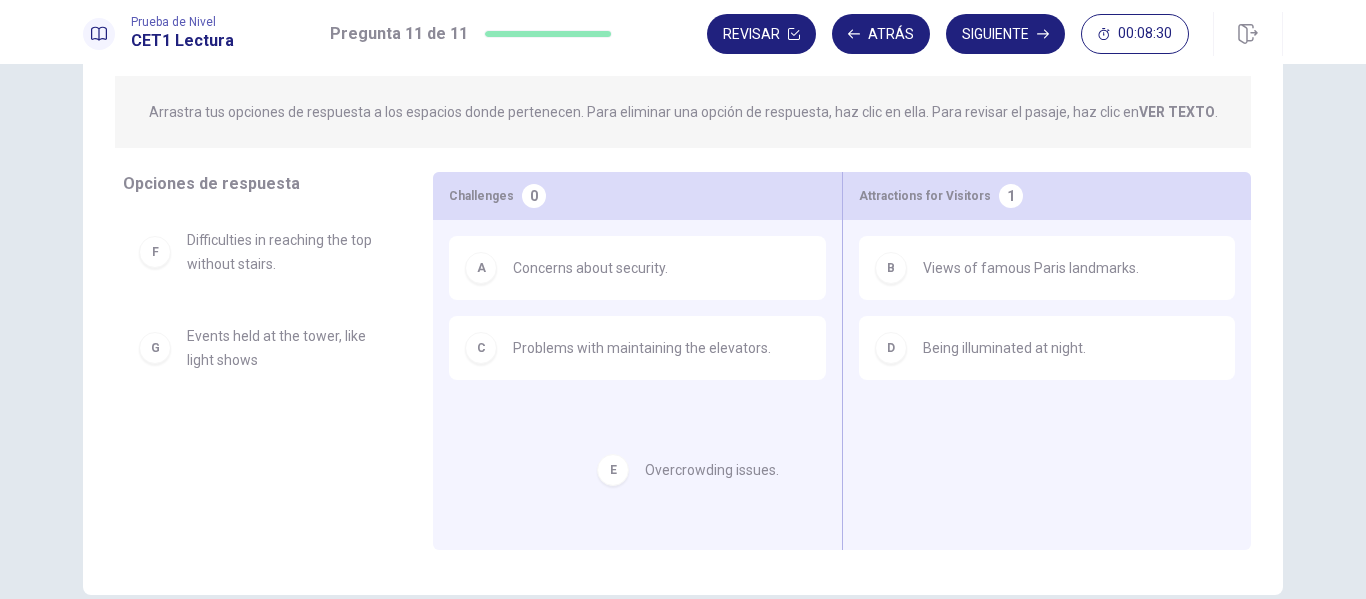 drag, startPoint x: 206, startPoint y: 259, endPoint x: 692, endPoint y: 494, distance: 539.8342 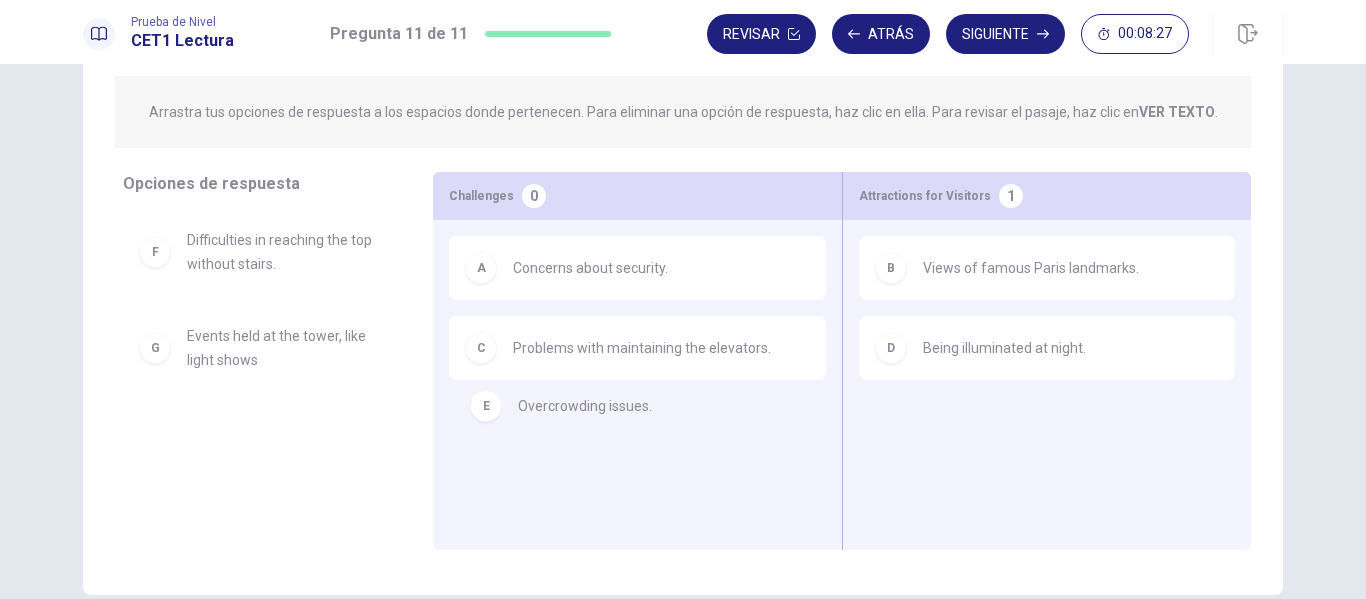 drag, startPoint x: 191, startPoint y: 248, endPoint x: 574, endPoint y: 413, distance: 417.02997 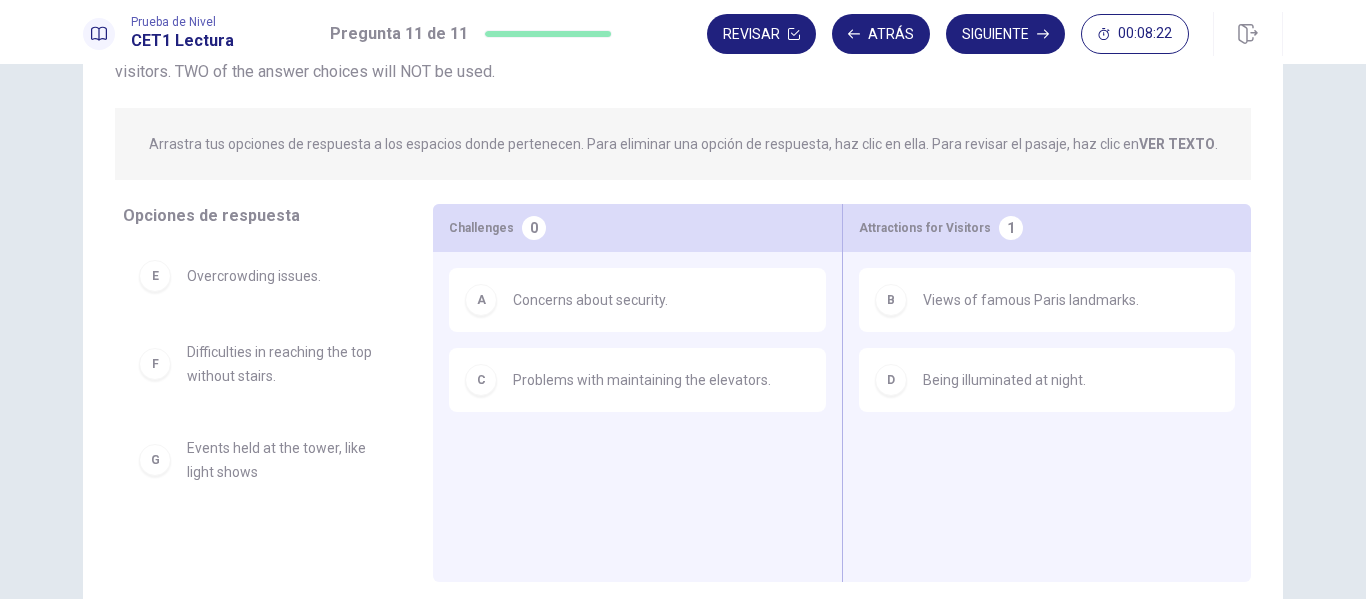 scroll, scrollTop: 204, scrollLeft: 0, axis: vertical 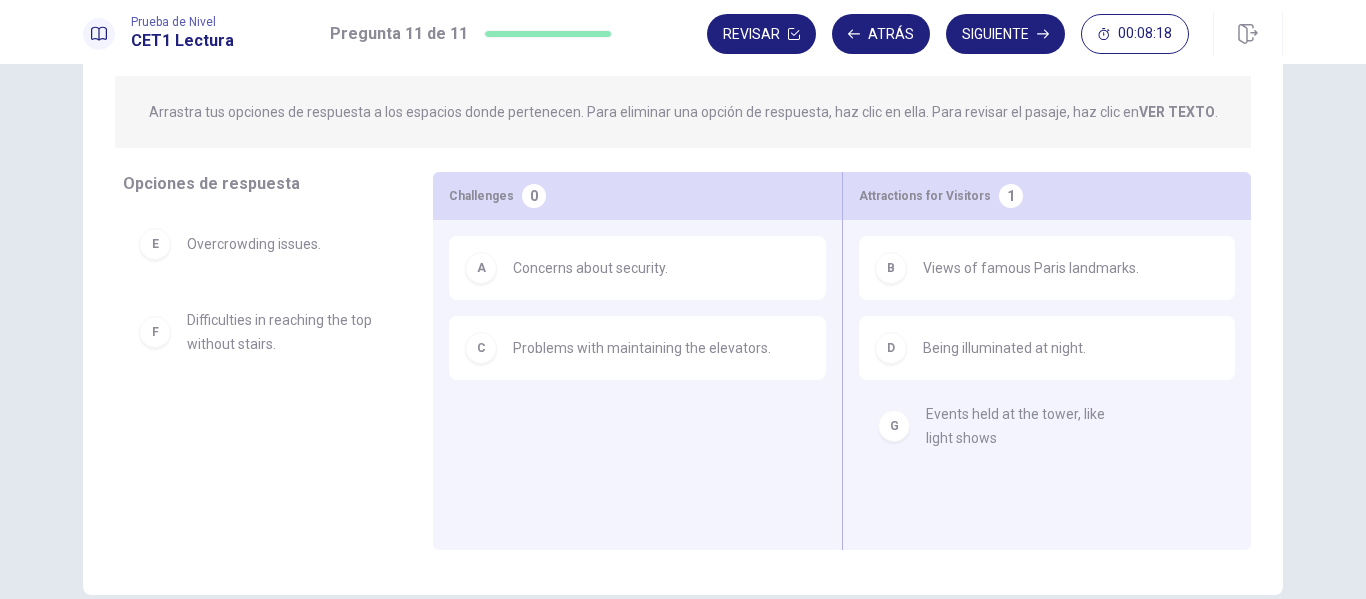 drag, startPoint x: 252, startPoint y: 437, endPoint x: 1049, endPoint y: 431, distance: 797.0226 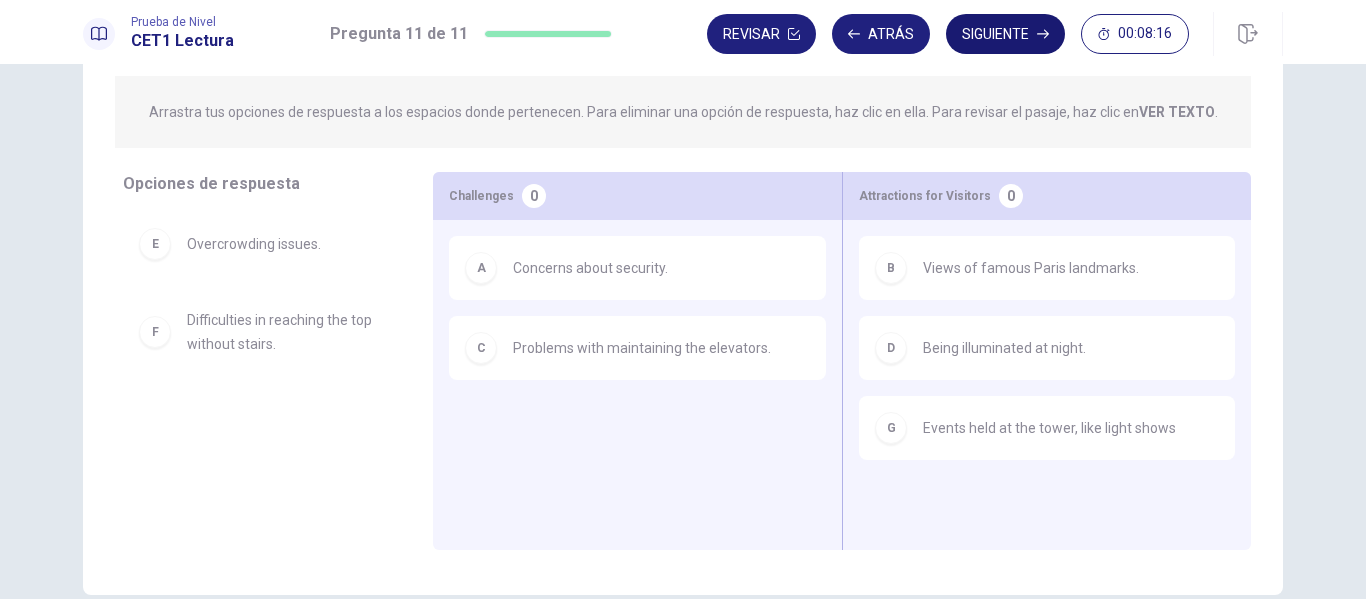 click on "Siguiente" at bounding box center (1005, 34) 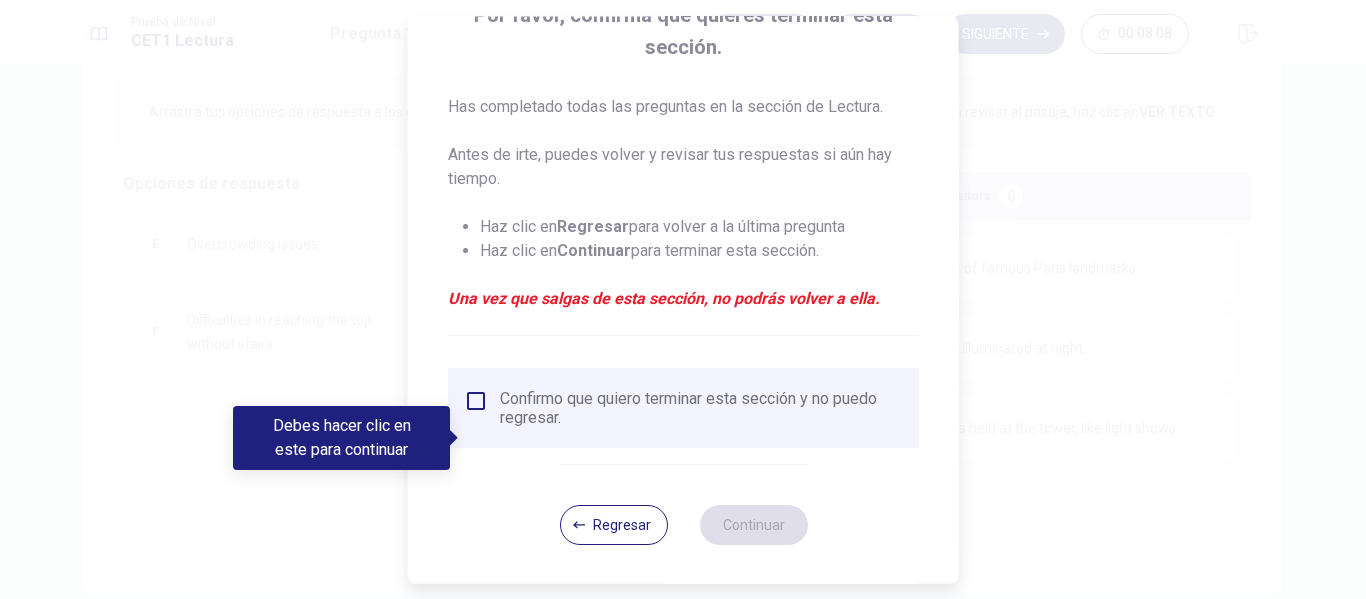 scroll, scrollTop: 179, scrollLeft: 0, axis: vertical 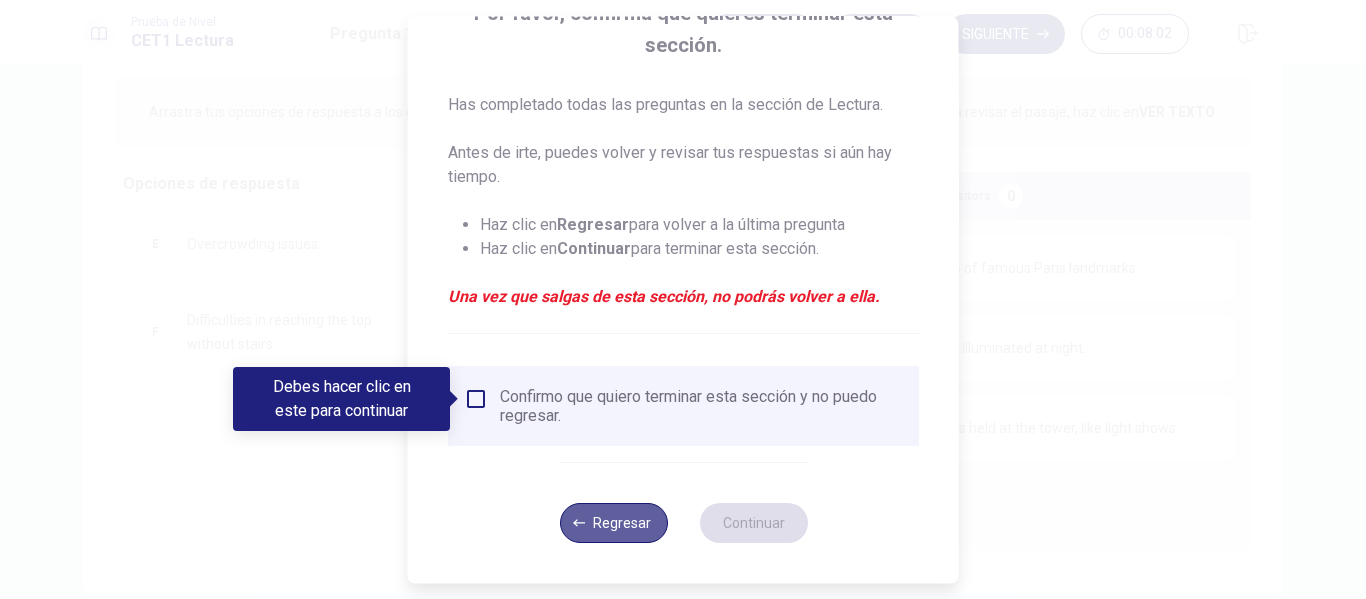 click on "Regresar" at bounding box center (613, 523) 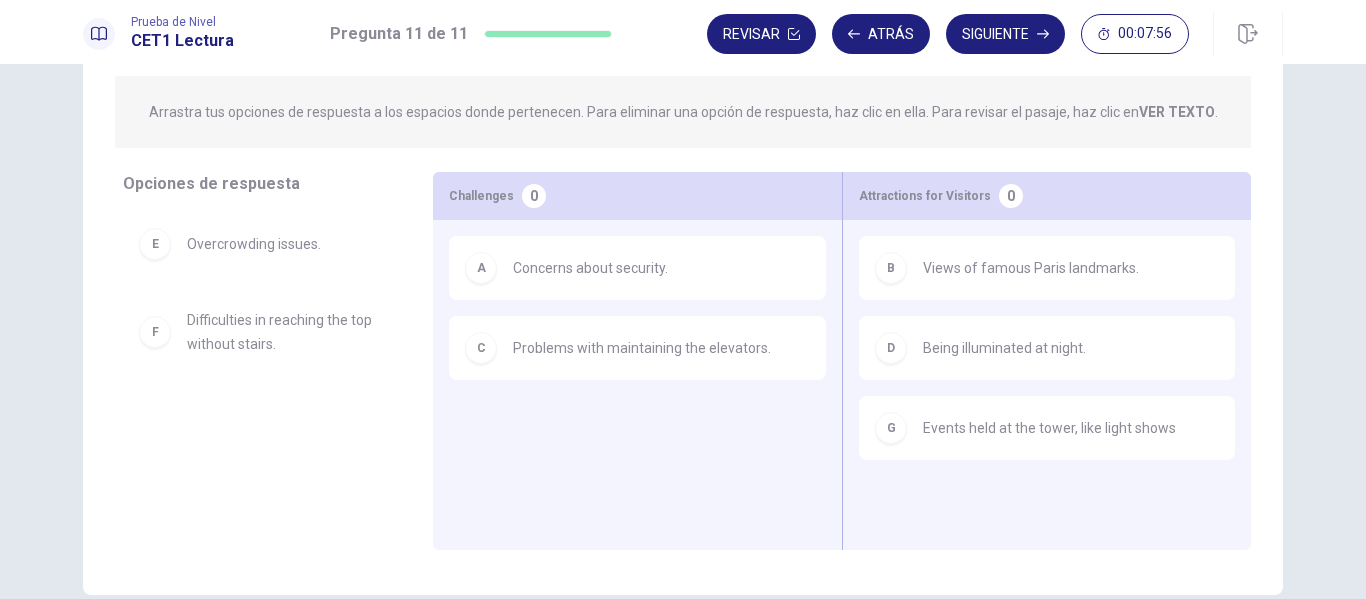 click on "Problems with maintaining the elevators." at bounding box center (642, 348) 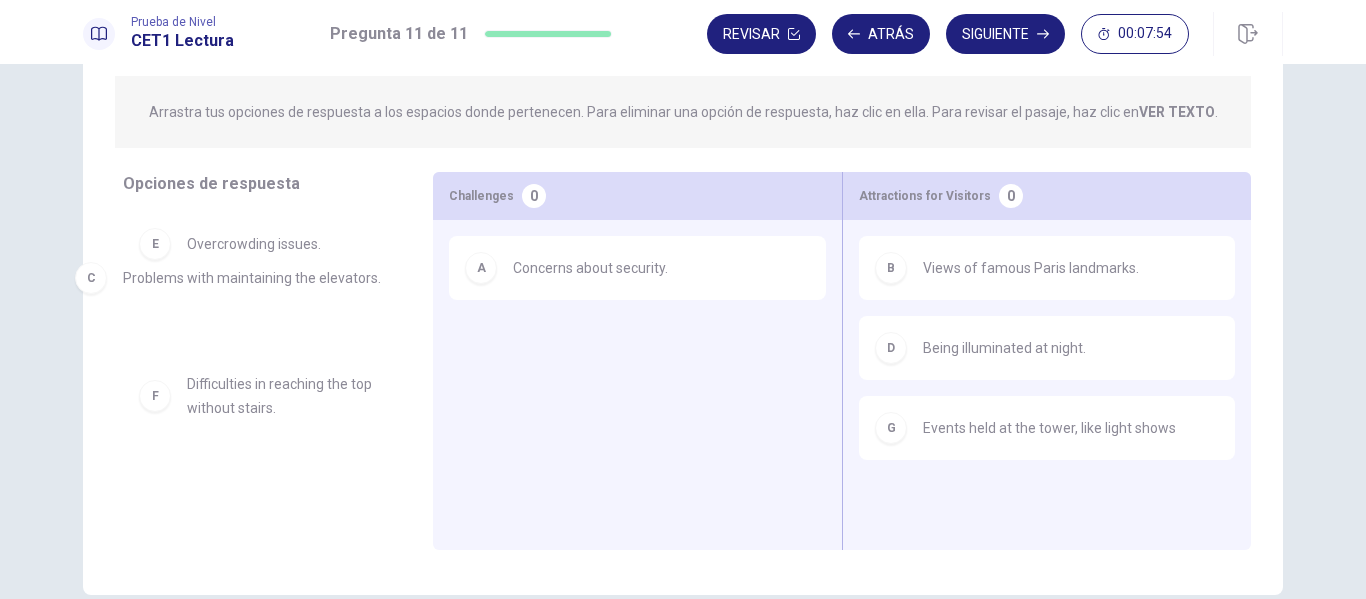 drag, startPoint x: 689, startPoint y: 356, endPoint x: 295, endPoint y: 285, distance: 400.3461 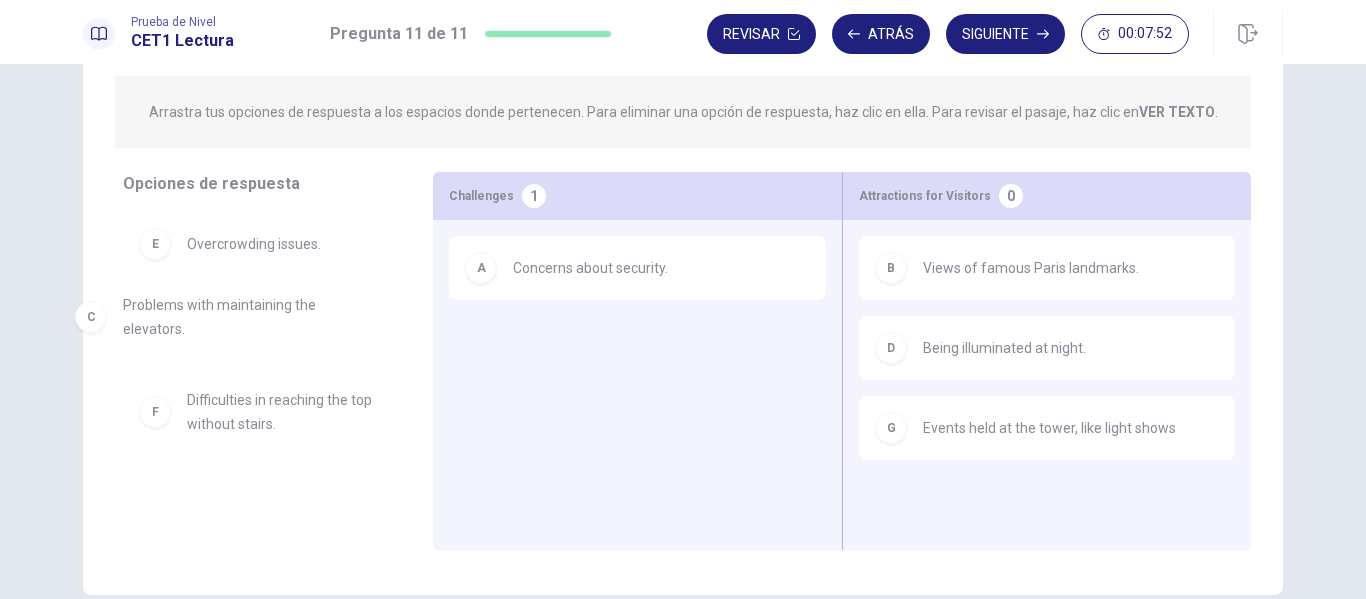 drag, startPoint x: 259, startPoint y: 258, endPoint x: 225, endPoint y: 294, distance: 49.517673 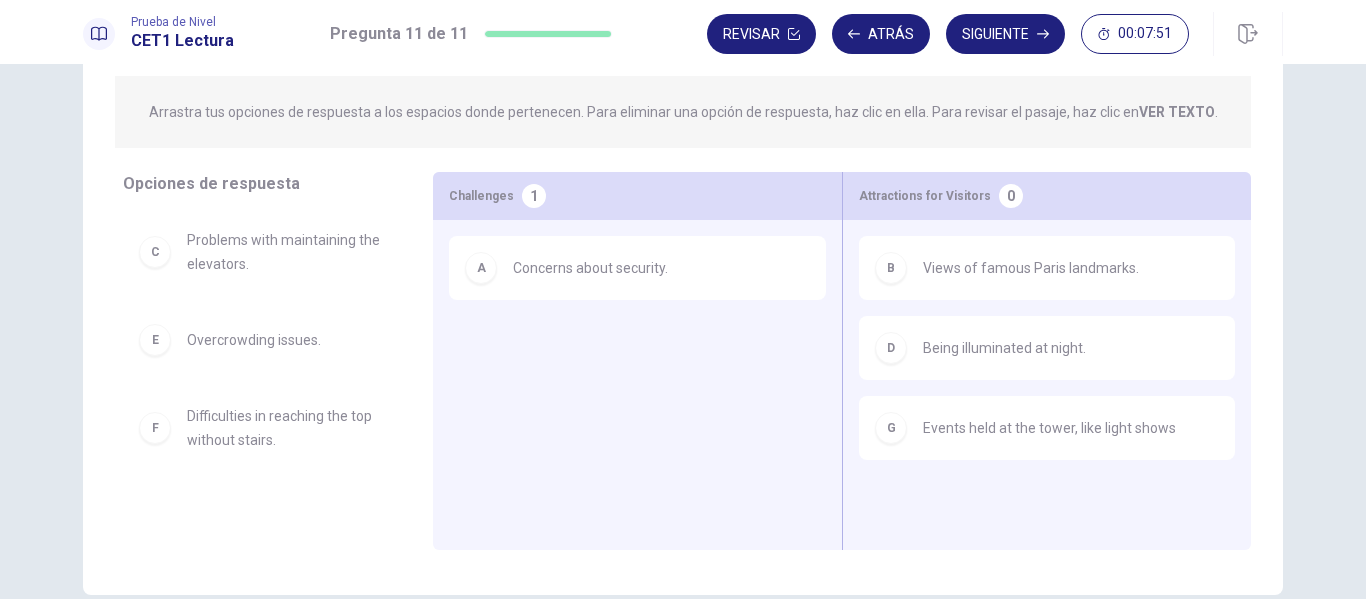 click on "Problems with maintaining the elevators." at bounding box center [286, 252] 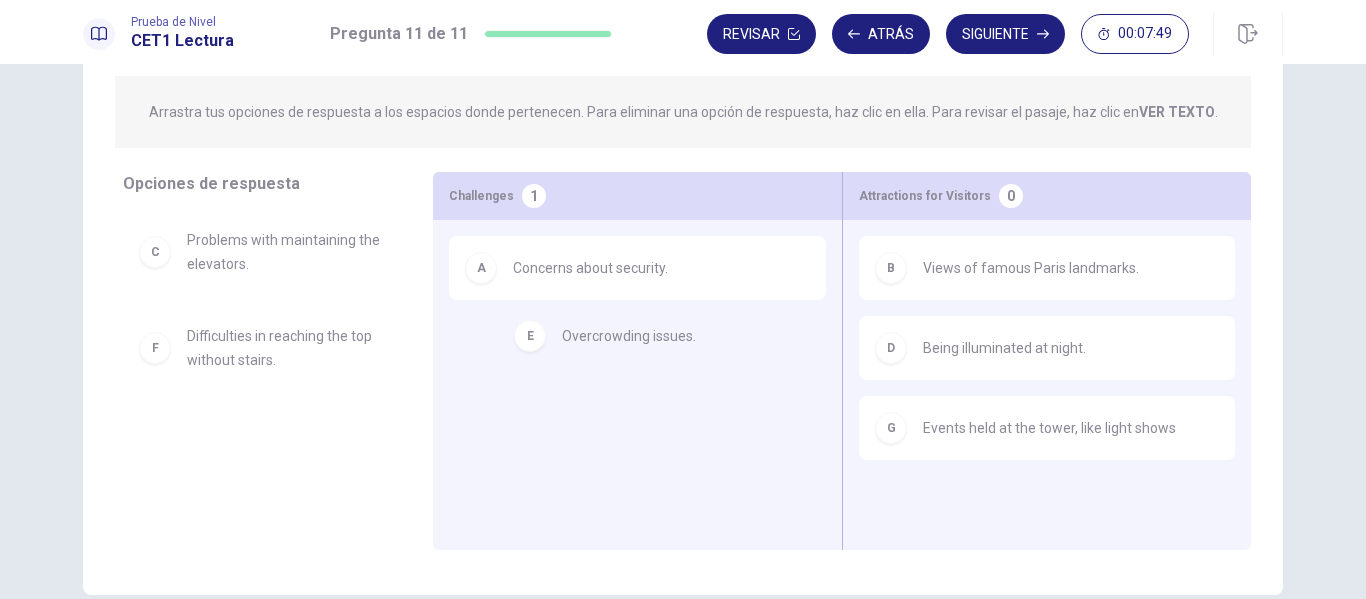 drag, startPoint x: 241, startPoint y: 353, endPoint x: 645, endPoint y: 349, distance: 404.0198 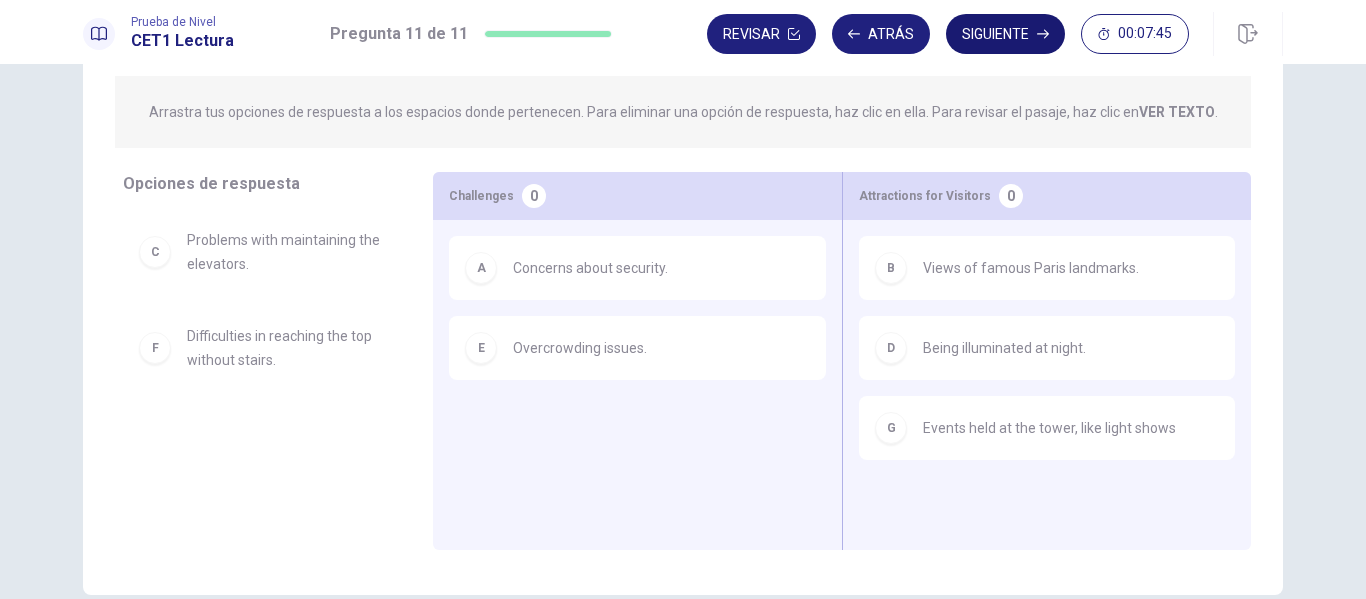 click on "Siguiente" at bounding box center (1005, 34) 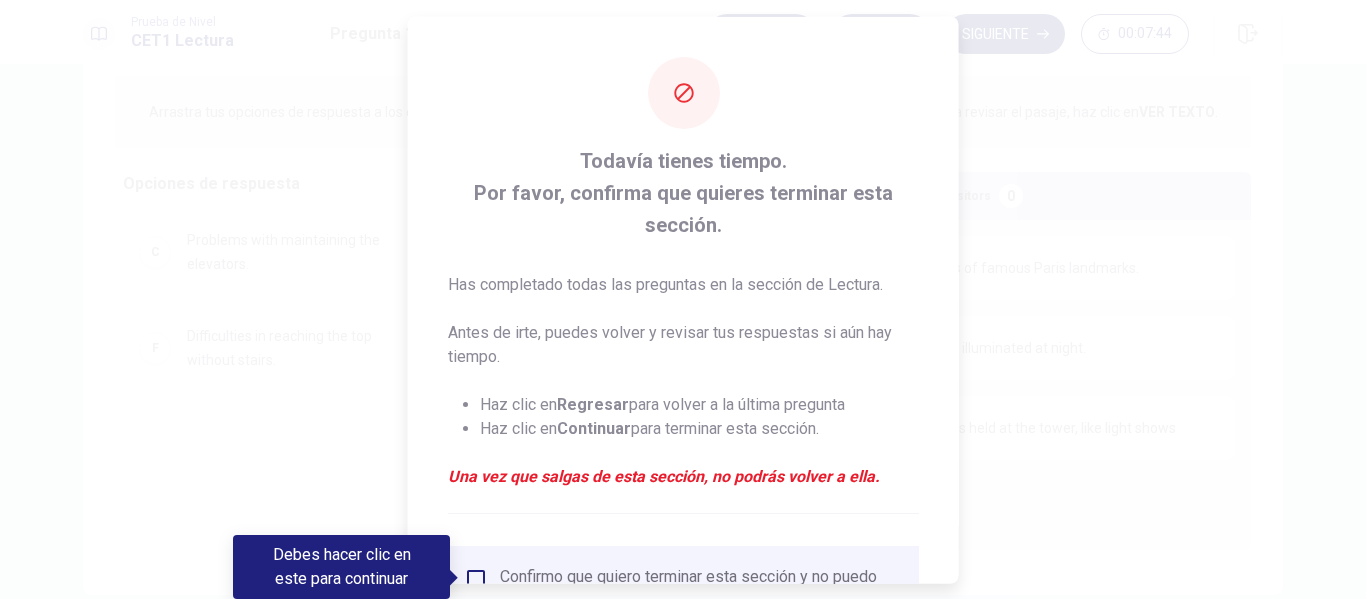 click at bounding box center [683, 299] 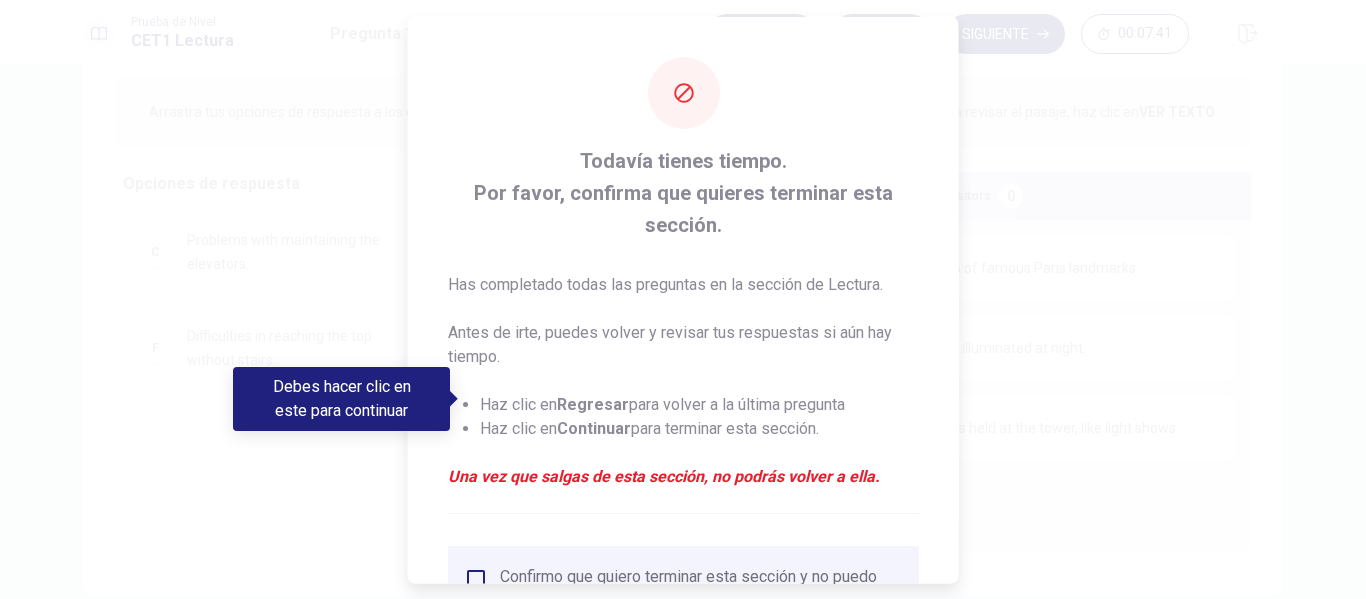 scroll, scrollTop: 179, scrollLeft: 0, axis: vertical 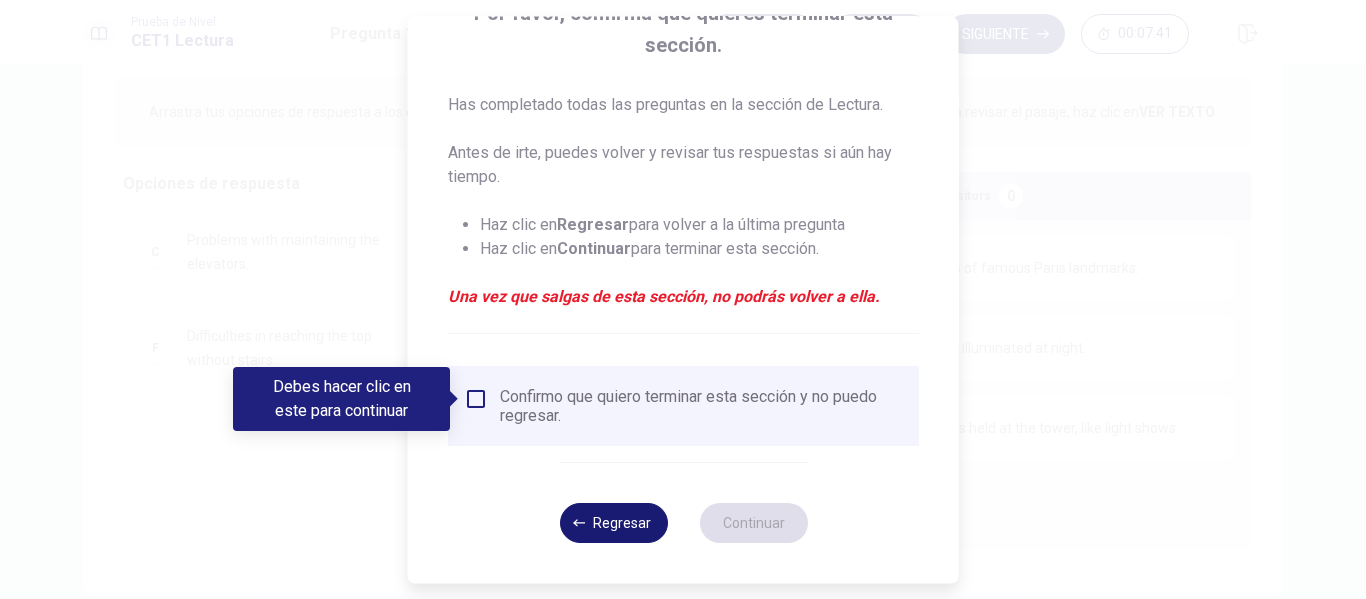 click on "Regresar" at bounding box center (613, 523) 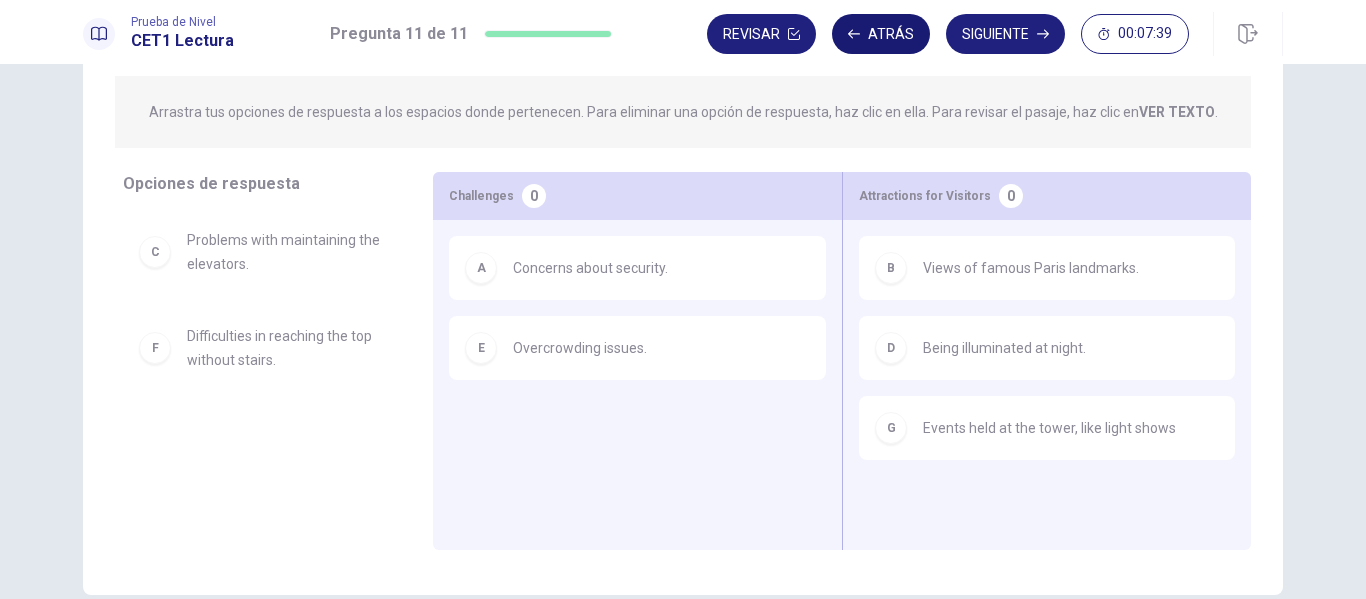 click on "Atrás" at bounding box center (881, 34) 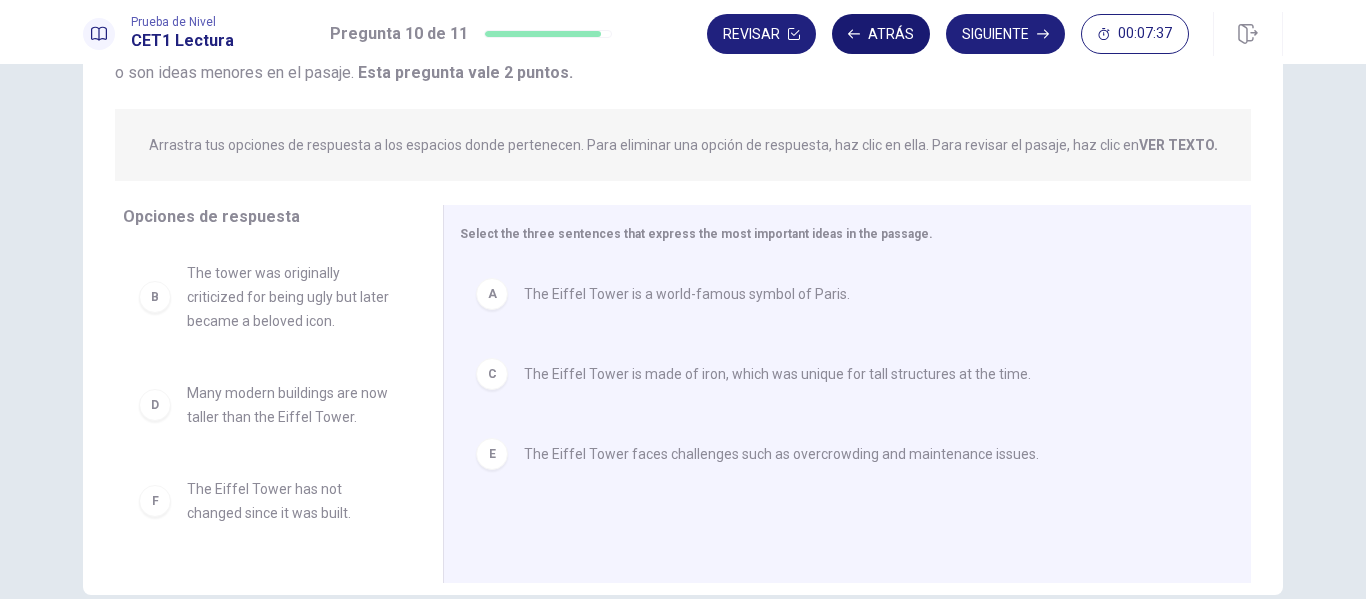 click on "Atrás" at bounding box center (881, 34) 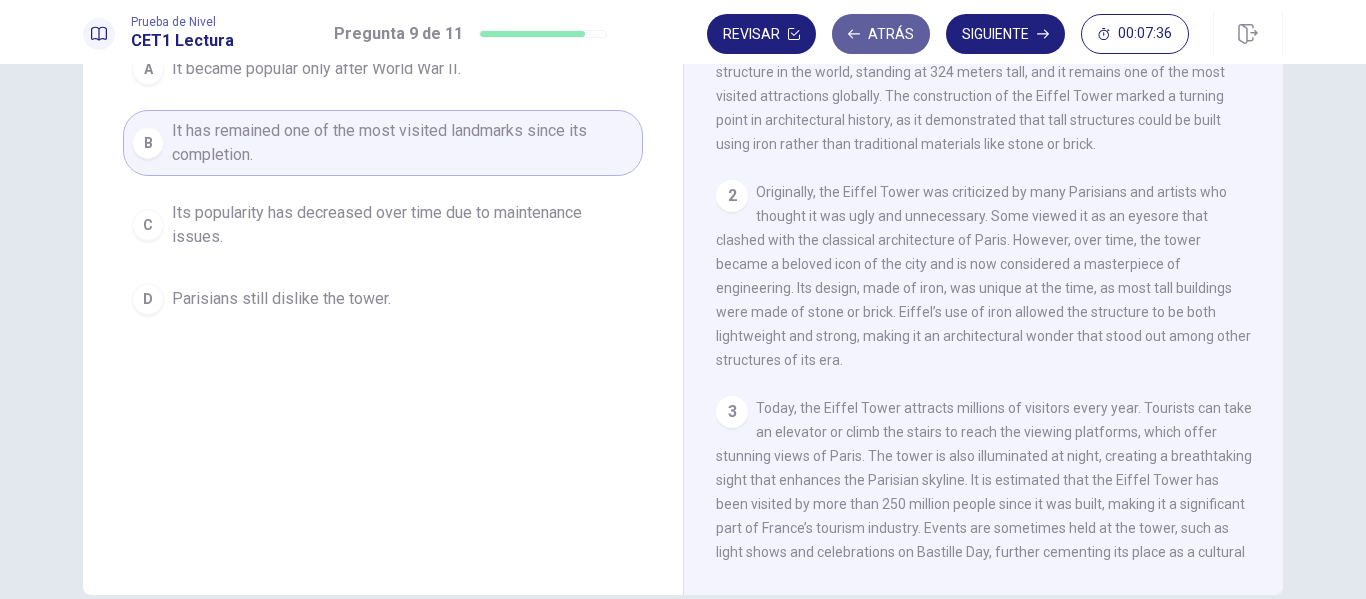 click on "Atrás" at bounding box center (881, 34) 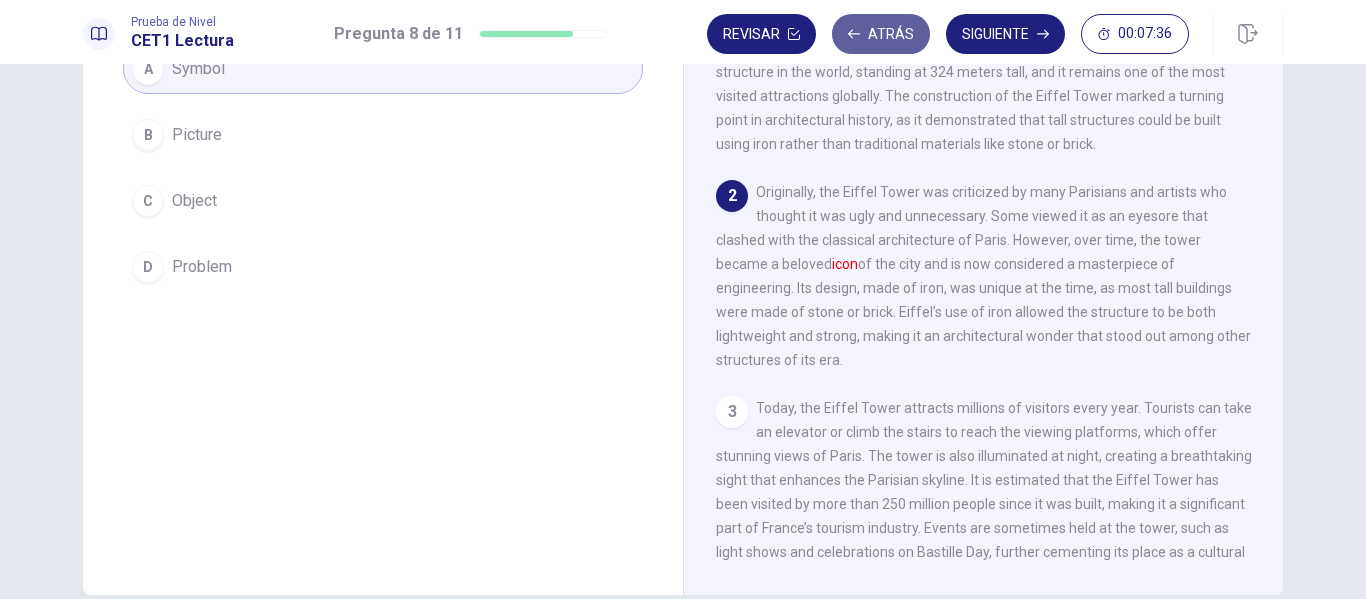 click on "Atrás" at bounding box center (881, 34) 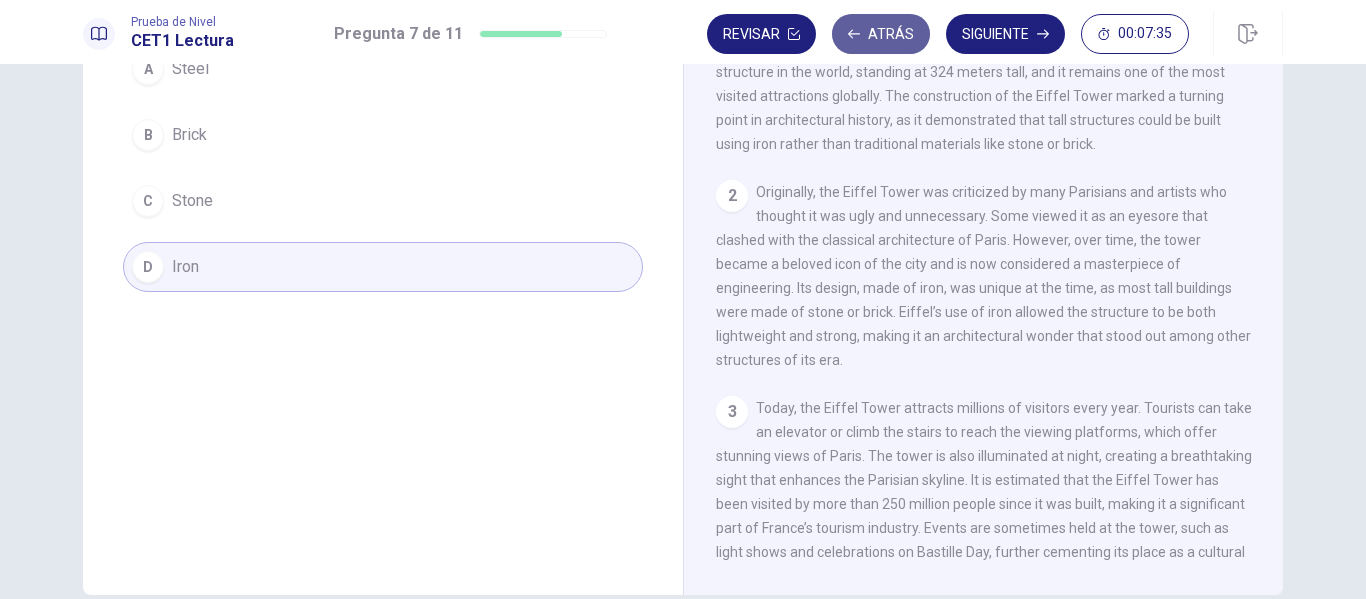 click on "Atrás" at bounding box center [881, 34] 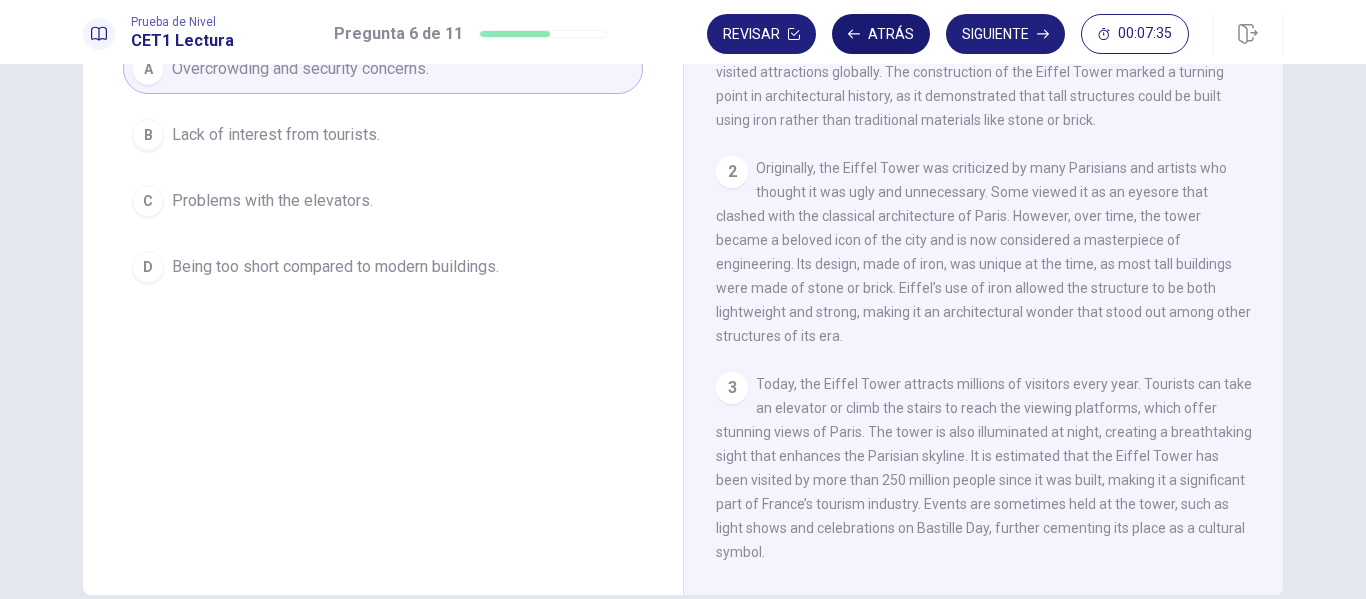 click on "Atrás" at bounding box center (881, 34) 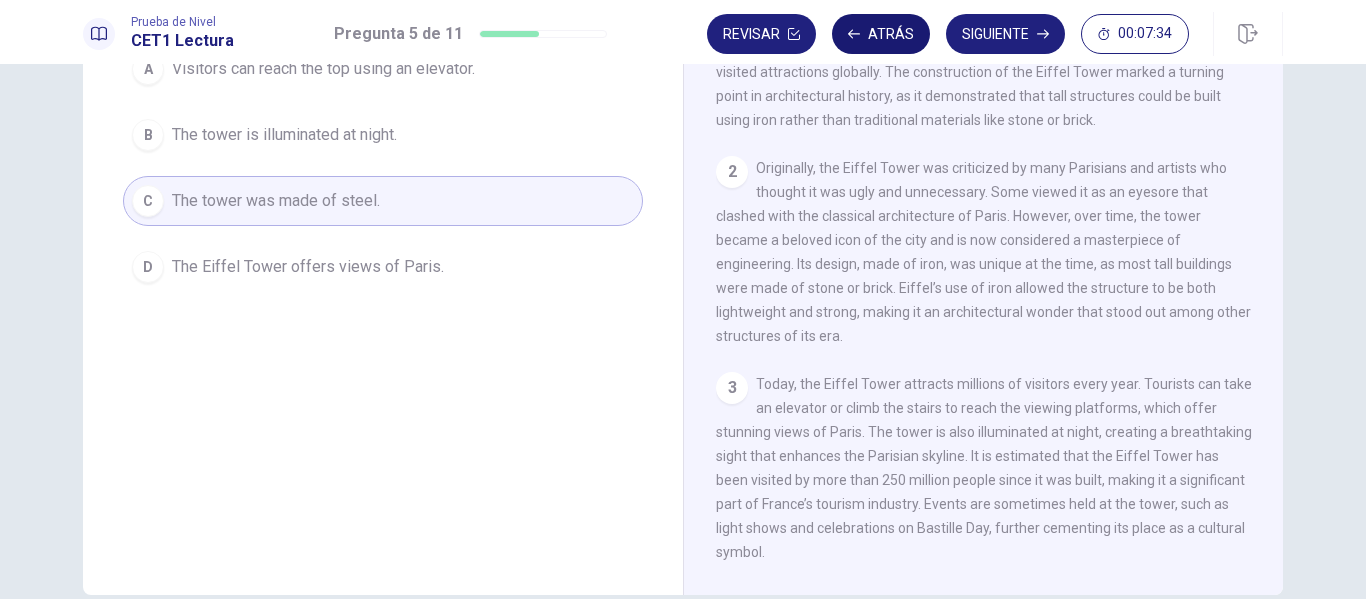 click on "Atrás" at bounding box center (881, 34) 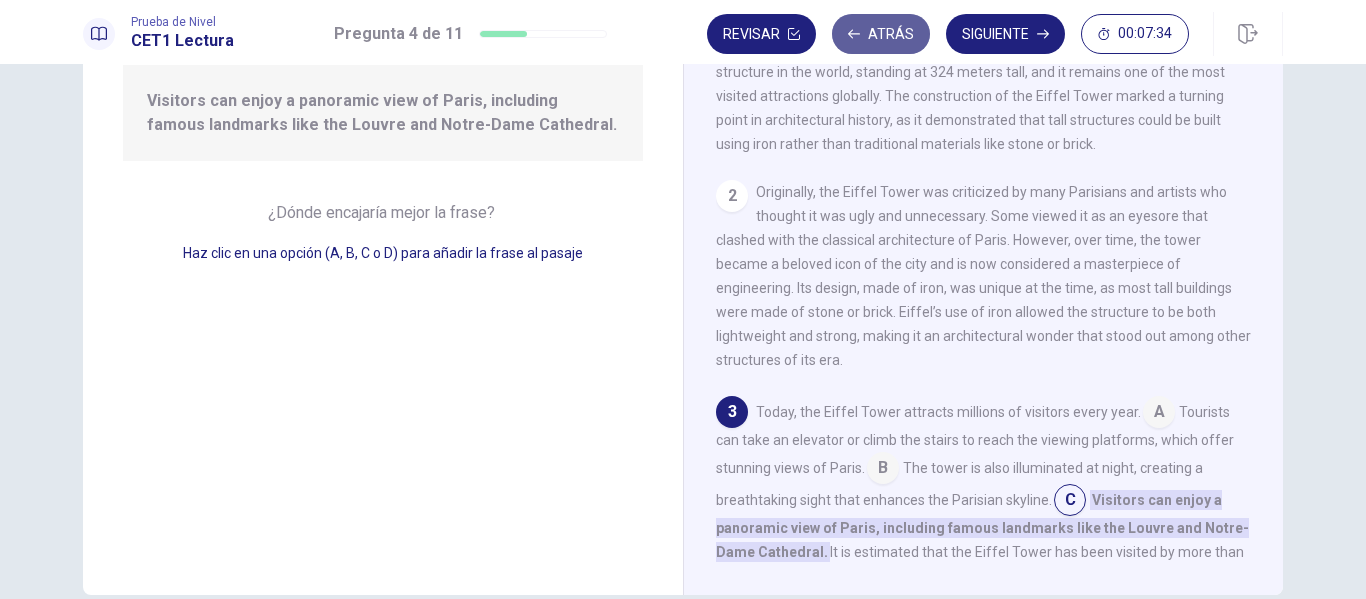 click on "Atrás" at bounding box center (881, 34) 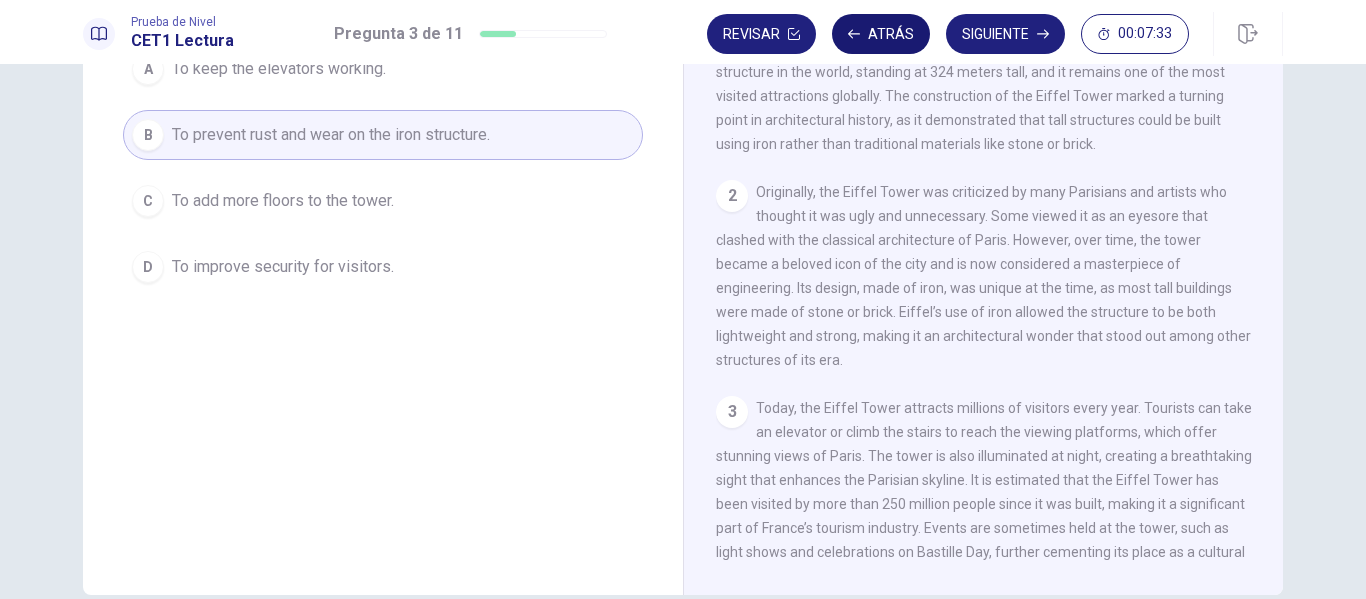 click on "Atrás" at bounding box center (881, 34) 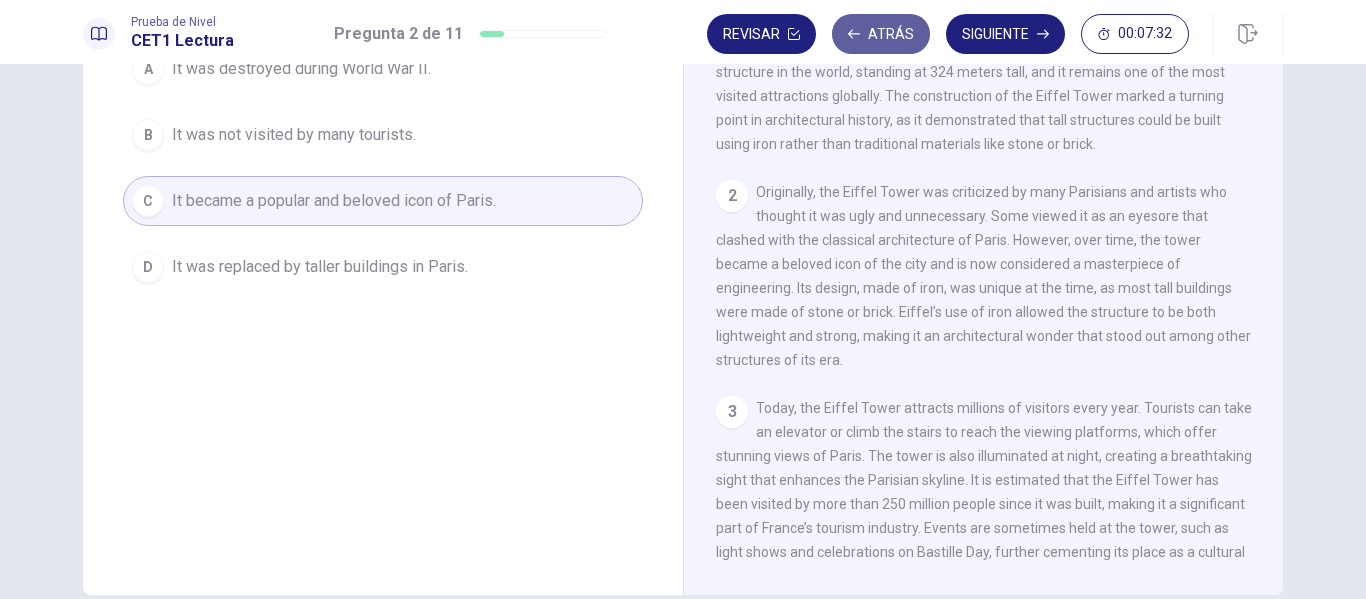 click on "Atrás" at bounding box center [881, 34] 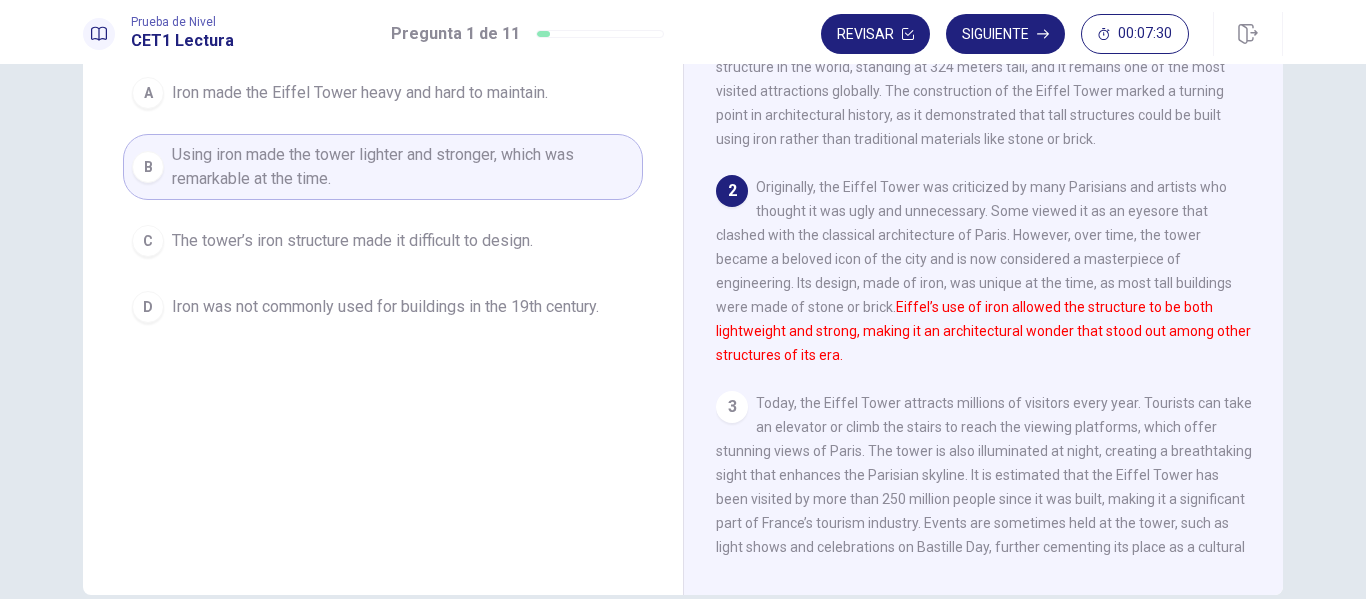 scroll, scrollTop: 0, scrollLeft: 0, axis: both 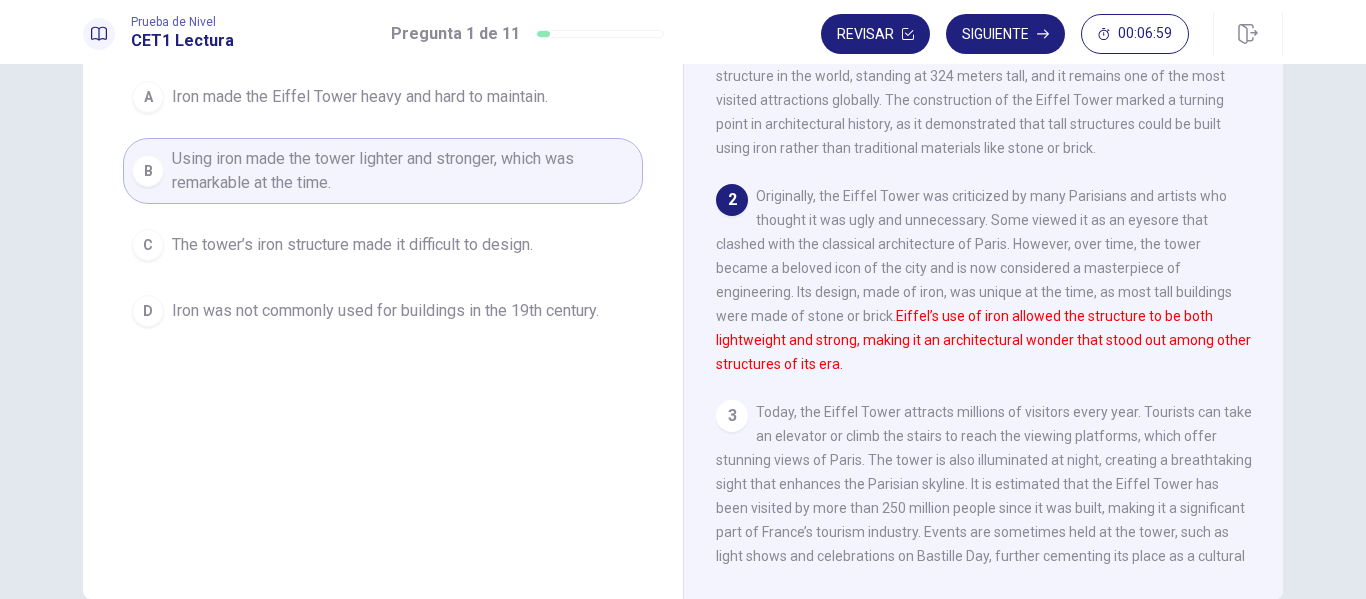 click on "Siguiente" at bounding box center [1005, 34] 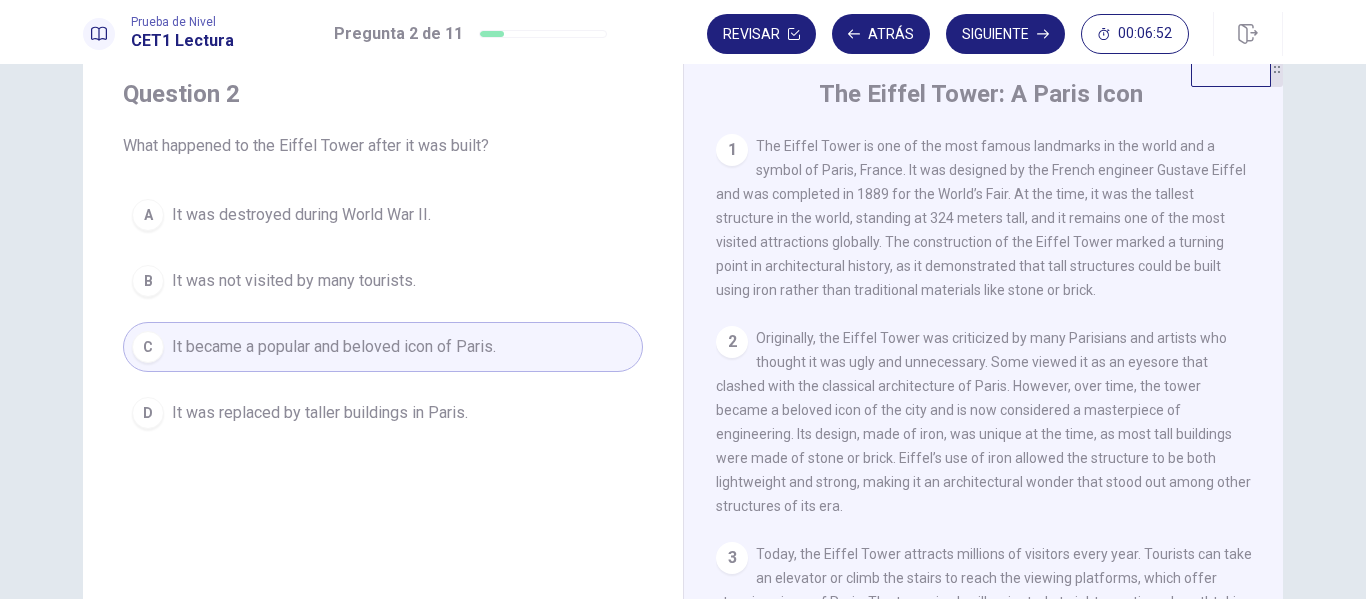 scroll, scrollTop: 100, scrollLeft: 0, axis: vertical 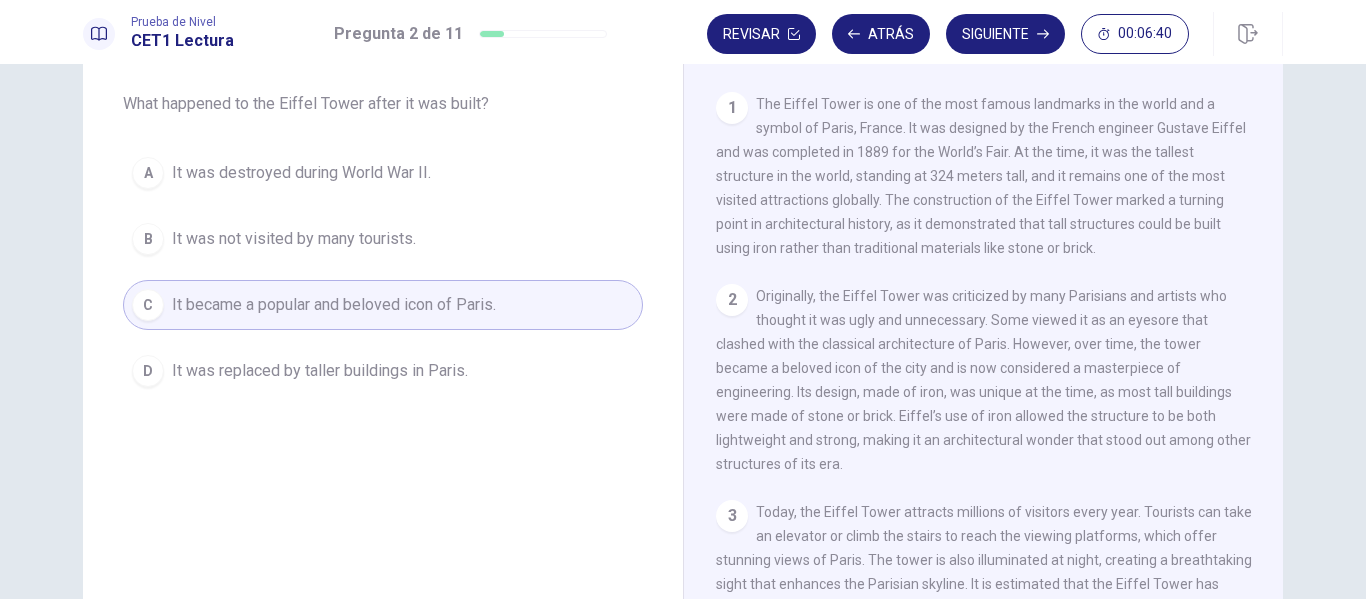 drag, startPoint x: 1008, startPoint y: 46, endPoint x: 827, endPoint y: 154, distance: 210.77238 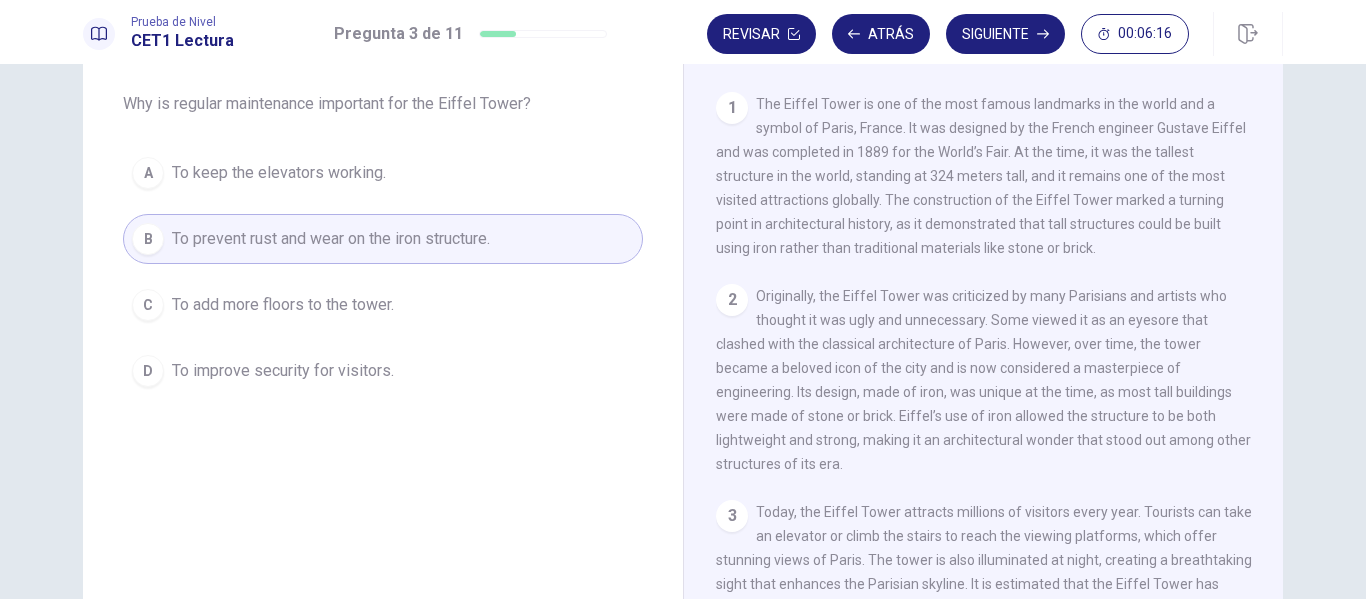 click on "Revisar Atrás Siguiente 00:06:16" at bounding box center [995, 34] 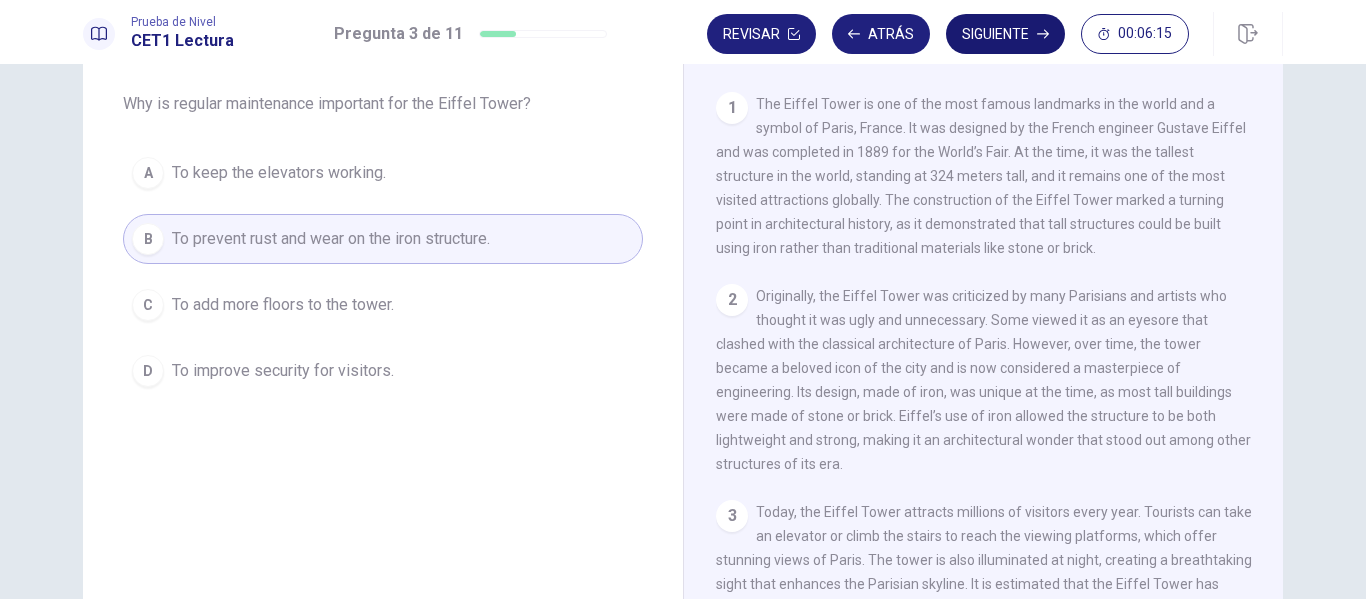click on "Siguiente" at bounding box center [1005, 34] 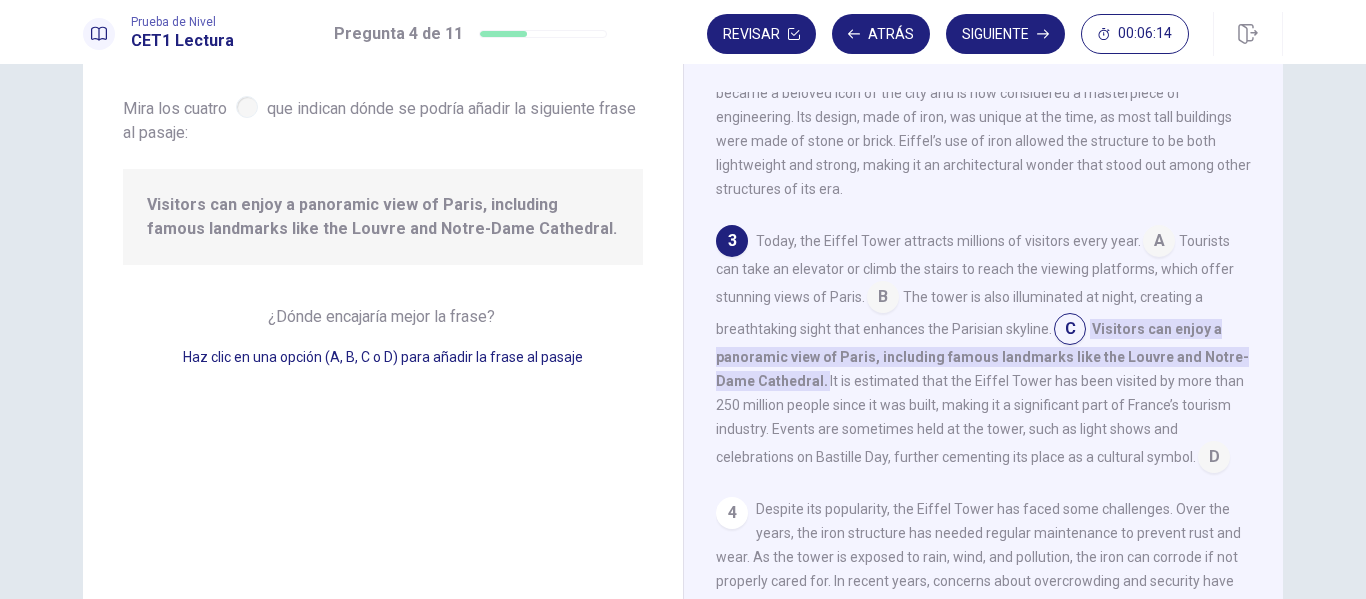 scroll, scrollTop: 296, scrollLeft: 0, axis: vertical 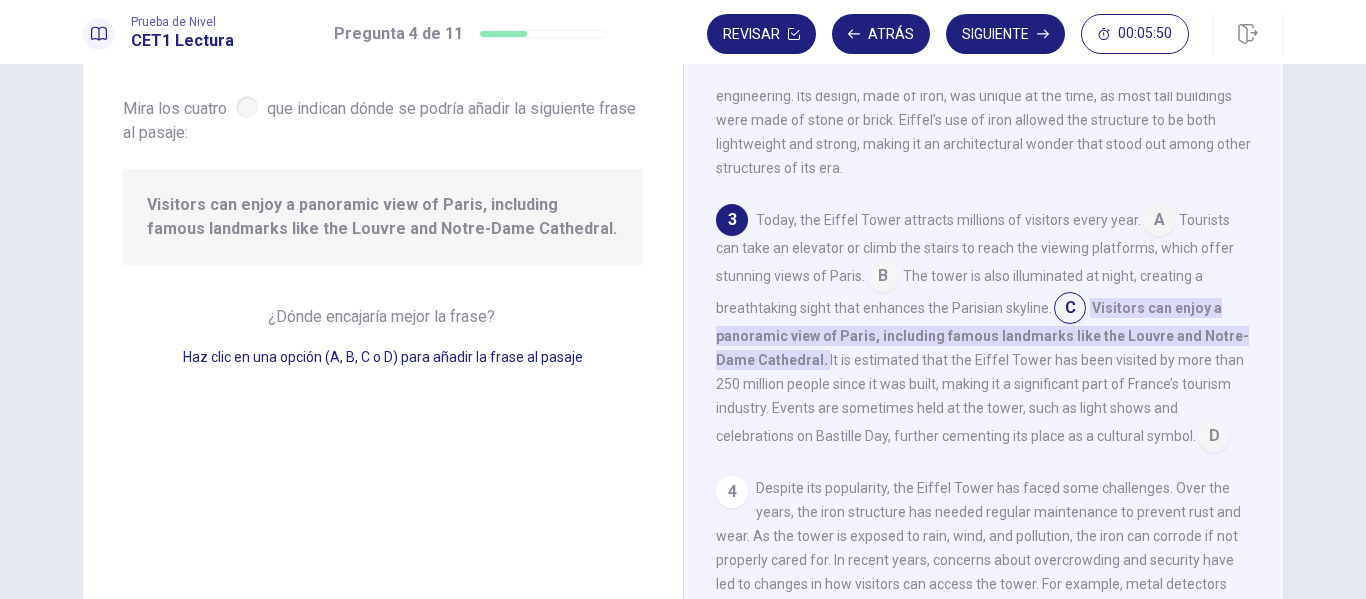 drag, startPoint x: 1065, startPoint y: 318, endPoint x: 890, endPoint y: 321, distance: 175.02571 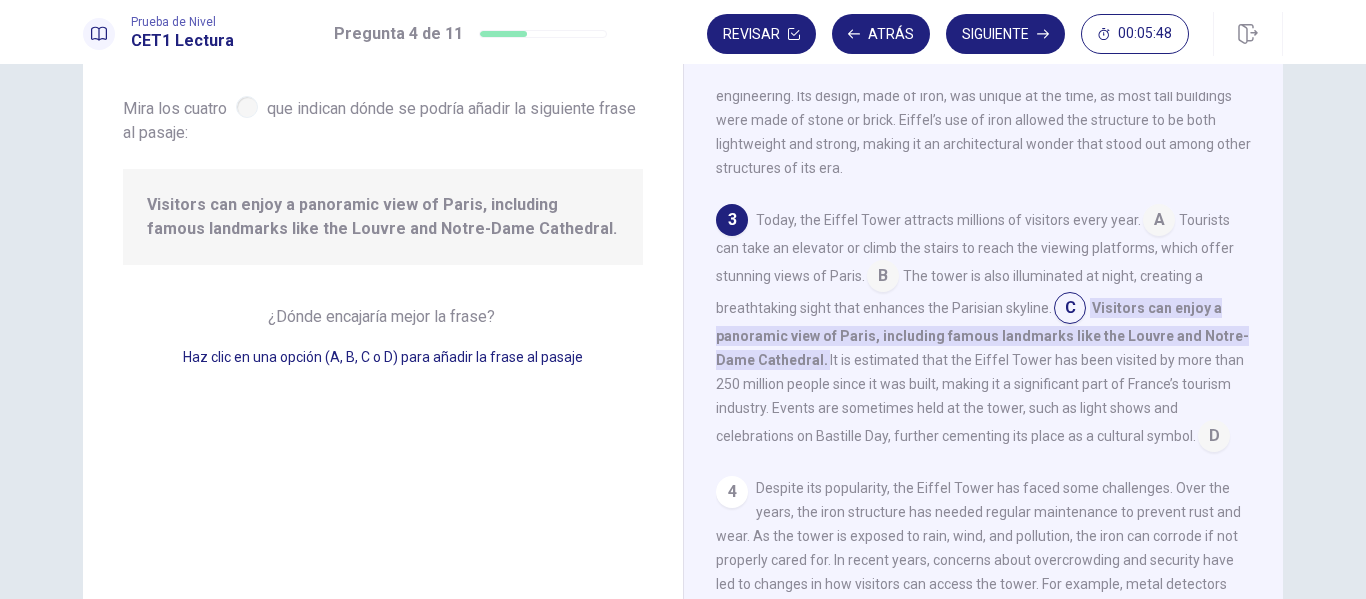 click at bounding box center (883, 278) 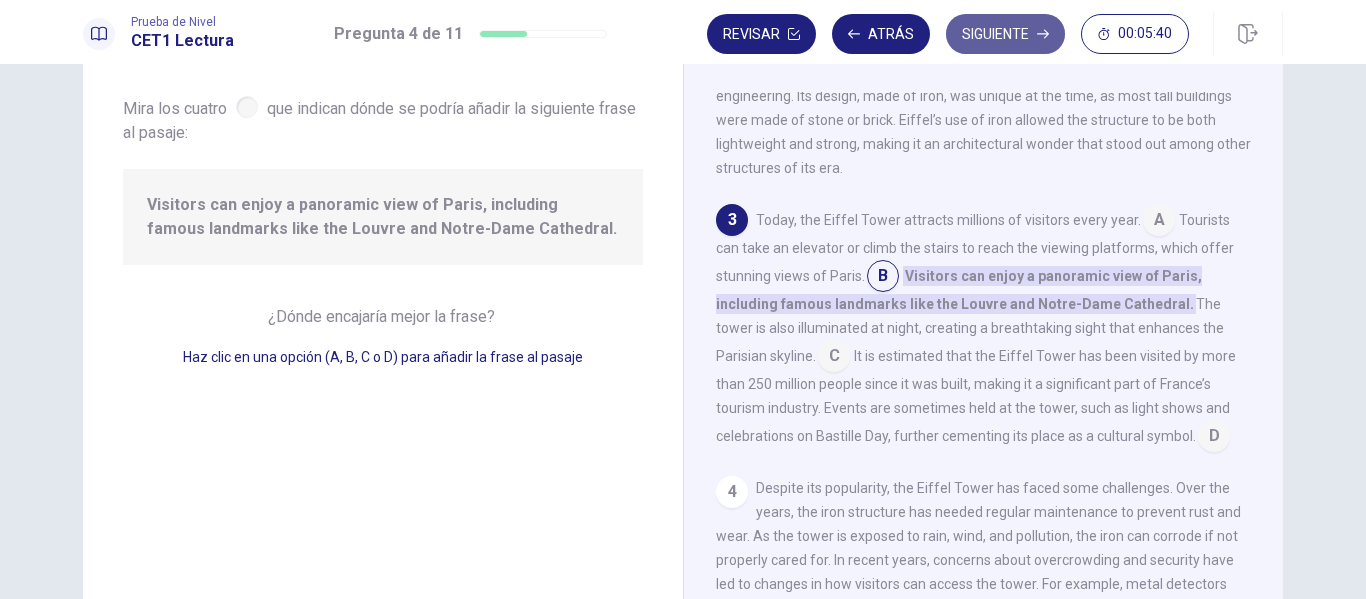 click on "Siguiente" at bounding box center (1005, 34) 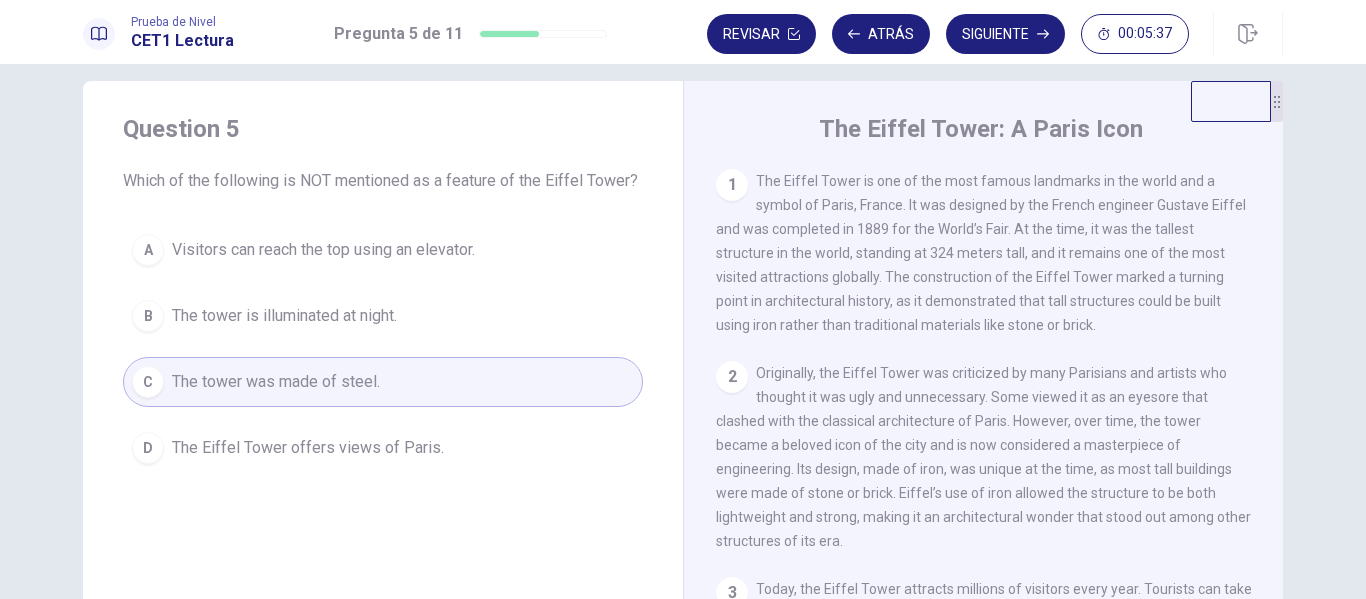 scroll, scrollTop: 0, scrollLeft: 0, axis: both 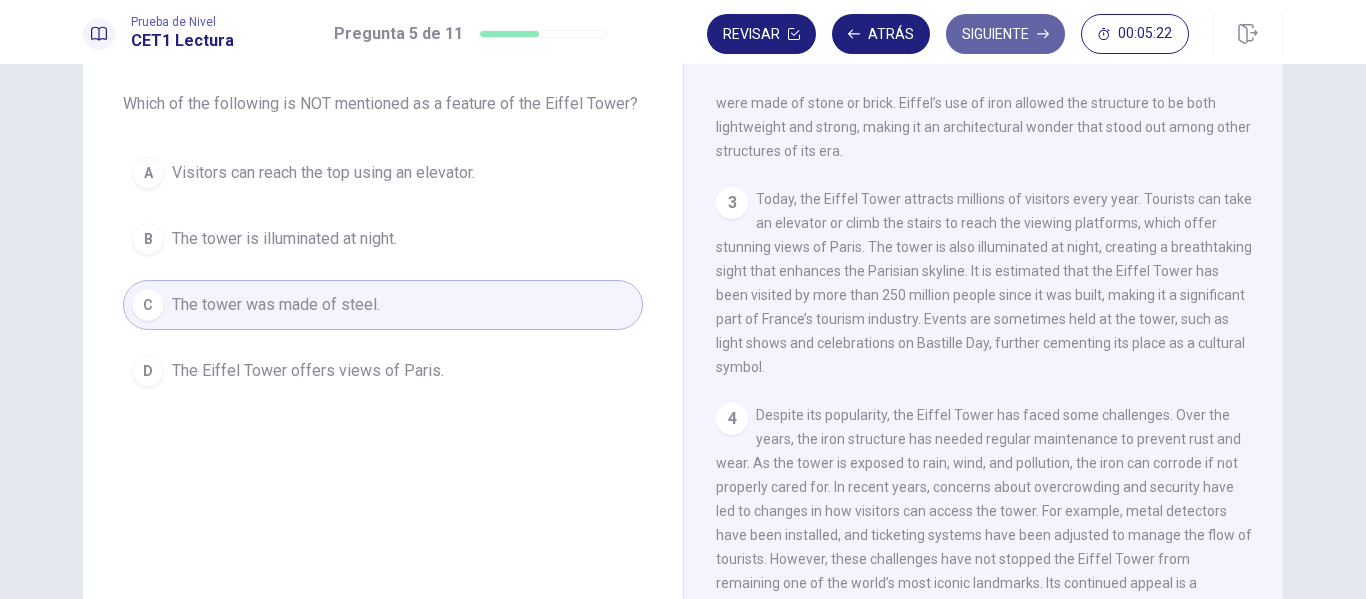 click on "Siguiente" at bounding box center (1005, 34) 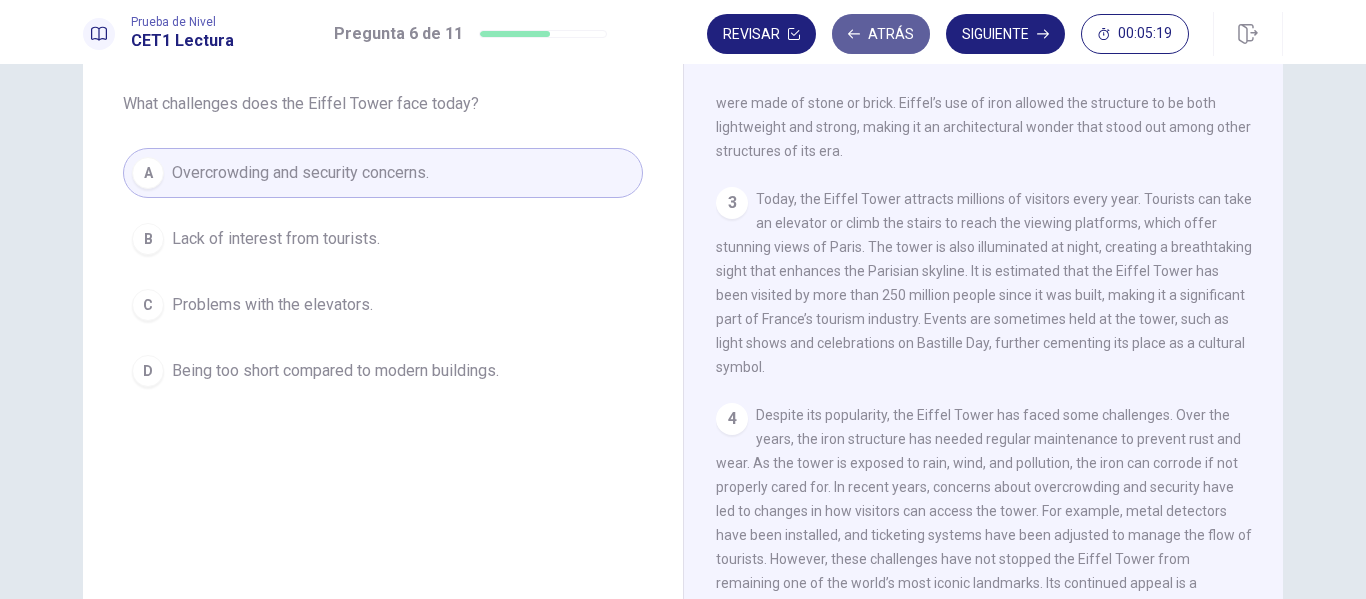 click on "Atrás" at bounding box center (881, 34) 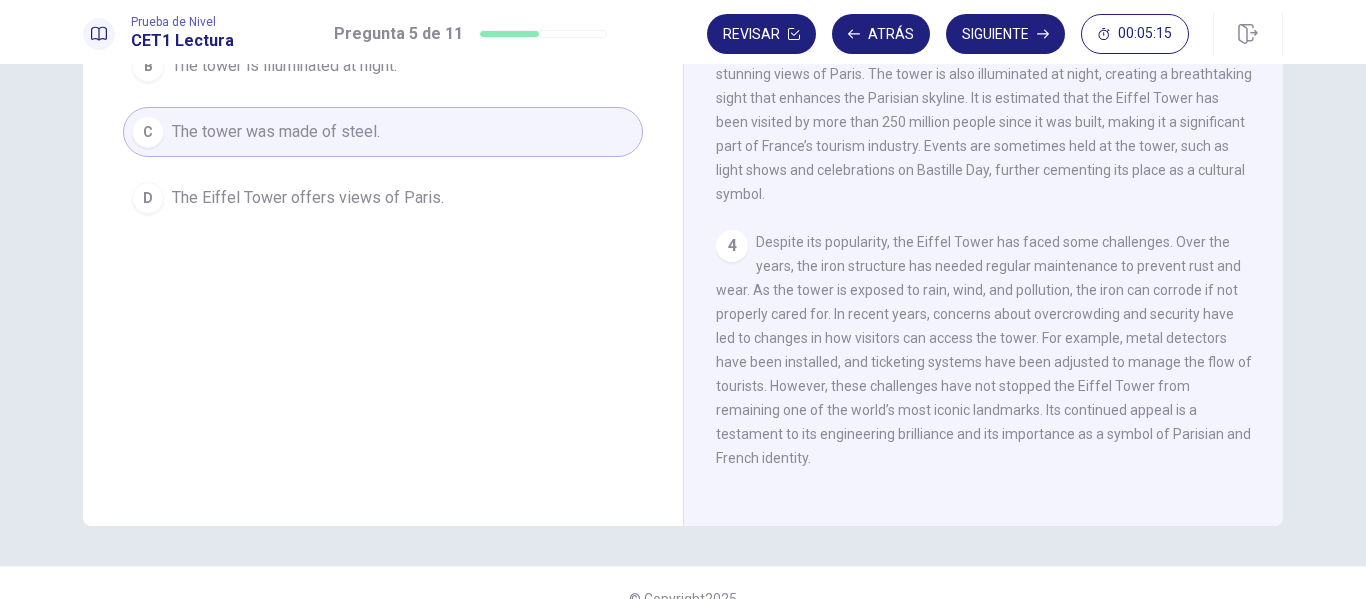 scroll, scrollTop: 300, scrollLeft: 0, axis: vertical 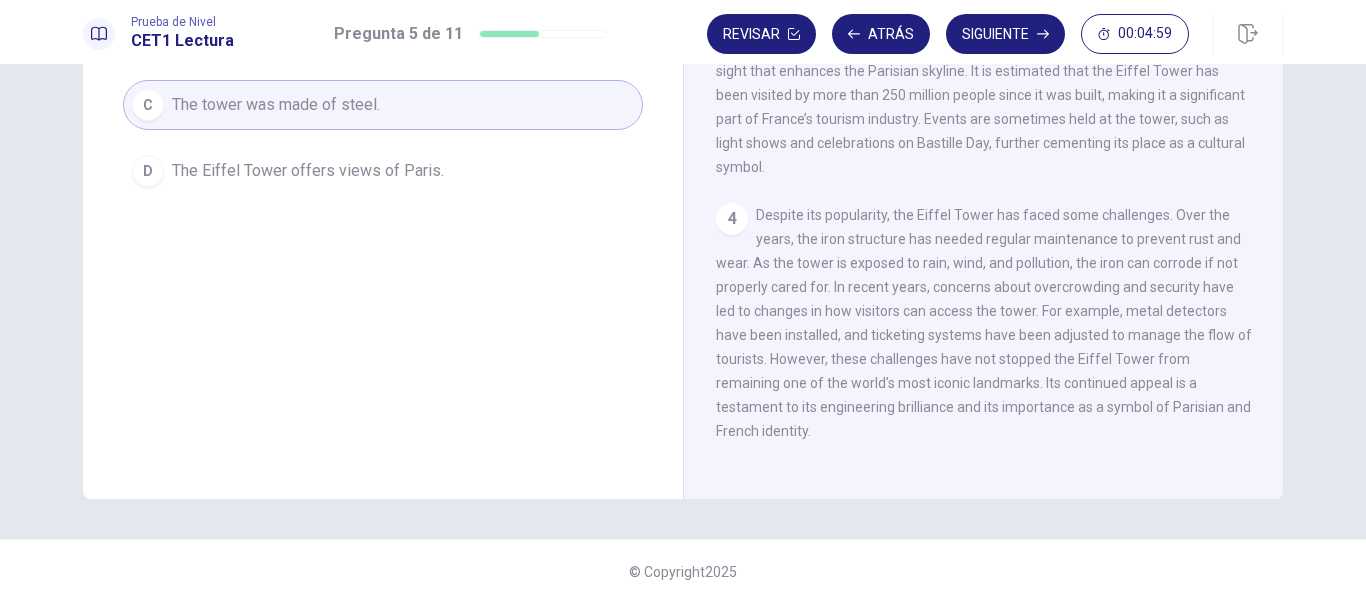 click on "Siguiente" at bounding box center [1005, 34] 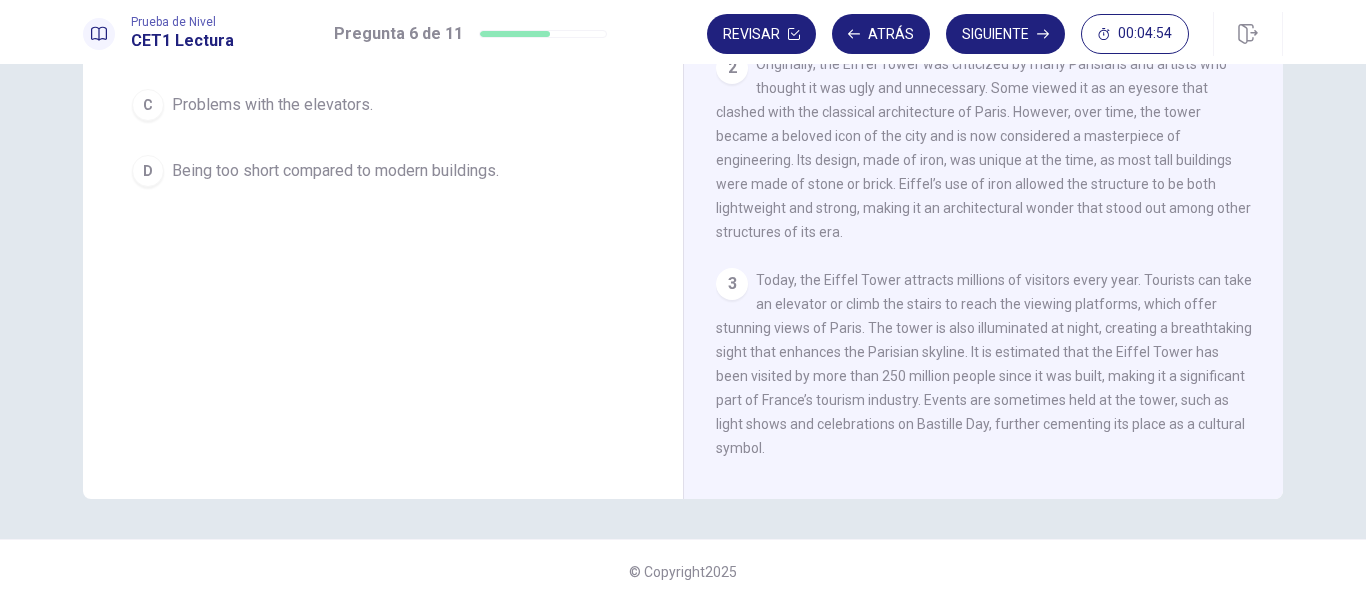 scroll, scrollTop: 0, scrollLeft: 0, axis: both 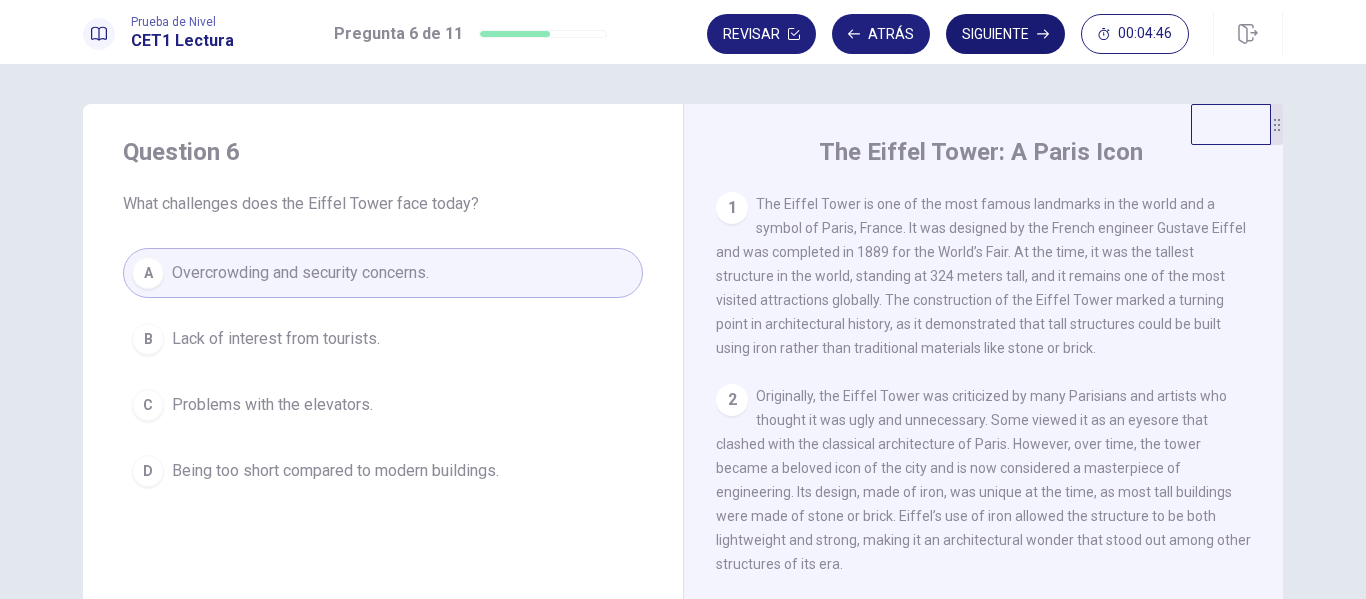 click on "Siguiente" at bounding box center (1005, 34) 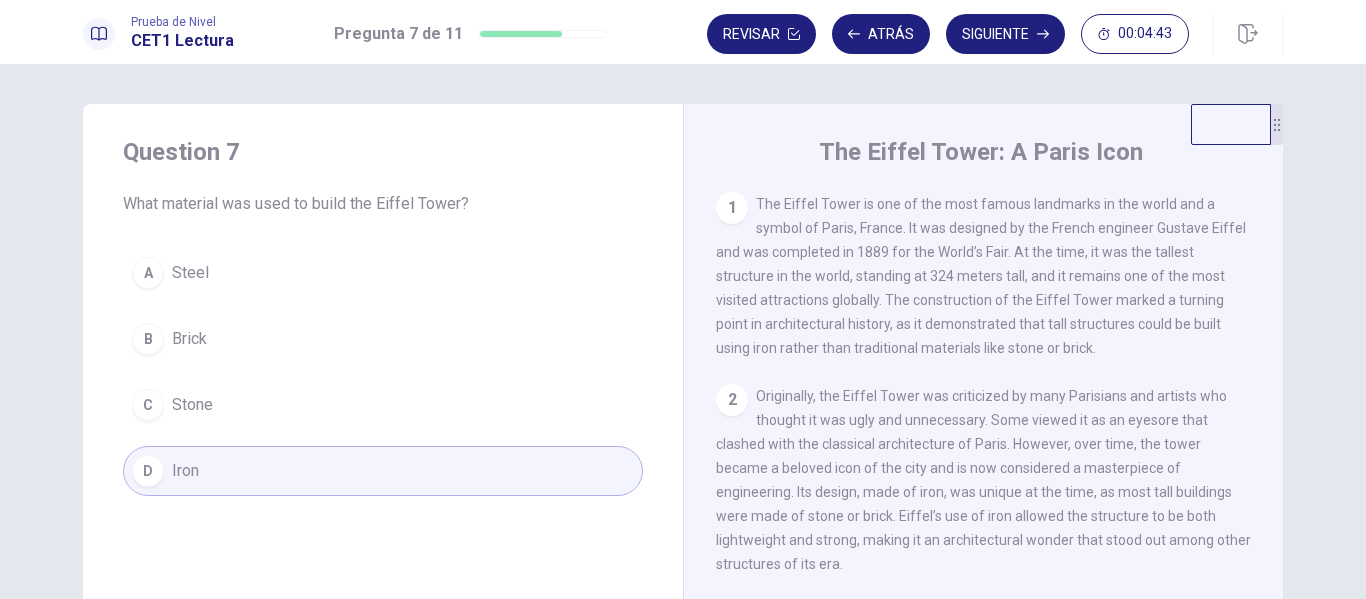 click on "Siguiente" at bounding box center [1005, 34] 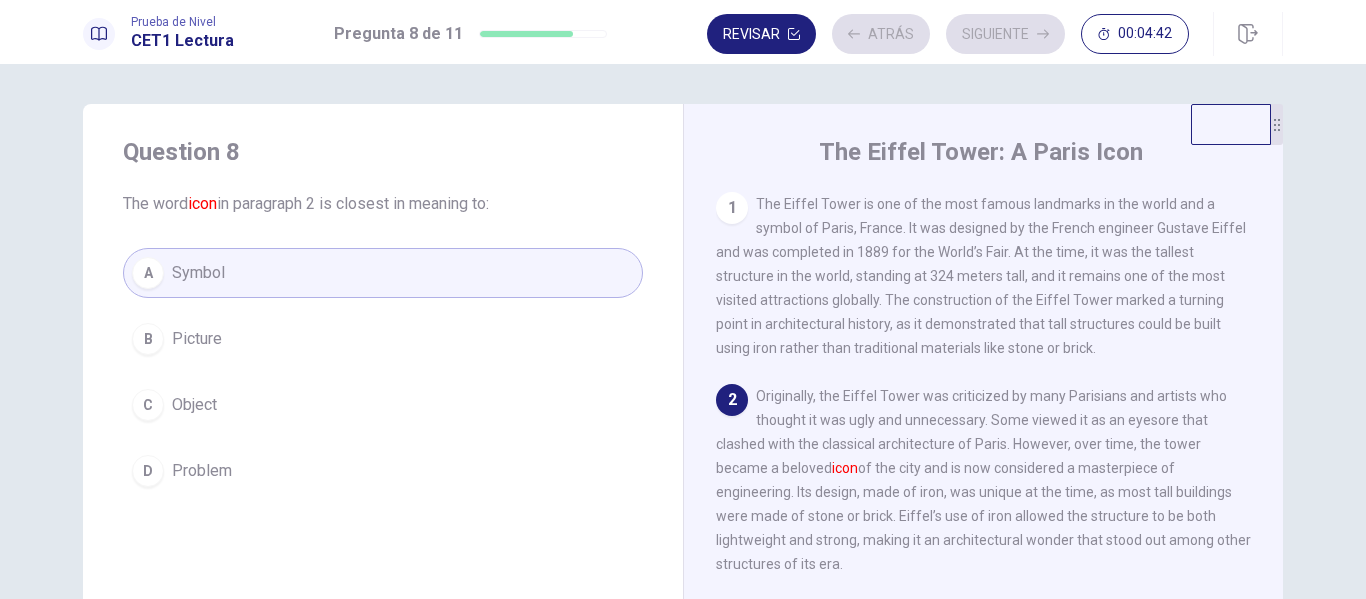 scroll, scrollTop: 24, scrollLeft: 0, axis: vertical 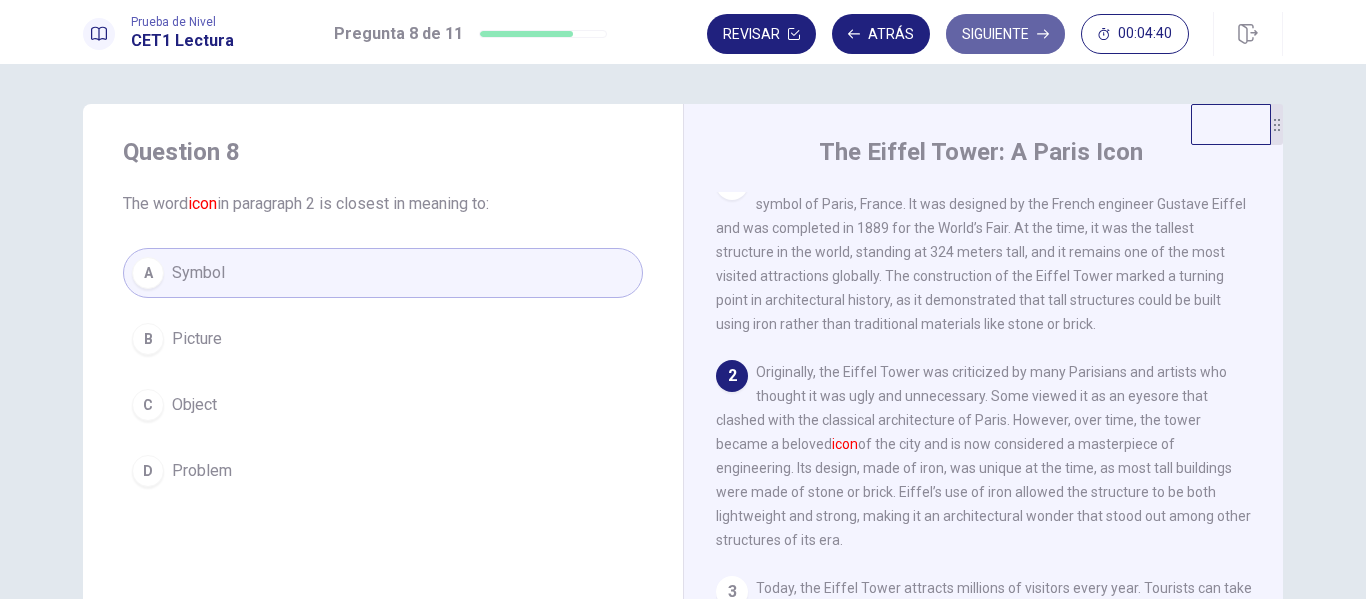 click on "Siguiente" at bounding box center [1005, 34] 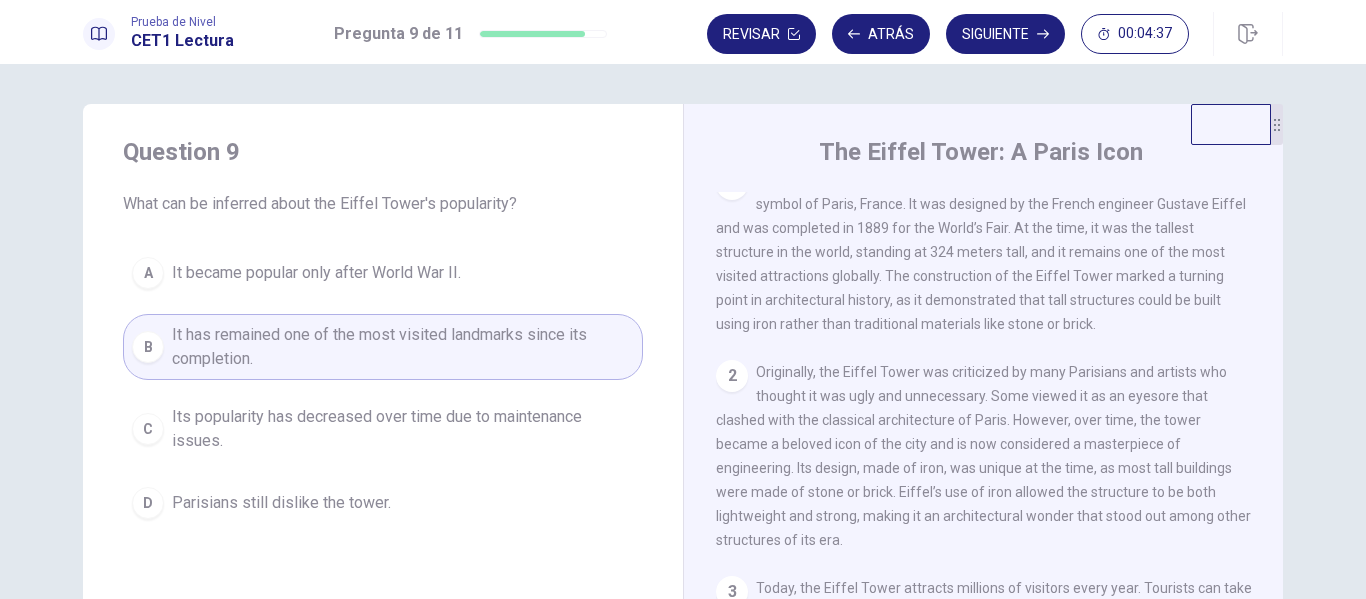 click on "Siguiente" at bounding box center (1005, 34) 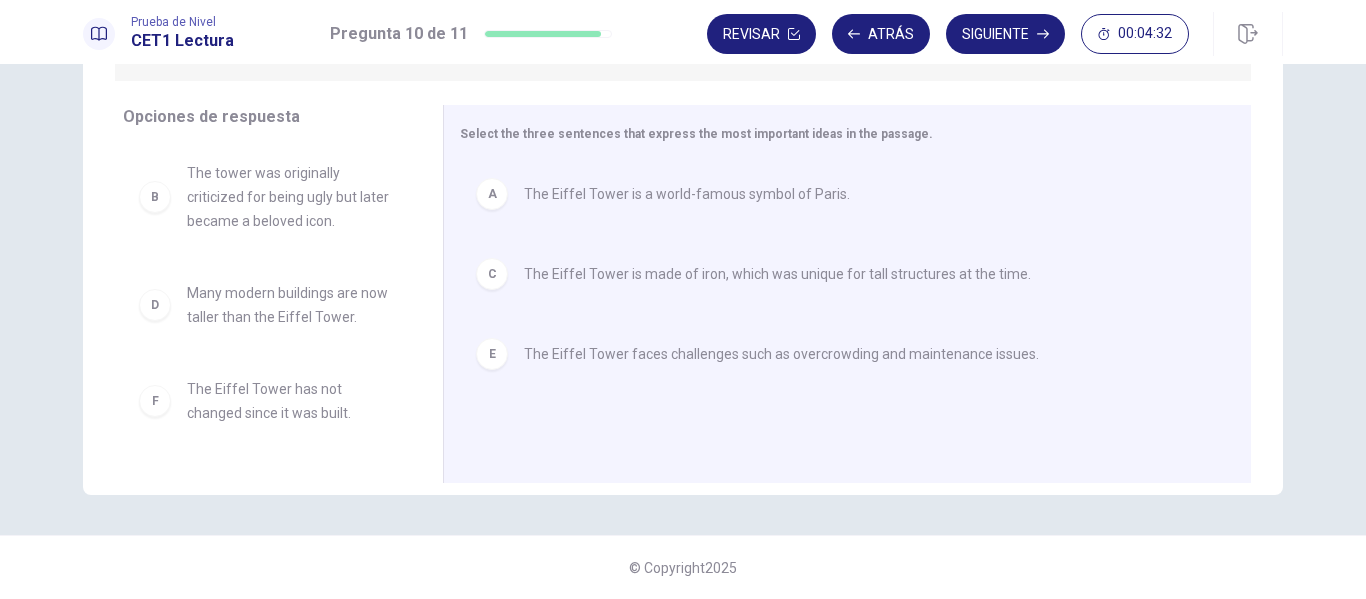 scroll, scrollTop: 204, scrollLeft: 0, axis: vertical 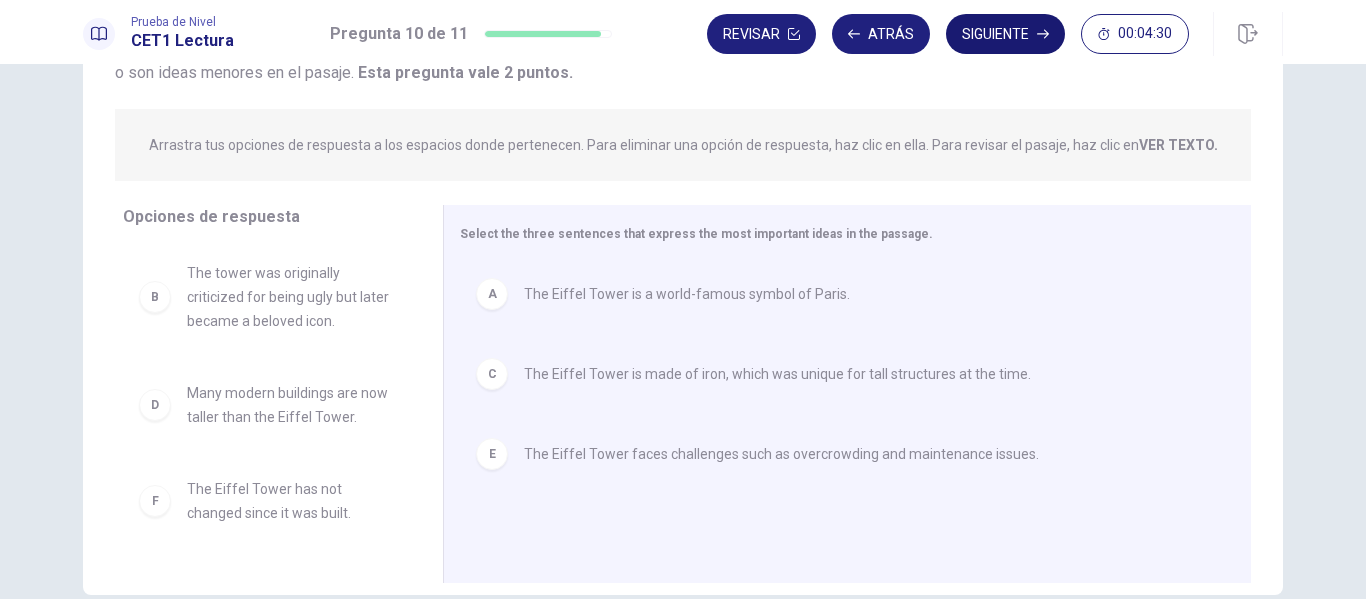 click on "Siguiente" at bounding box center (1005, 34) 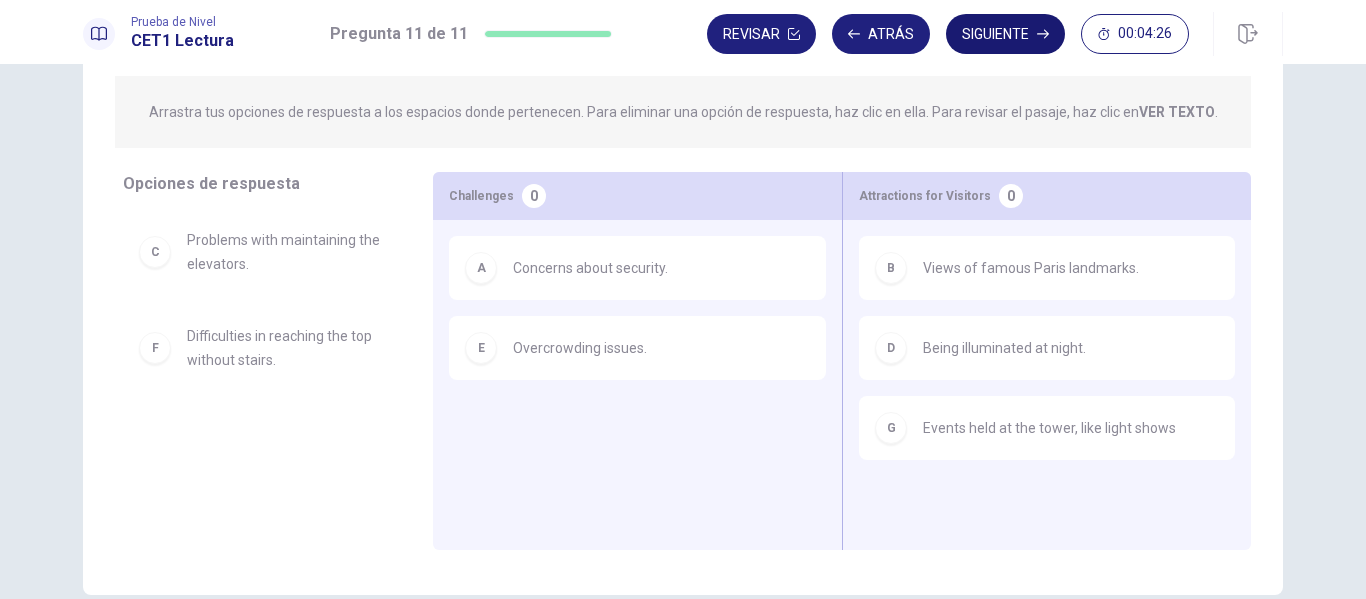 click on "Siguiente" at bounding box center [1005, 34] 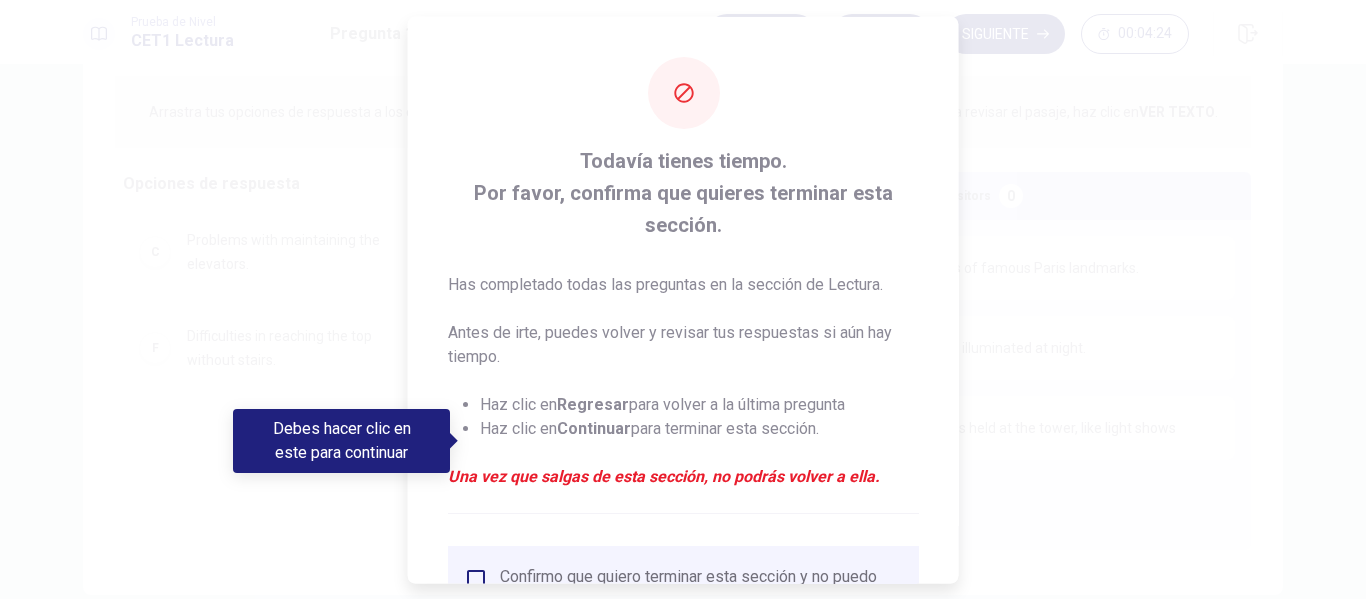 scroll, scrollTop: 179, scrollLeft: 0, axis: vertical 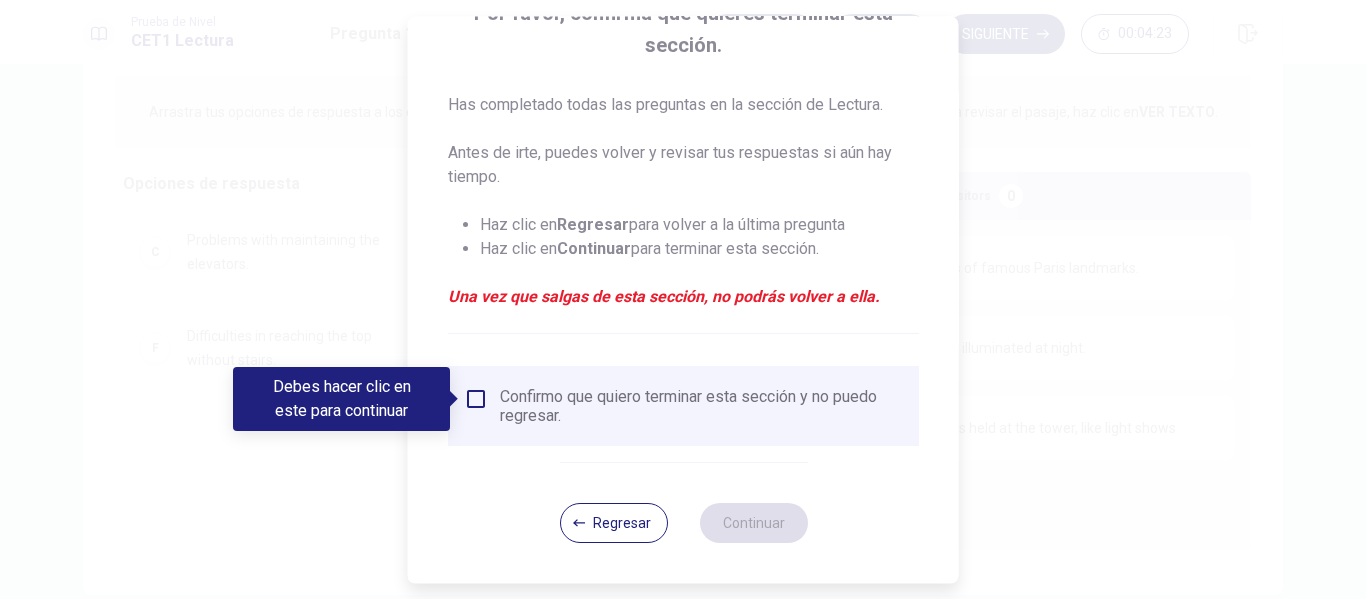 click on "Confirmo que quiero terminar esta sección y no puedo regresar." at bounding box center [683, 406] 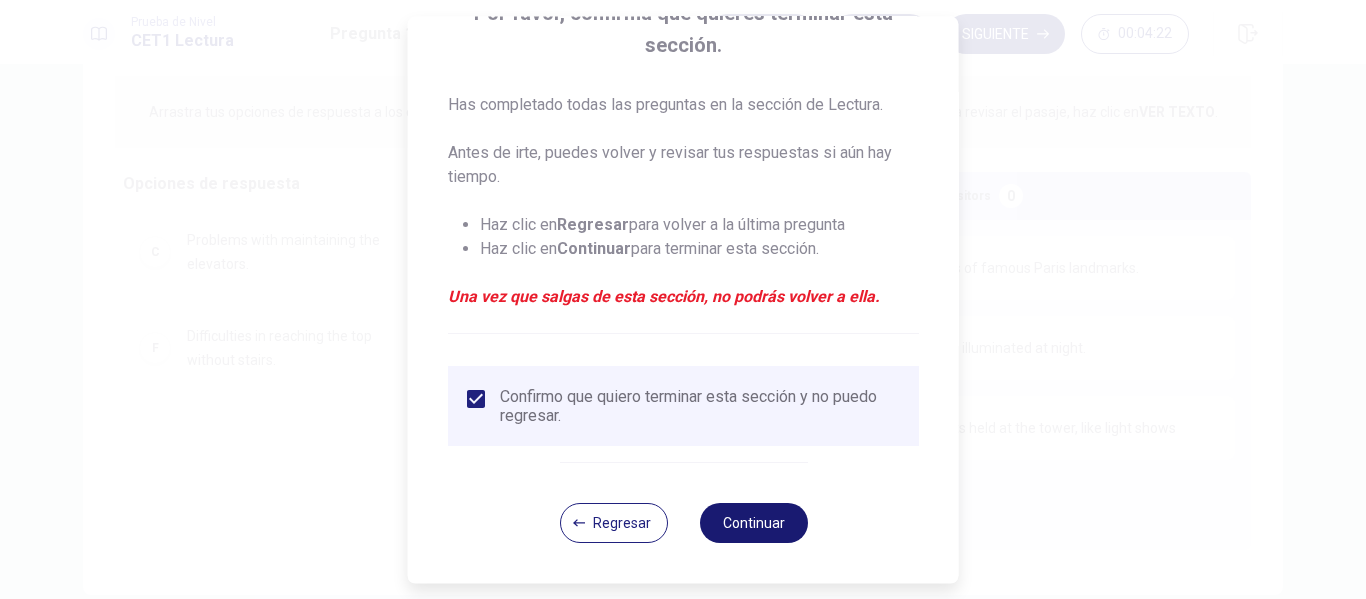 click on "Continuar" at bounding box center (753, 523) 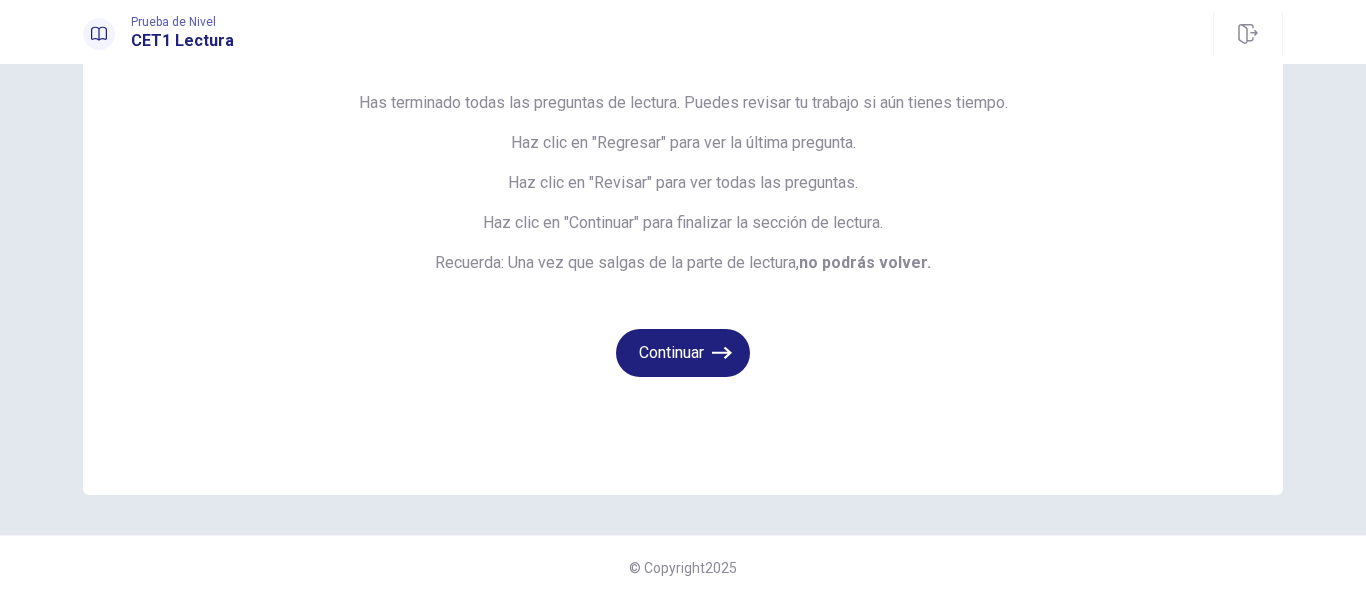 scroll, scrollTop: 129, scrollLeft: 0, axis: vertical 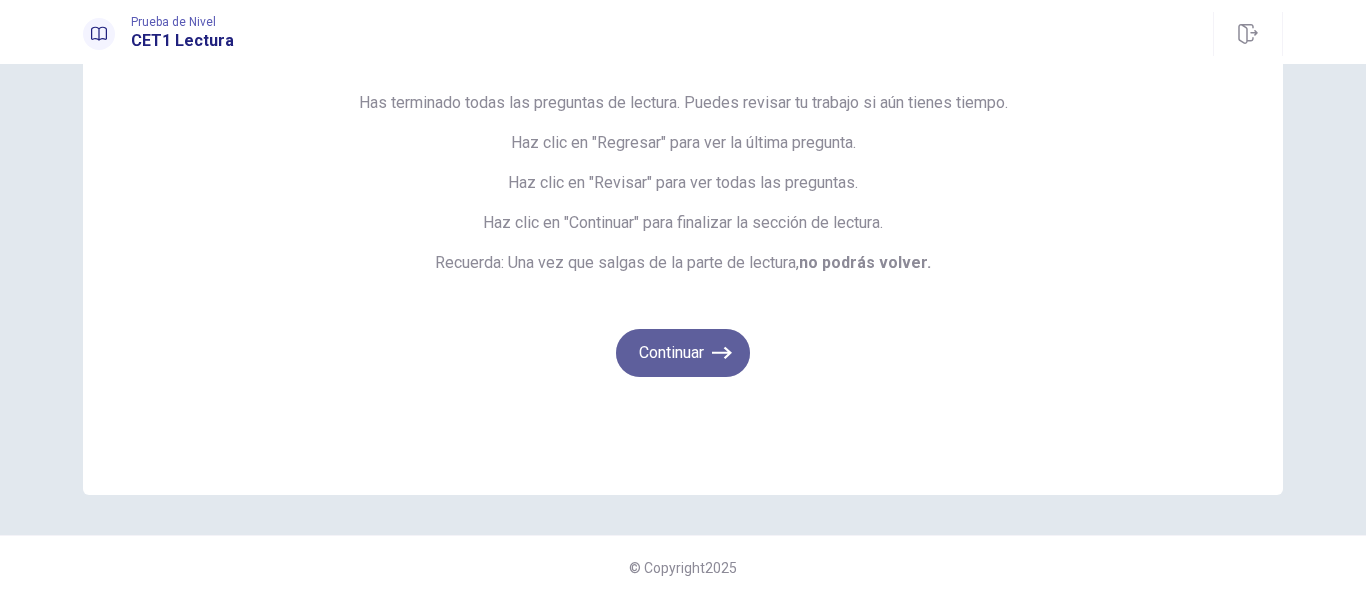 click on "Continuar" at bounding box center (683, 353) 